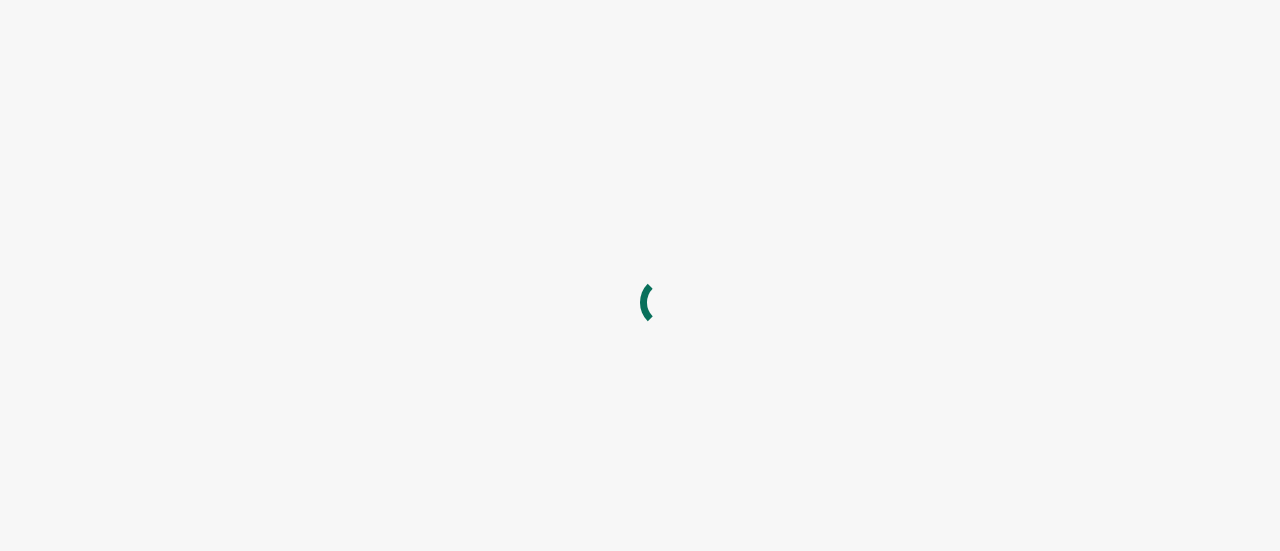scroll, scrollTop: 0, scrollLeft: 0, axis: both 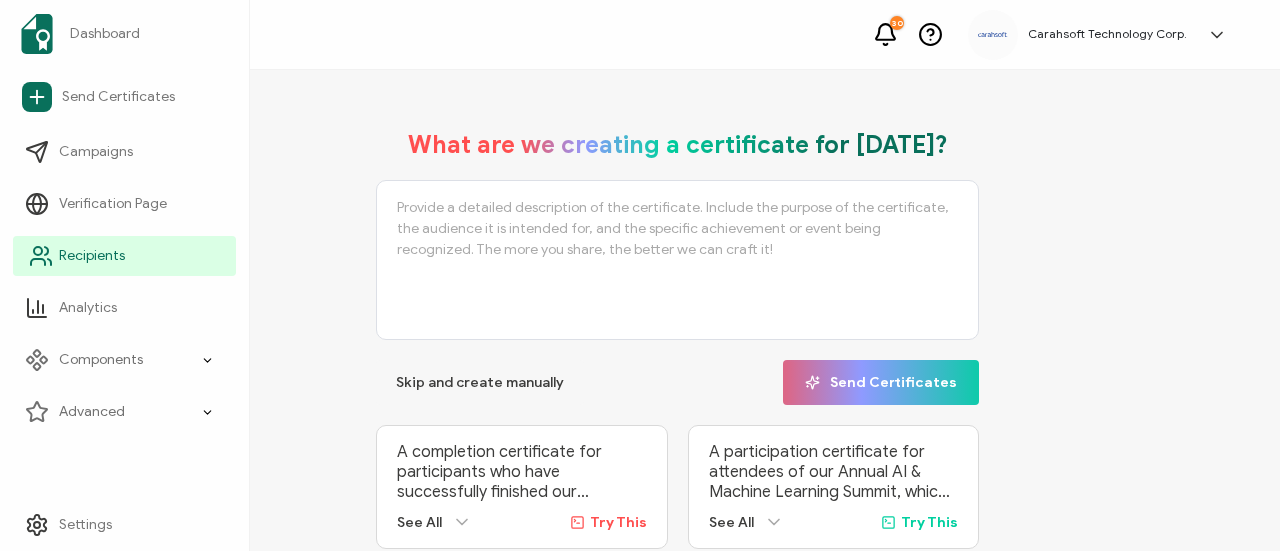 click on "Recipients" at bounding box center [124, 256] 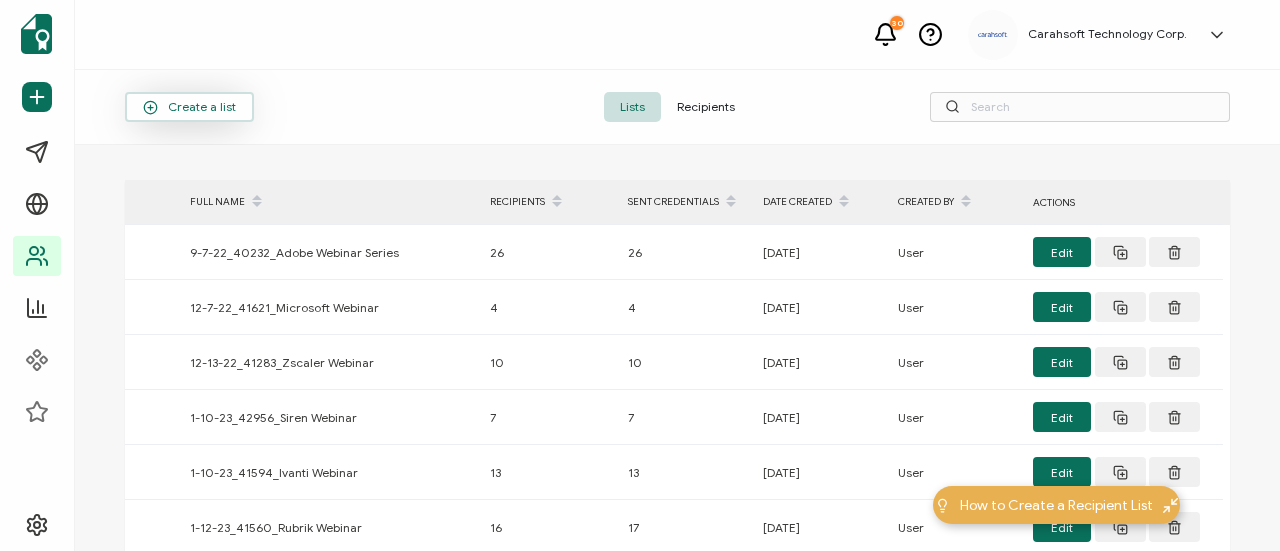 click on "Create a list" at bounding box center [189, 107] 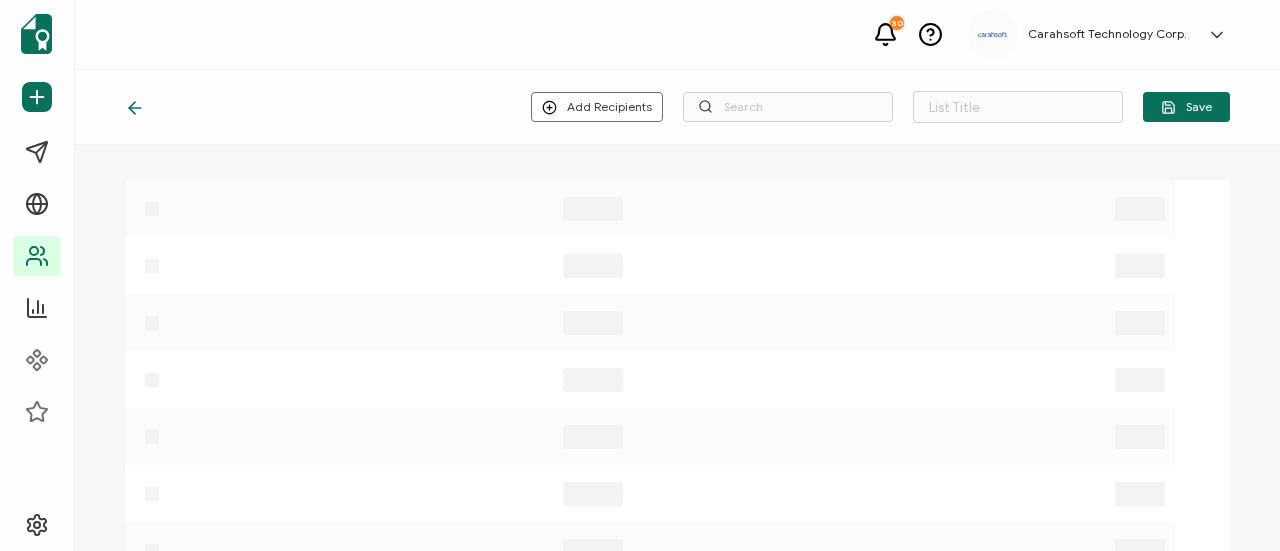 type on "List 1469" 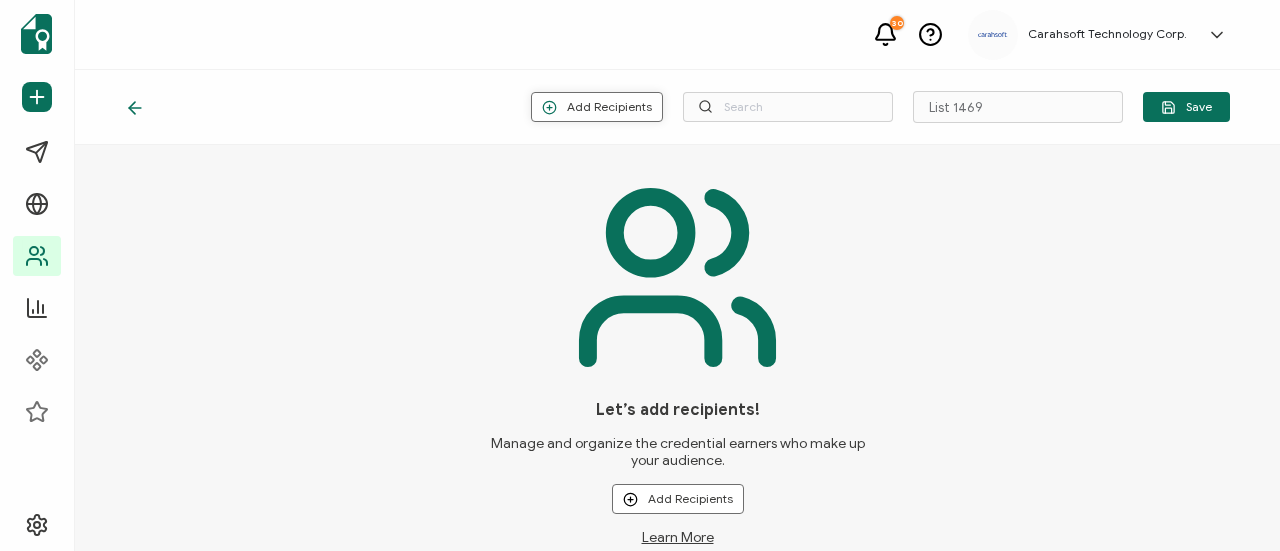 click on "Add Recipients" at bounding box center (597, 107) 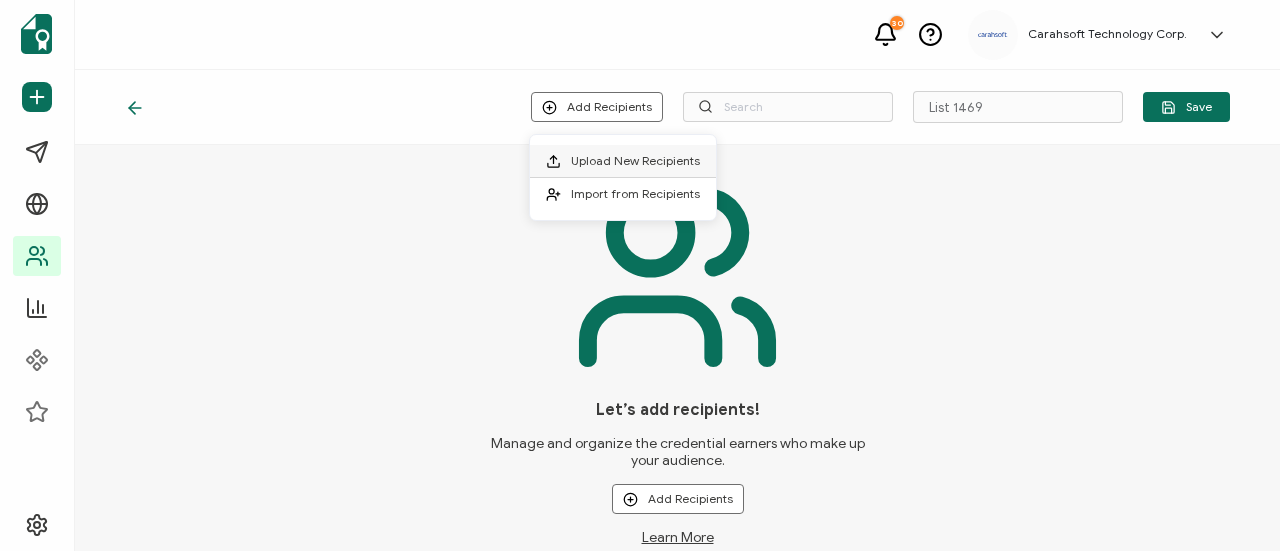 click on "Upload New Recipients" at bounding box center [635, 160] 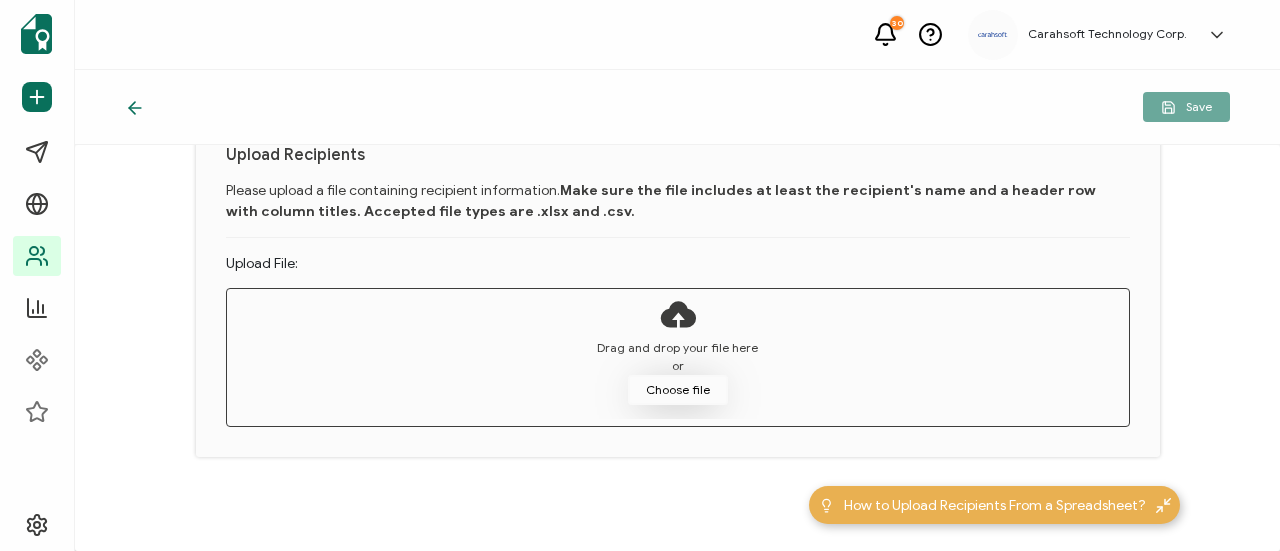 scroll, scrollTop: 133, scrollLeft: 0, axis: vertical 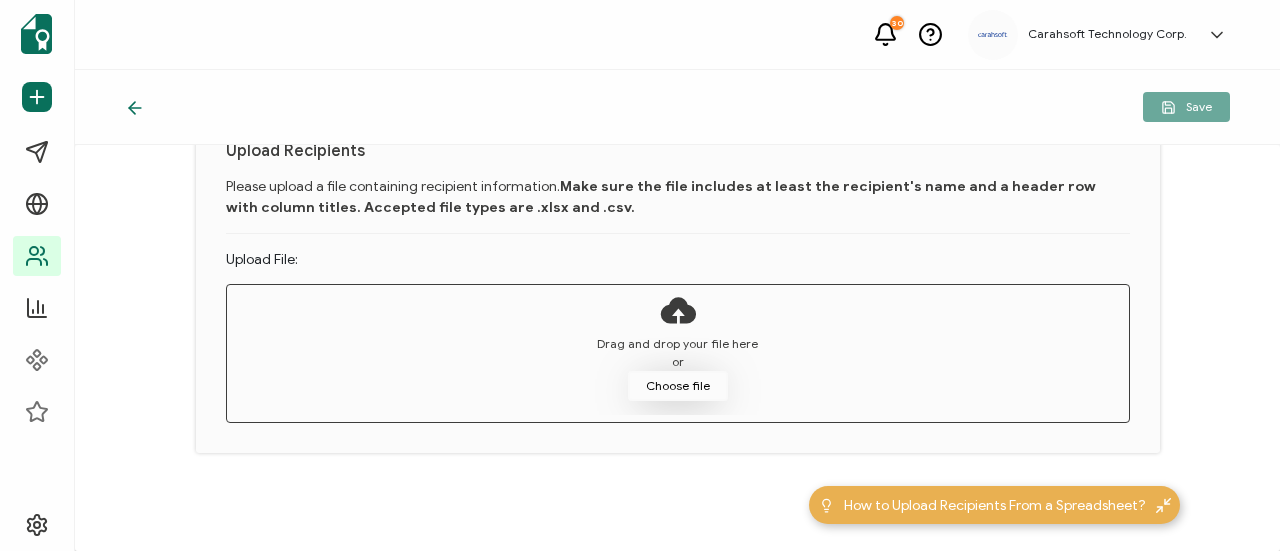 click on "Choose file" at bounding box center (678, 386) 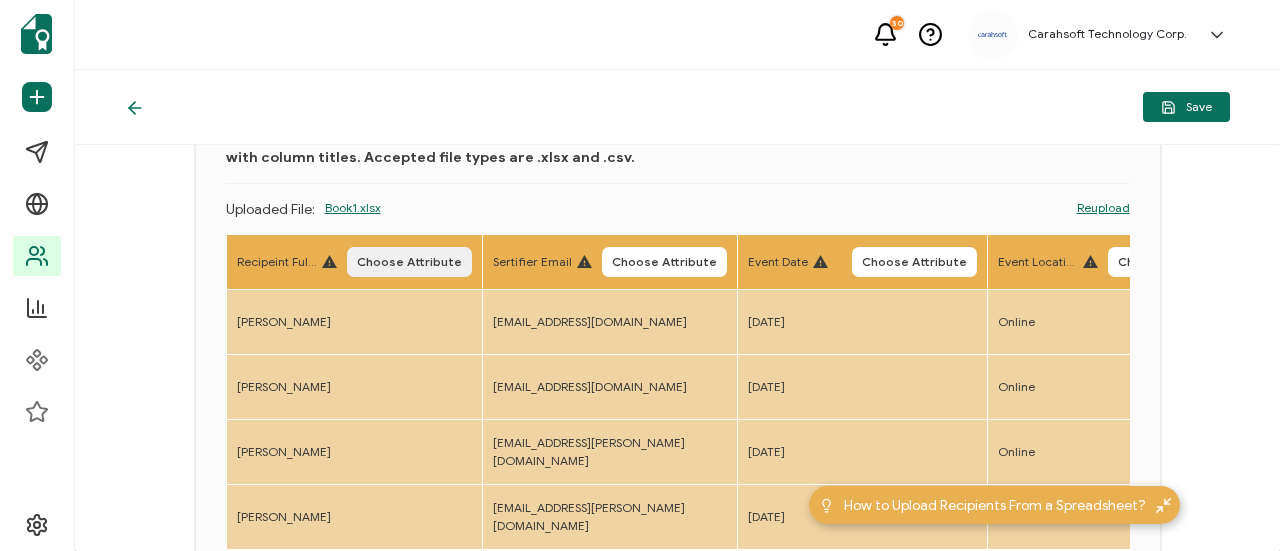 click on "Choose Attribute" at bounding box center [409, 262] 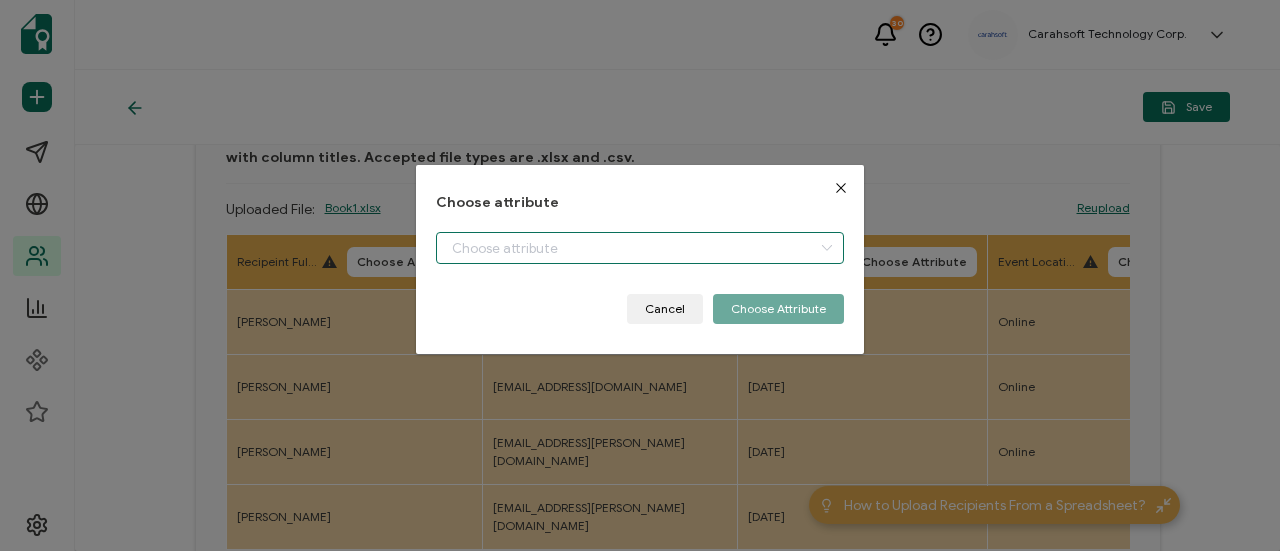 click at bounding box center (640, 248) 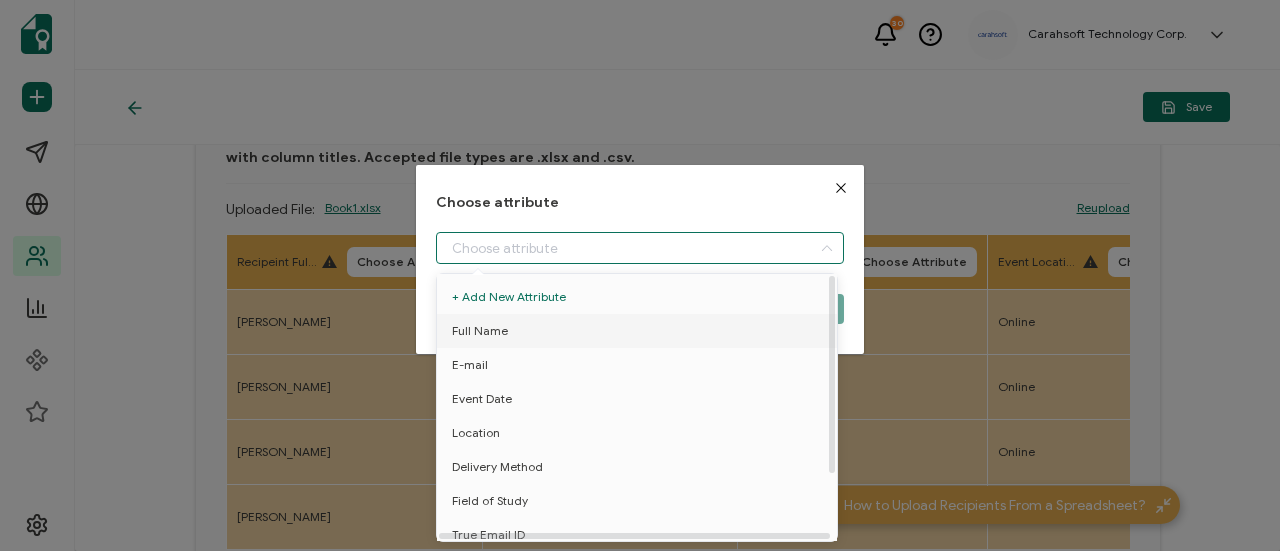 click on "Full Name" at bounding box center (480, 331) 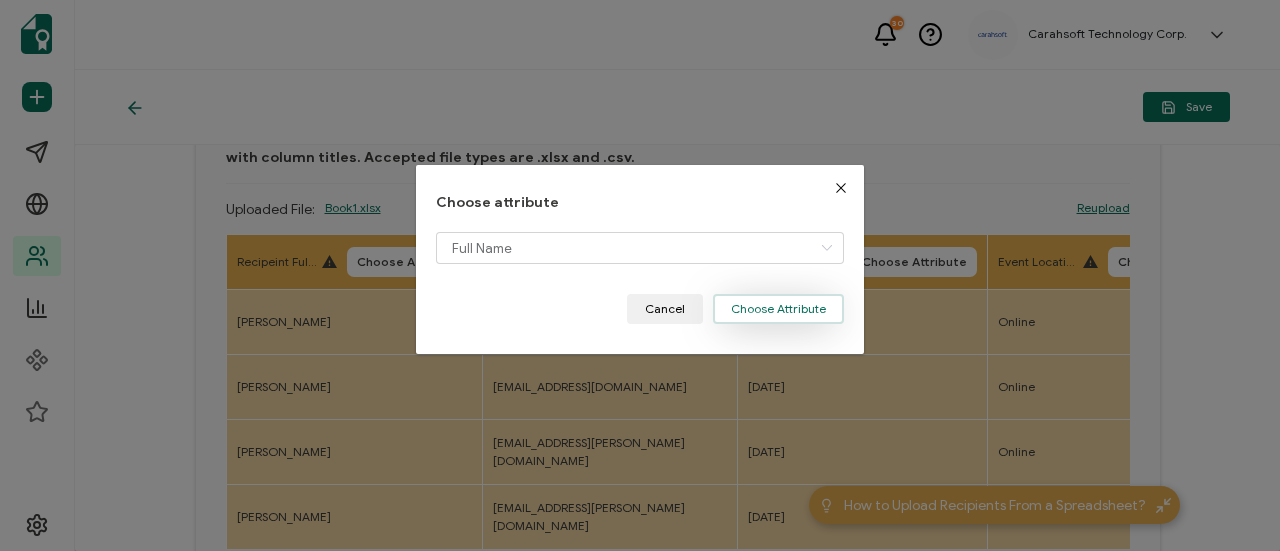 click on "Choose Attribute" at bounding box center [778, 309] 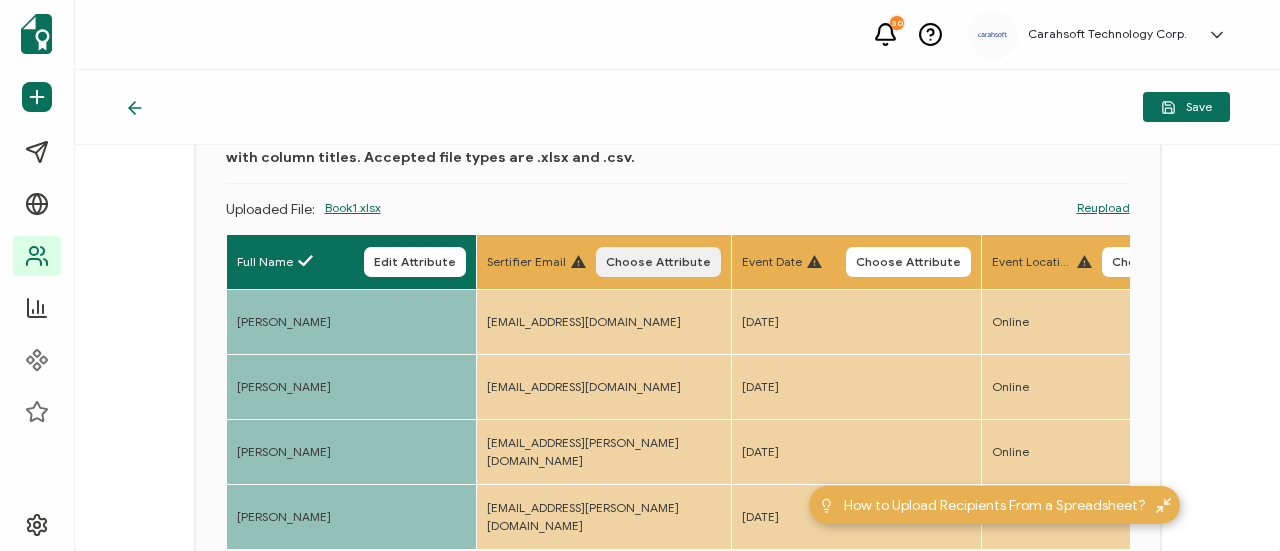click on "Choose Attribute" at bounding box center [658, 262] 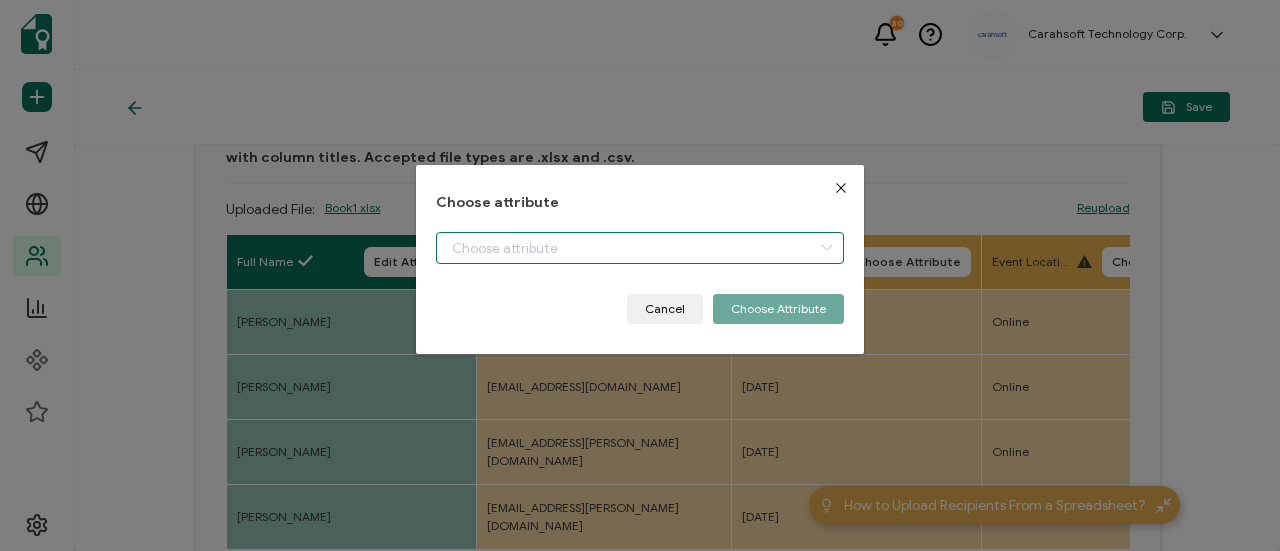 click at bounding box center (640, 248) 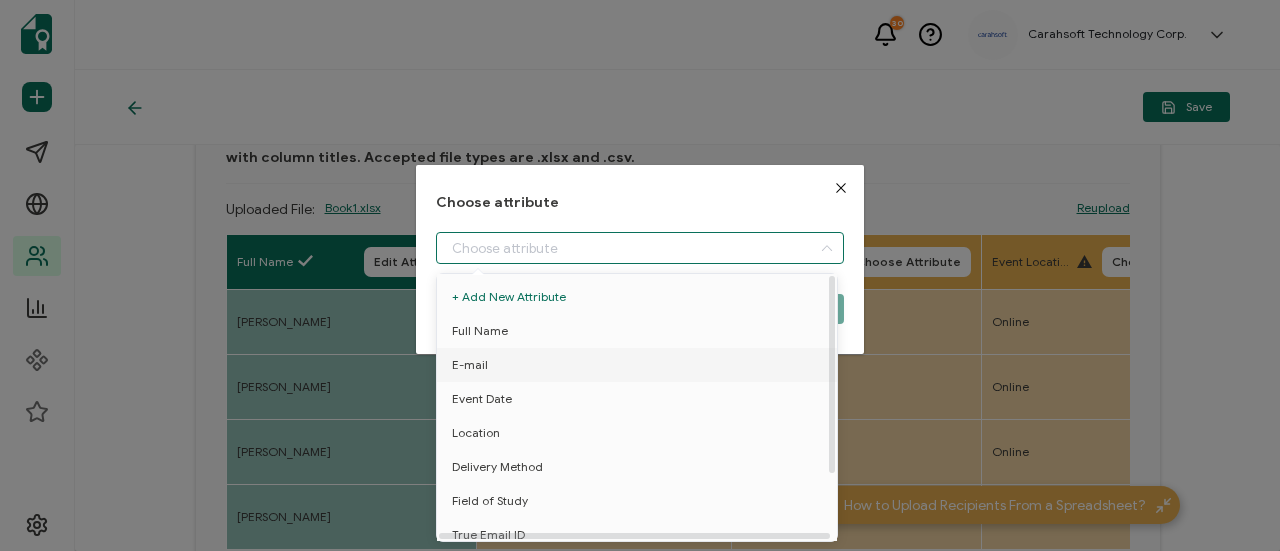 click on "E-mail" at bounding box center (640, 365) 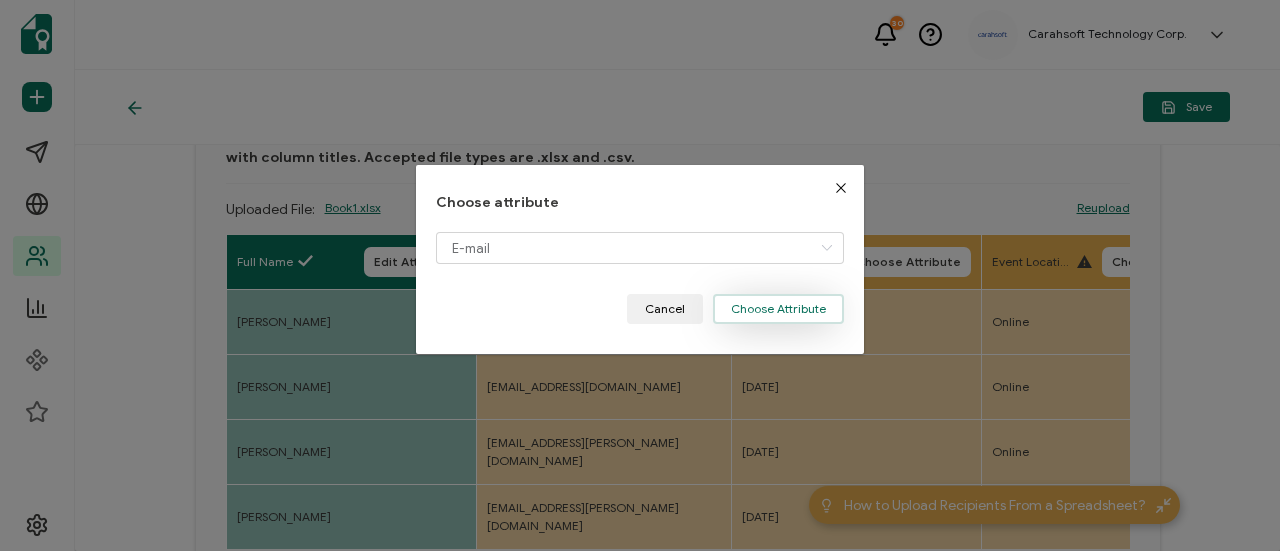click on "Choose Attribute" at bounding box center (778, 309) 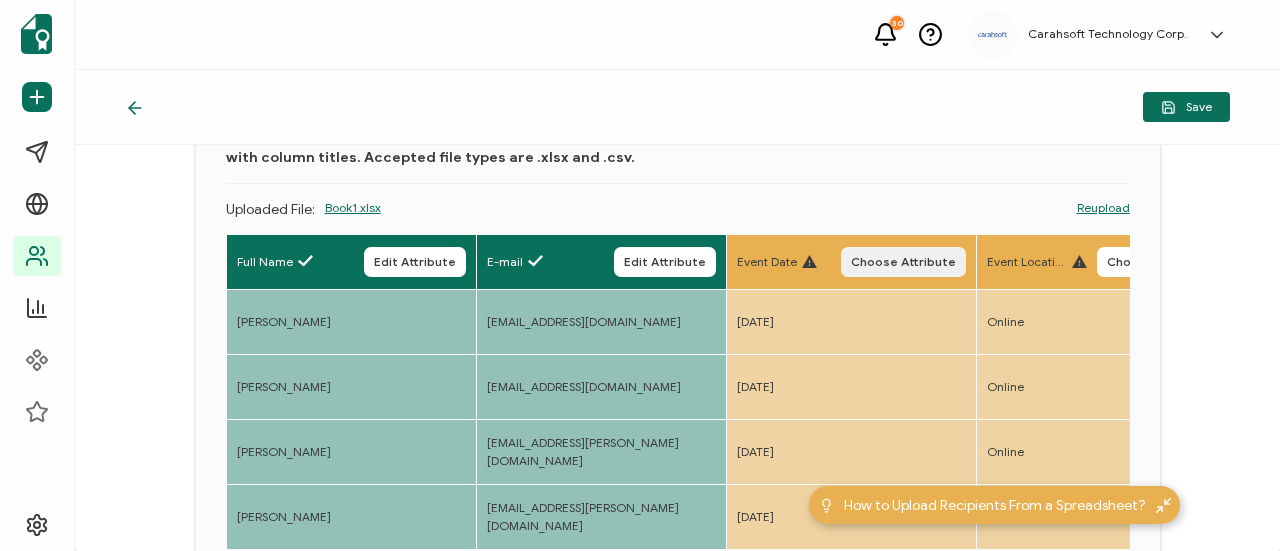 click on "Choose Attribute" at bounding box center [903, 262] 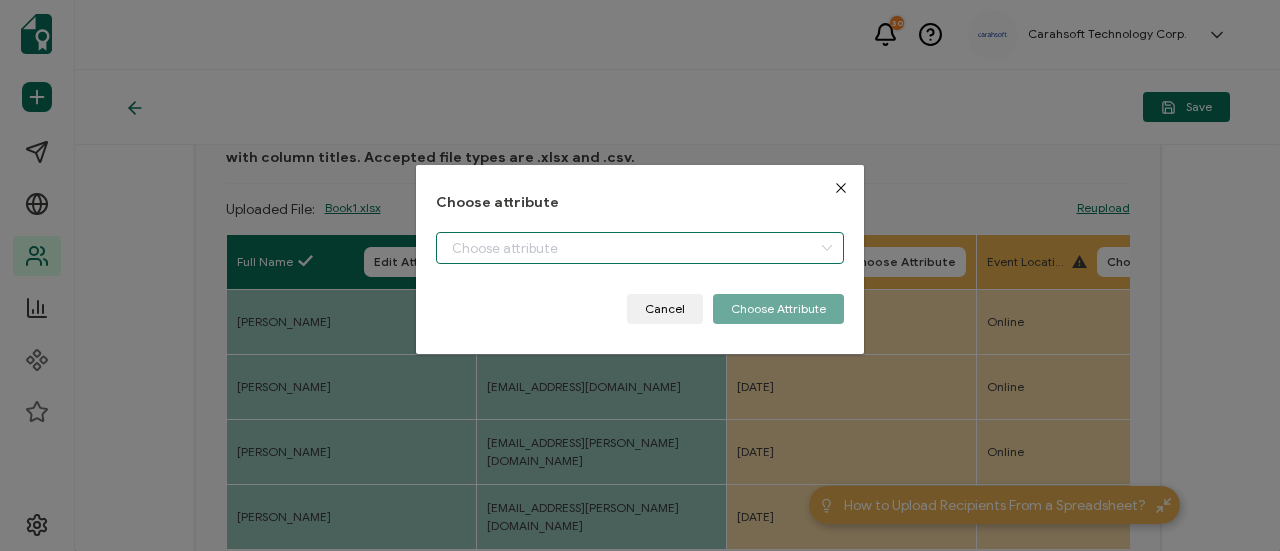 click at bounding box center (640, 248) 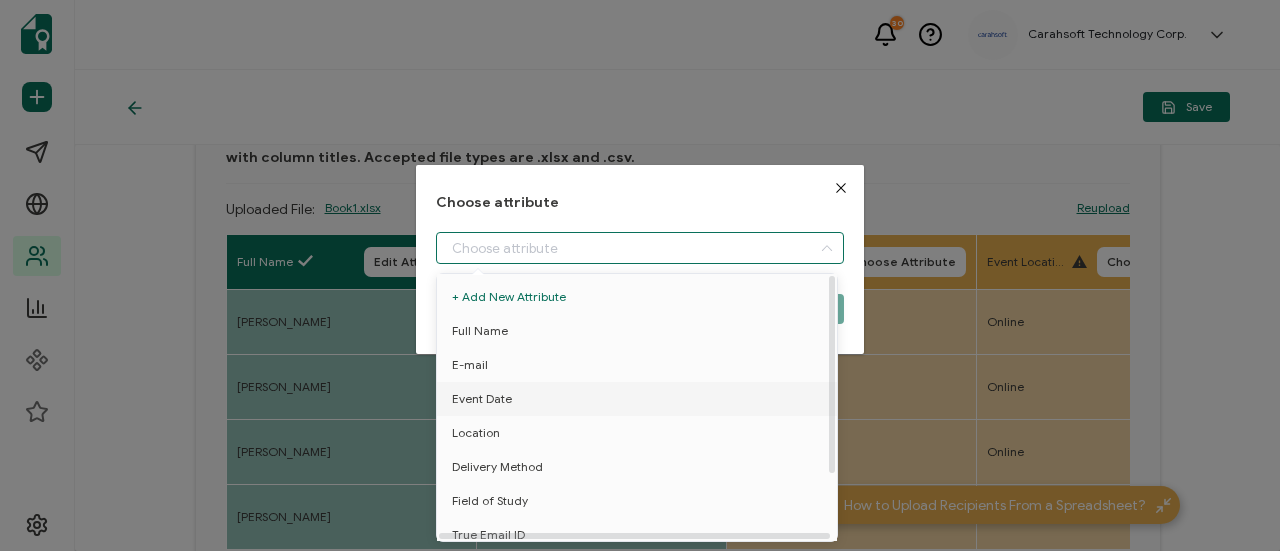 click on "Event Date" at bounding box center [640, 399] 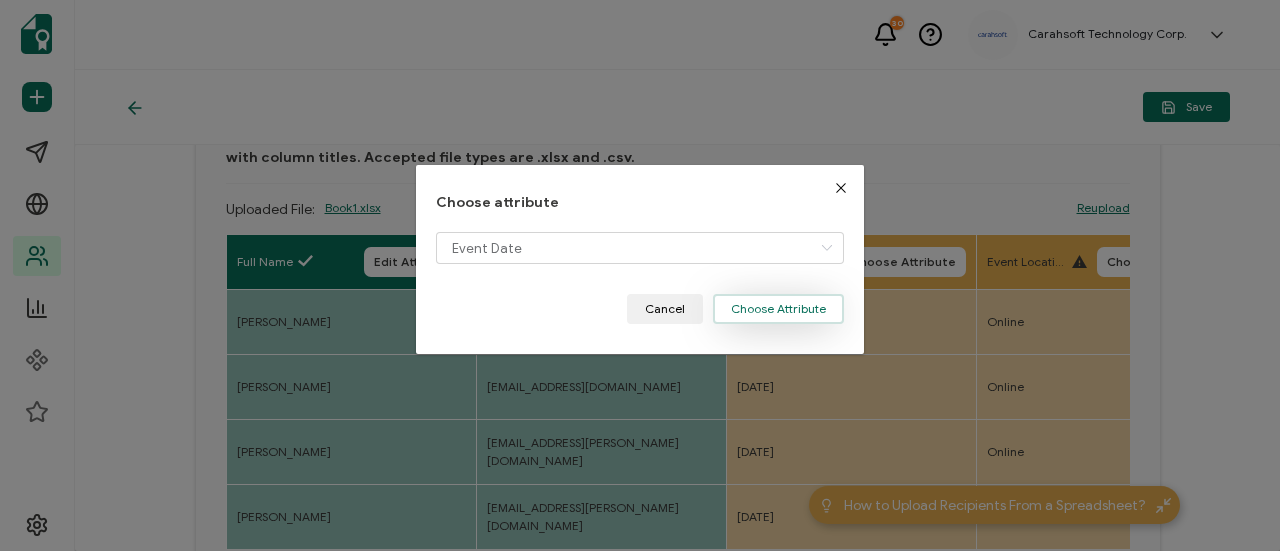click on "Choose Attribute" at bounding box center [778, 309] 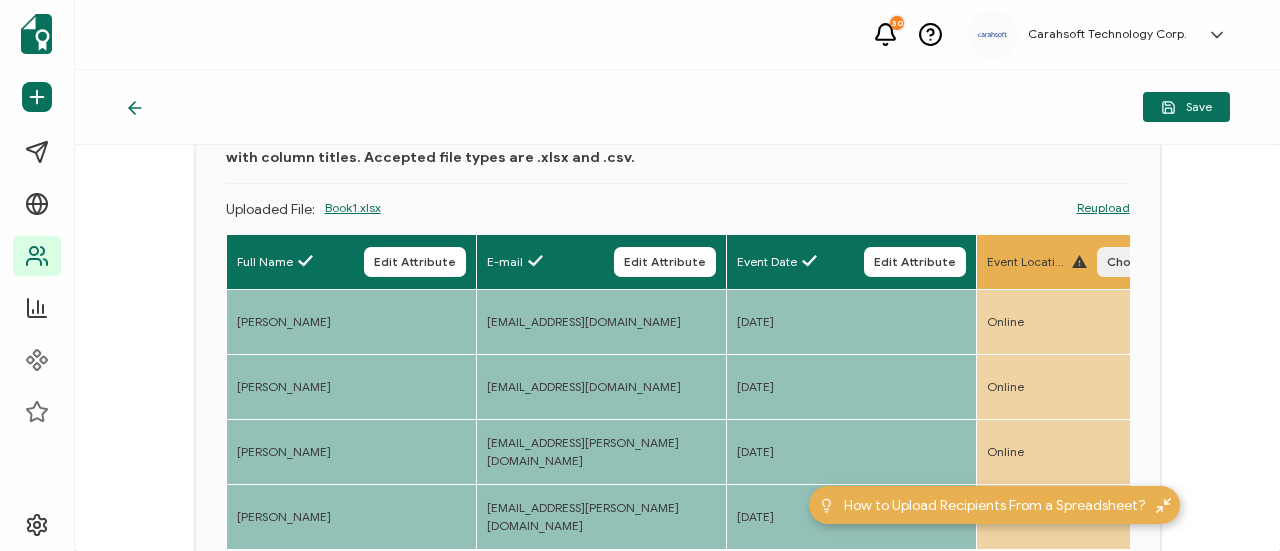 click on "Choose Attribute" at bounding box center [1159, 262] 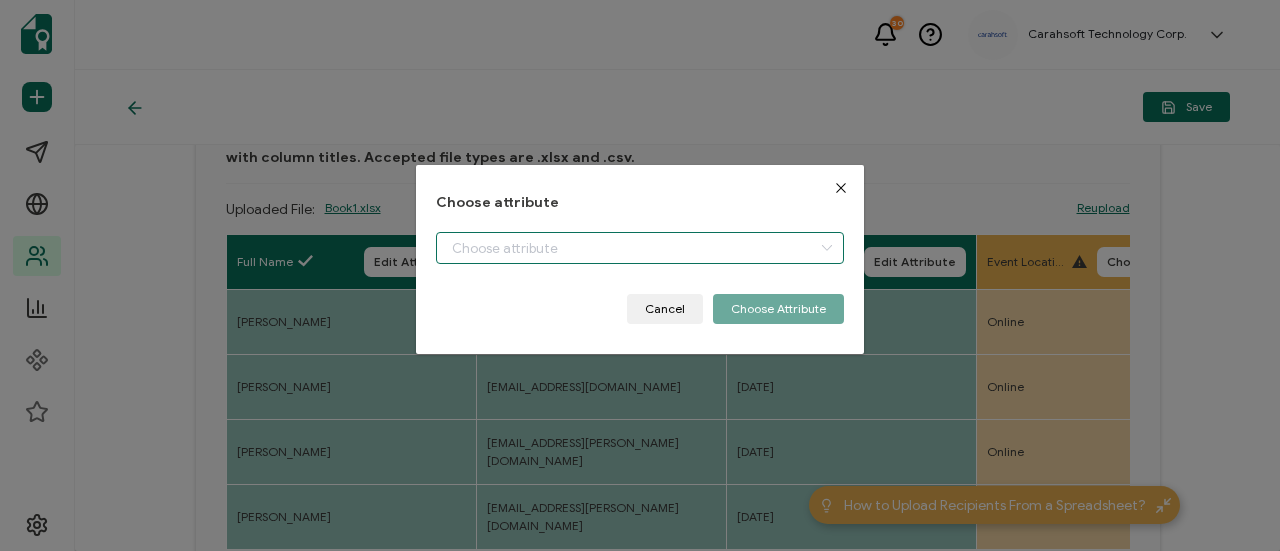 click at bounding box center [640, 248] 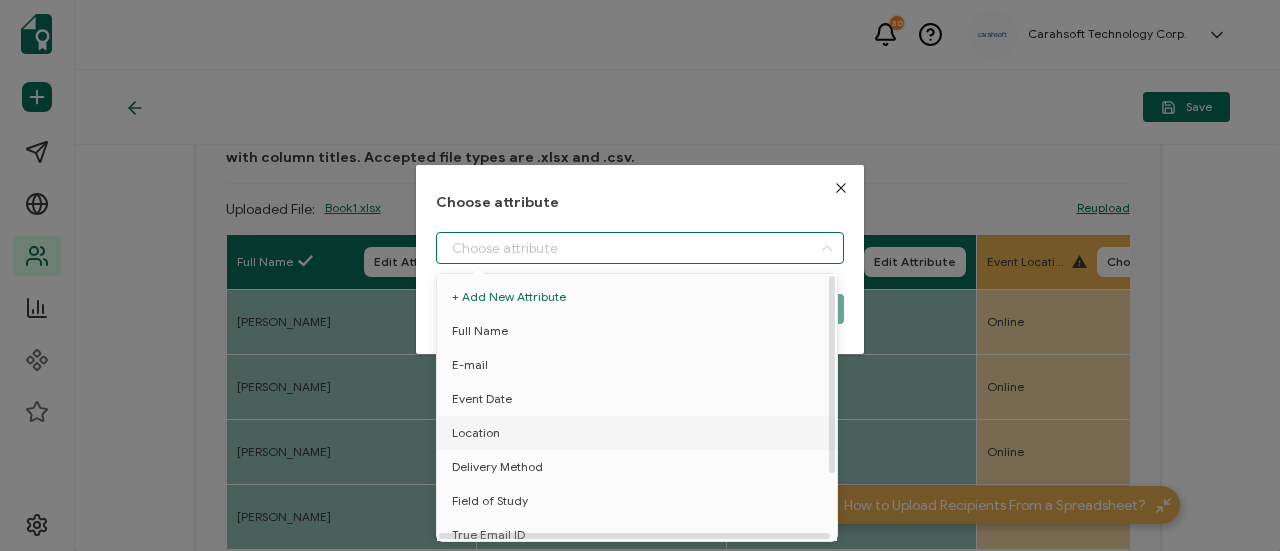 click on "Location" at bounding box center (640, 433) 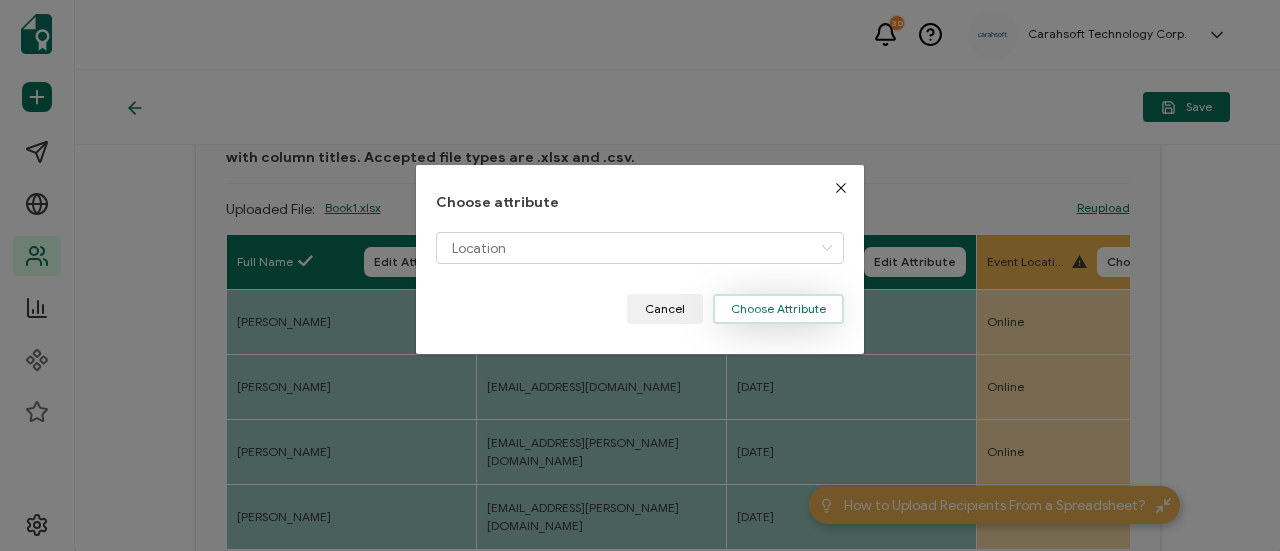 click on "Choose Attribute" at bounding box center [778, 309] 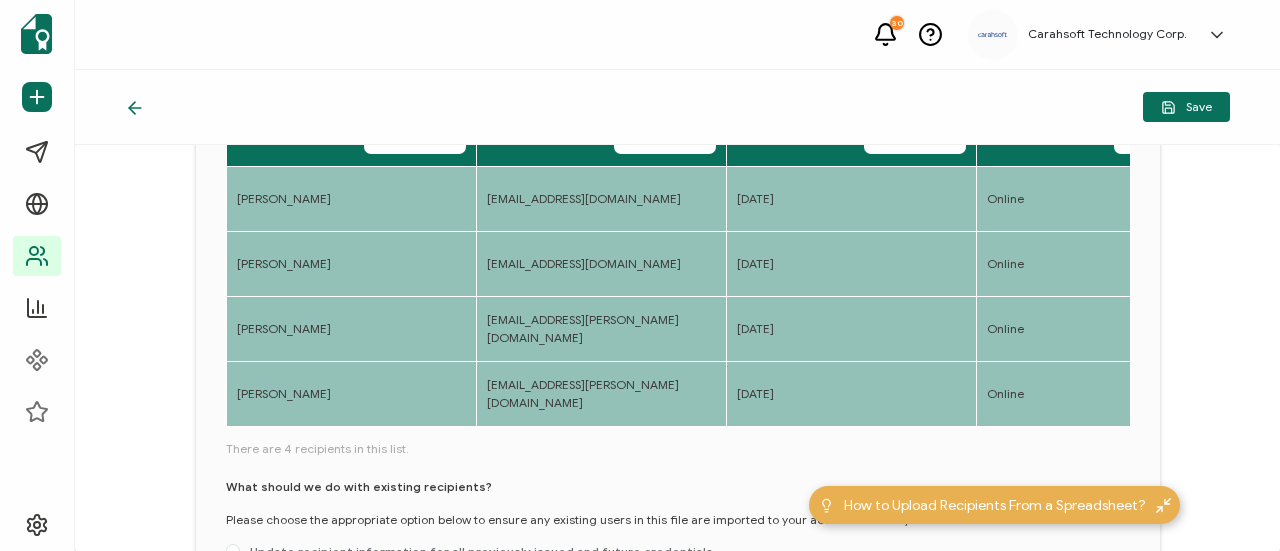 scroll, scrollTop: 333, scrollLeft: 0, axis: vertical 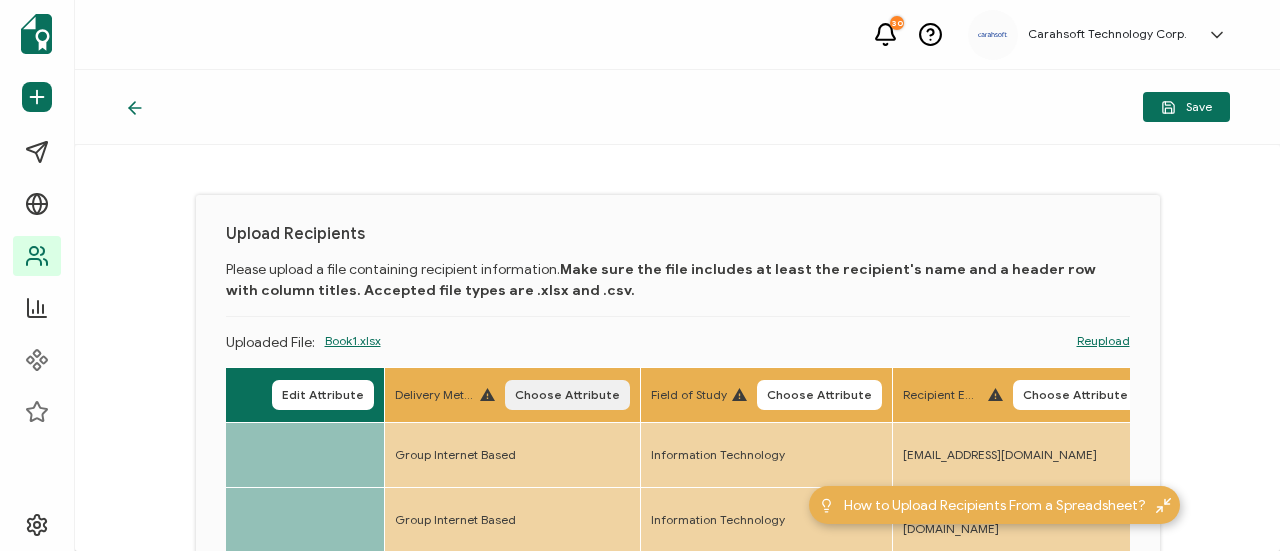 click on "Choose Attribute" at bounding box center [567, 395] 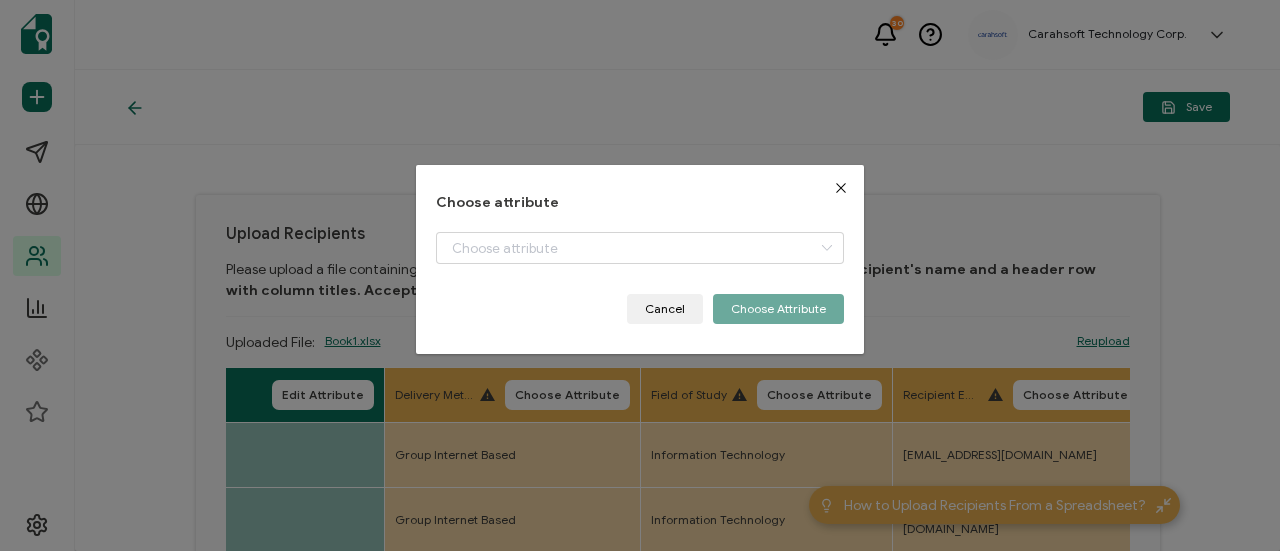 click at bounding box center [640, 263] 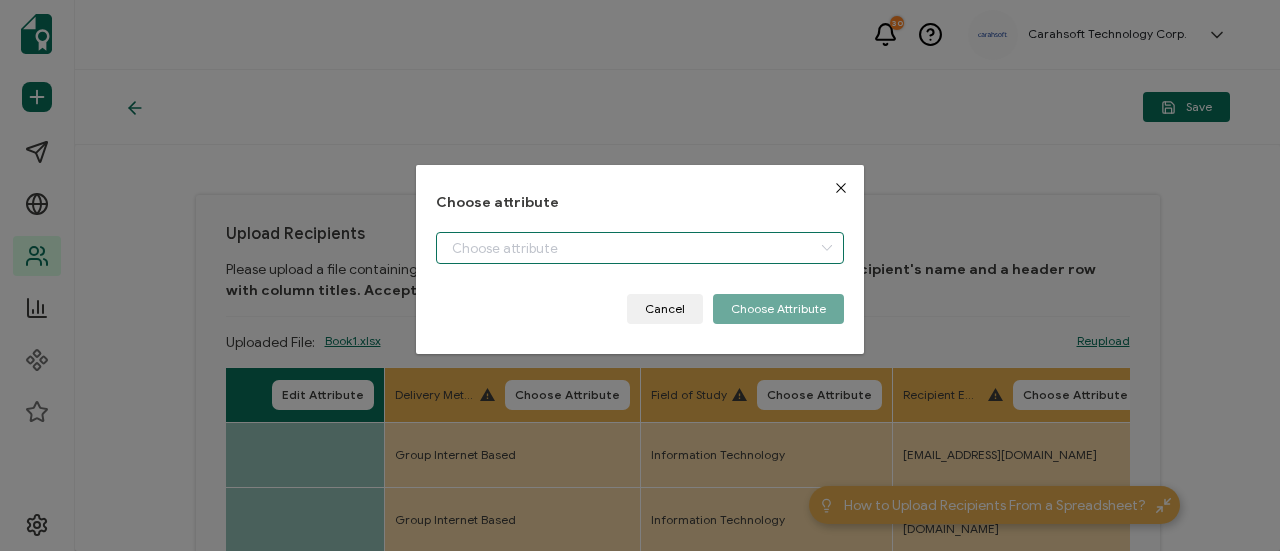 click at bounding box center (640, 248) 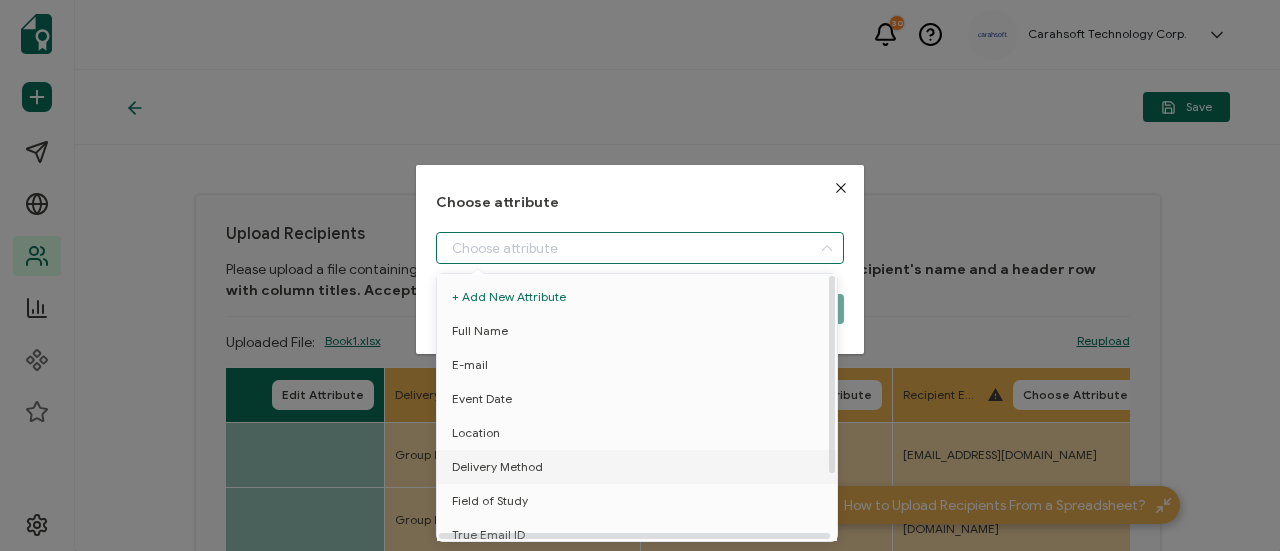click on "Delivery Method" at bounding box center [497, 467] 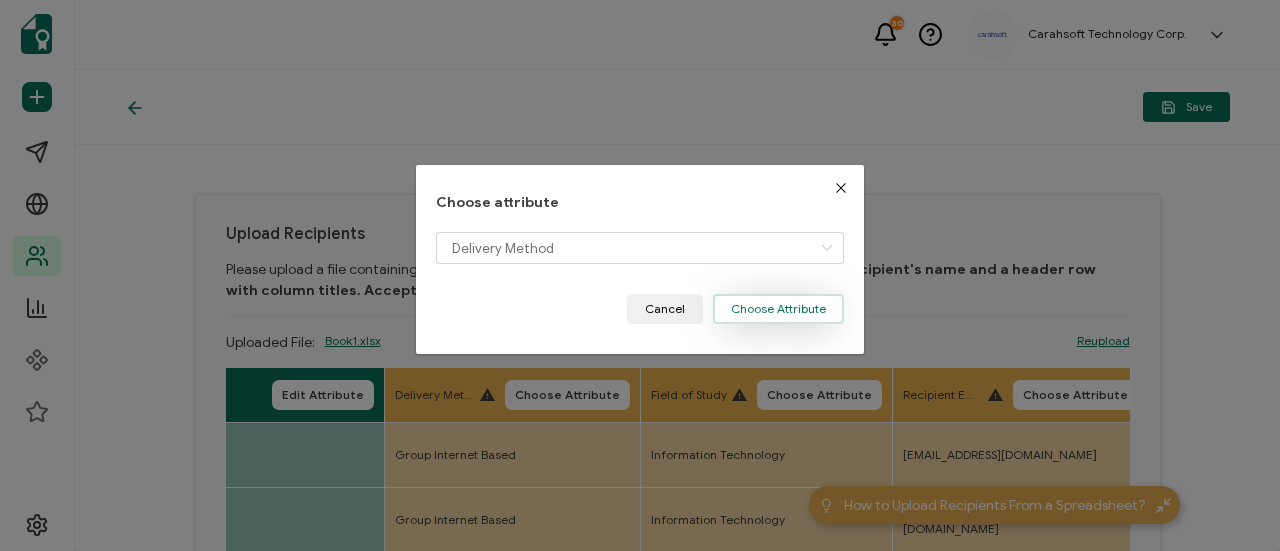click on "Choose Attribute" at bounding box center (778, 309) 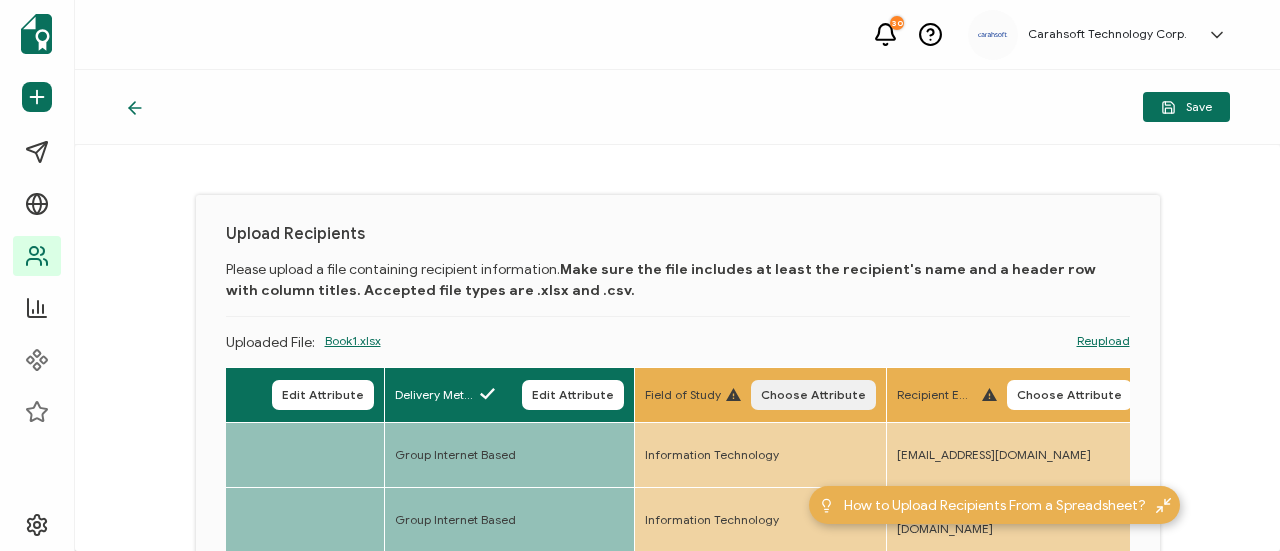 click on "Choose Attribute" at bounding box center [813, 395] 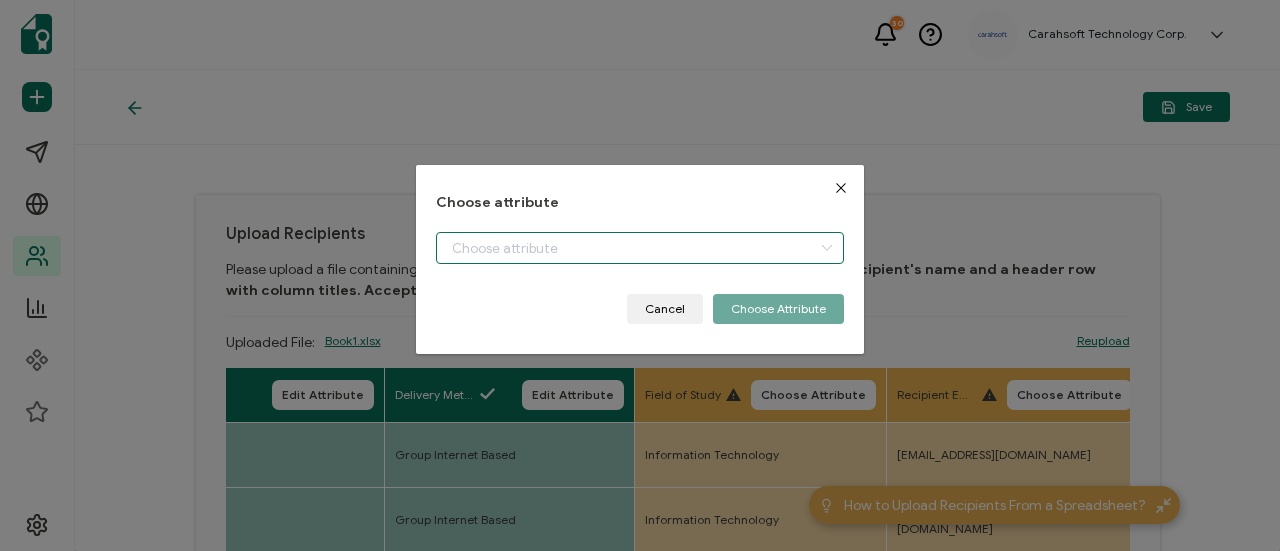 click at bounding box center [640, 248] 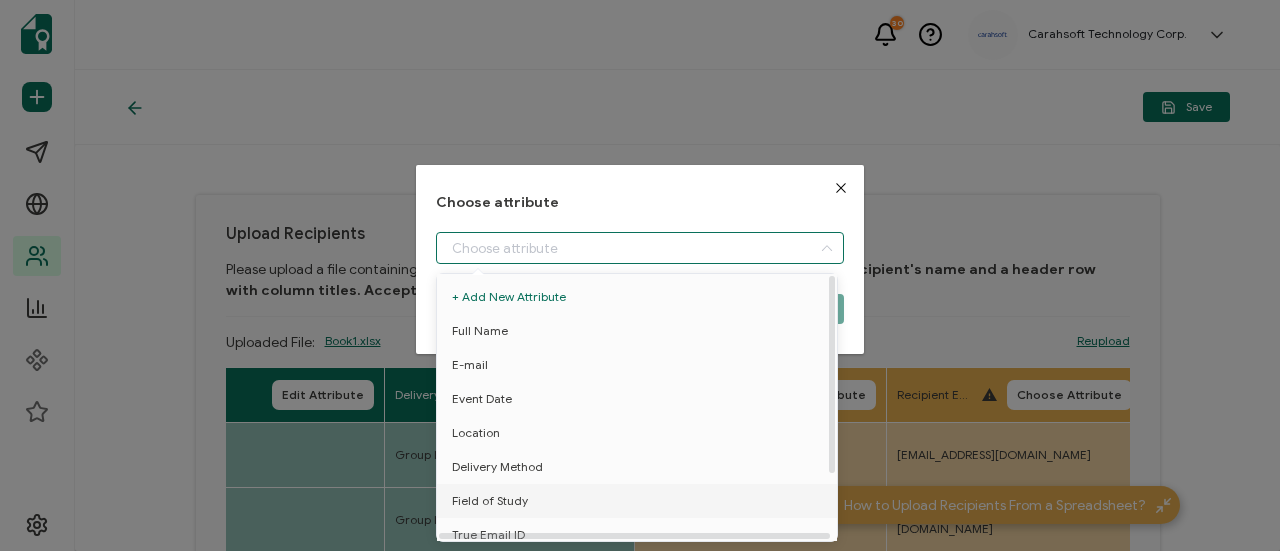 click on "Field of Study" at bounding box center [640, 501] 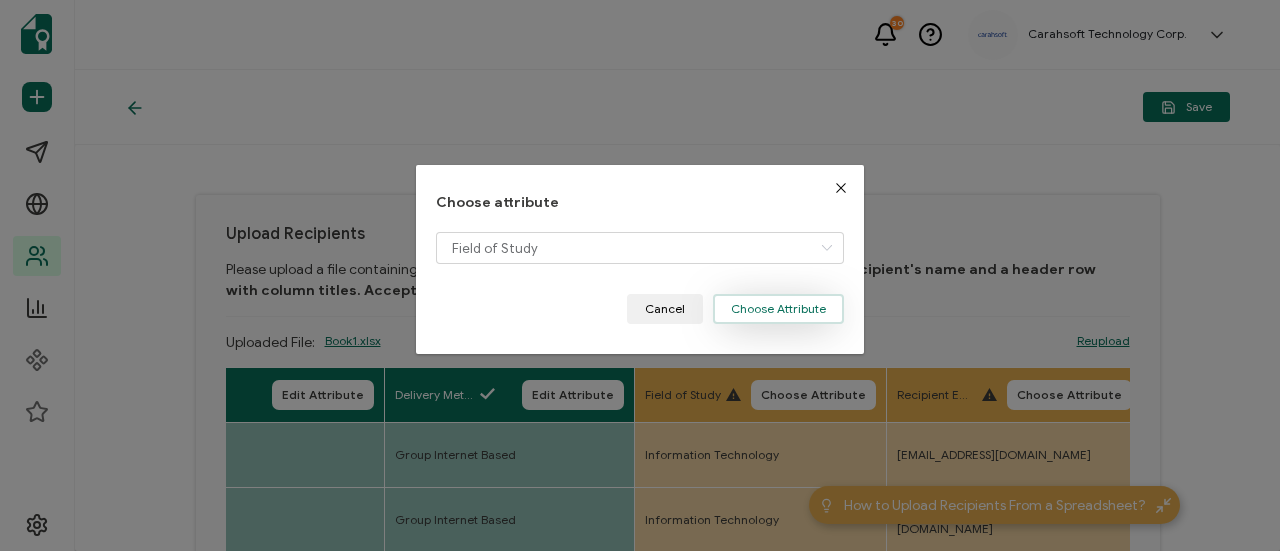 click on "Choose Attribute" at bounding box center [778, 309] 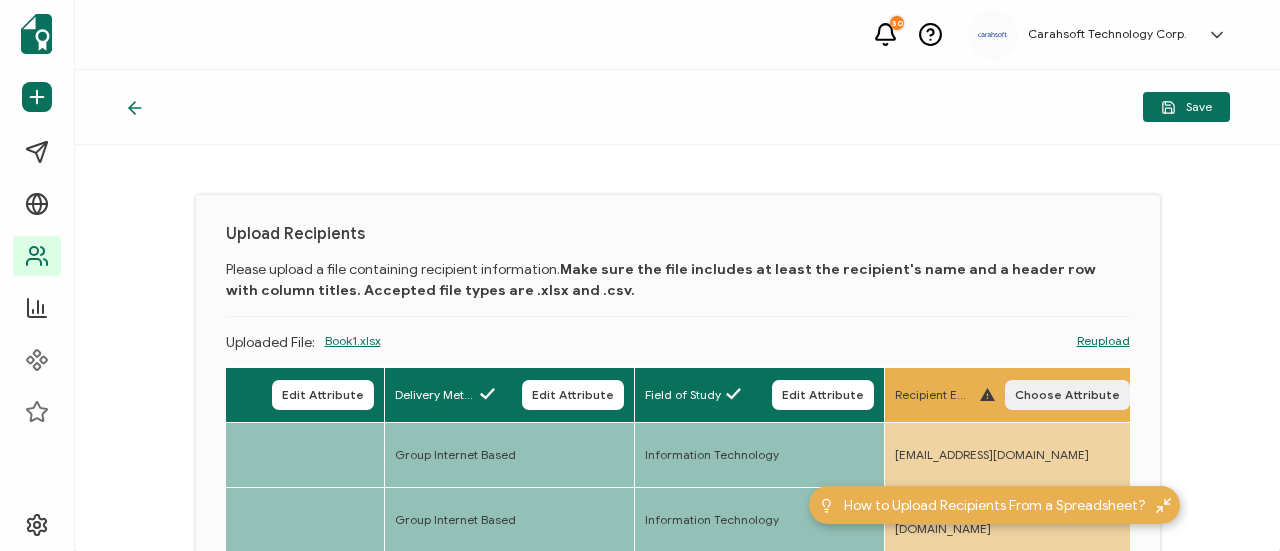 click on "Choose Attribute" at bounding box center (1067, 395) 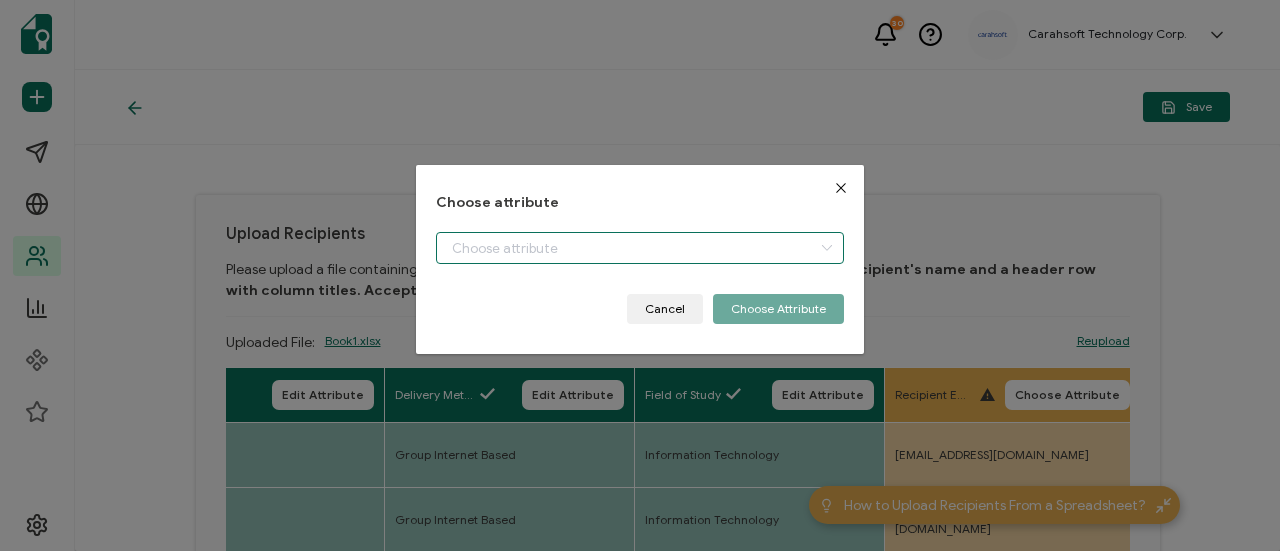 click at bounding box center (640, 248) 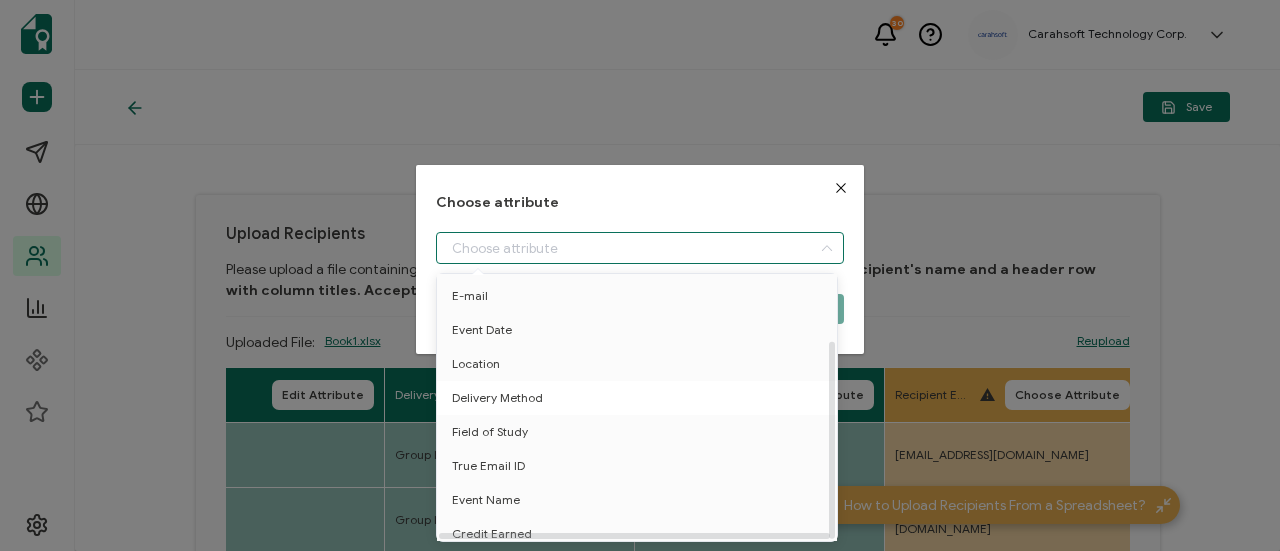 scroll, scrollTop: 88, scrollLeft: 0, axis: vertical 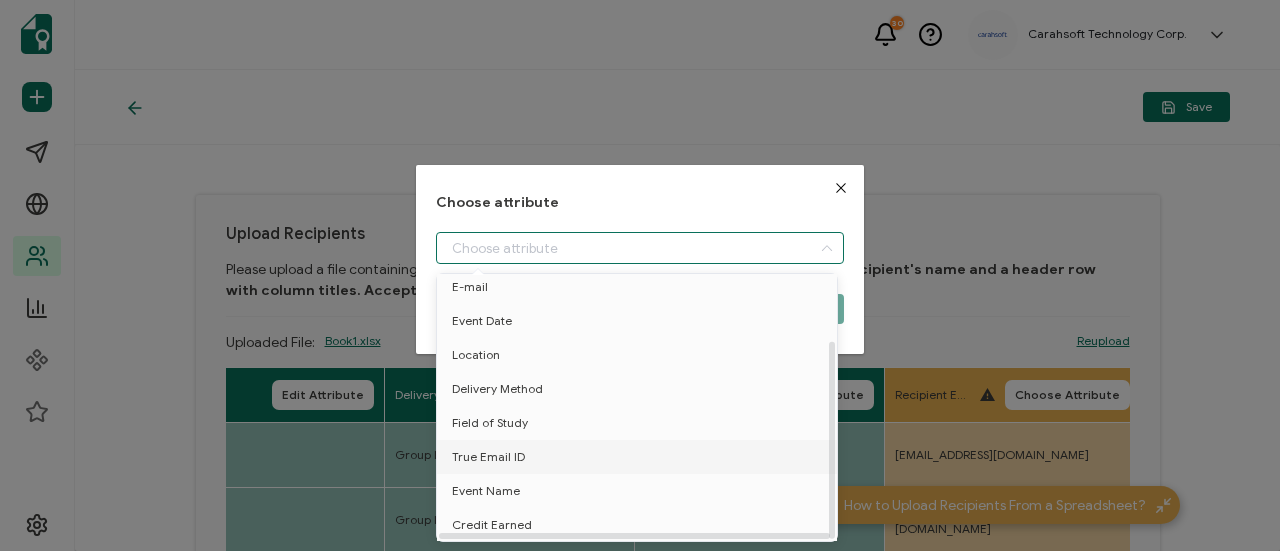 click on "True Email ID" at bounding box center [640, 457] 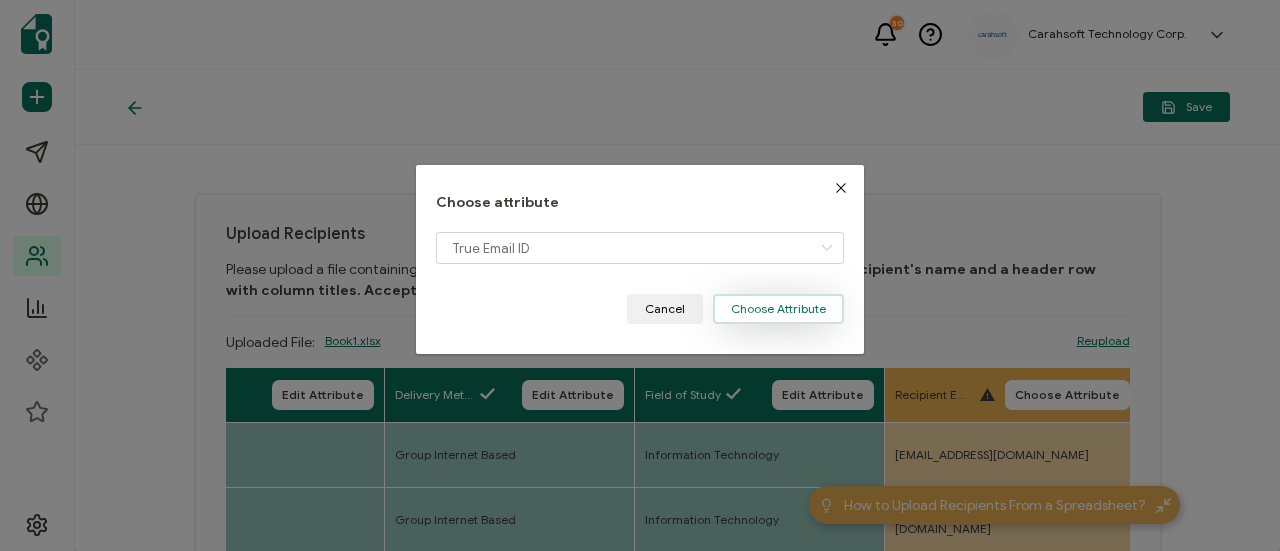 click on "Choose Attribute" at bounding box center (778, 309) 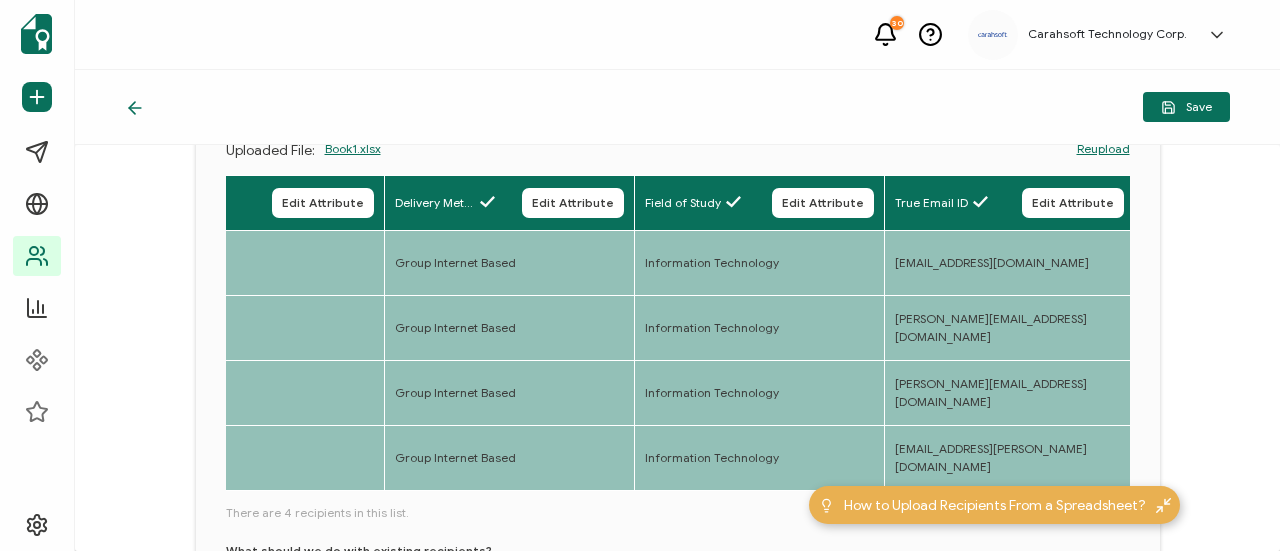 scroll, scrollTop: 400, scrollLeft: 0, axis: vertical 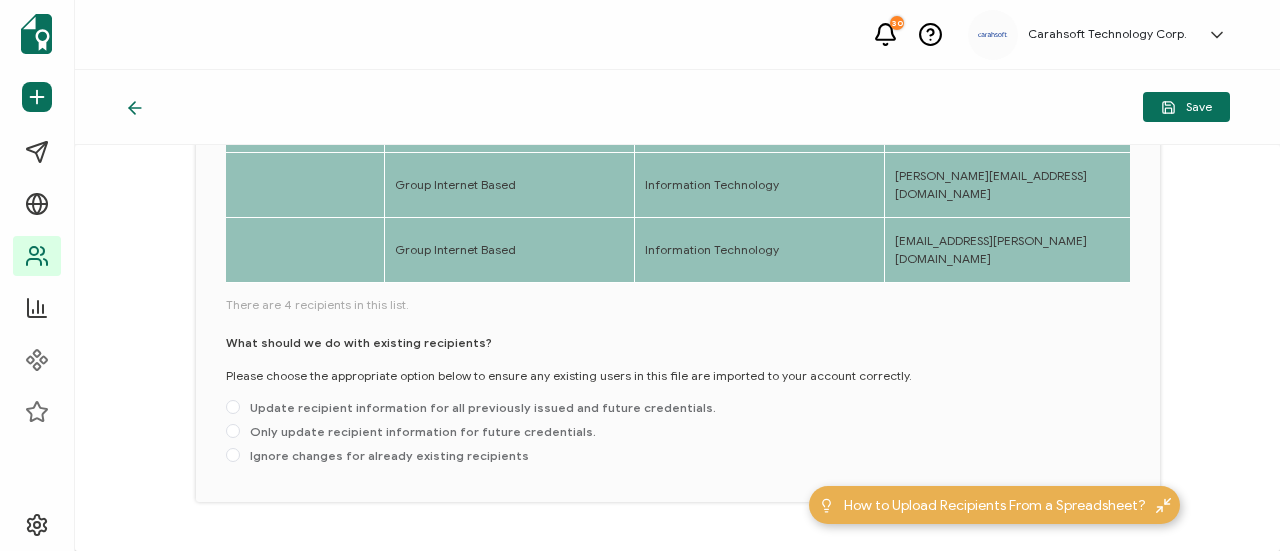 drag, startPoint x: 410, startPoint y: 289, endPoint x: 448, endPoint y: 289, distance: 38 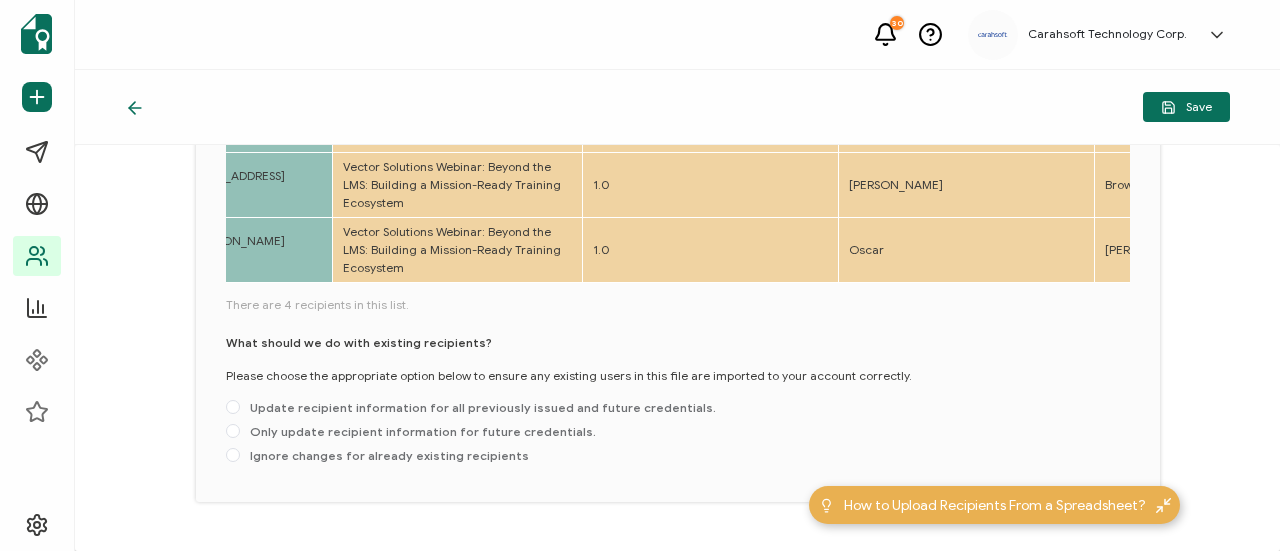 scroll, scrollTop: 0, scrollLeft: 1649, axis: horizontal 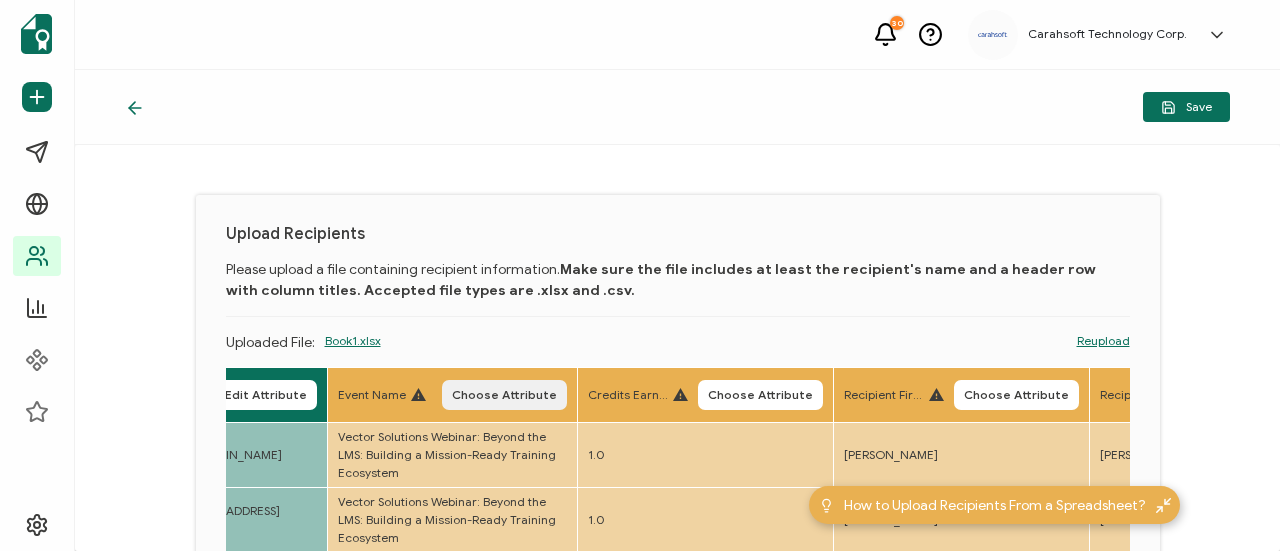 click on "Choose Attribute" at bounding box center [504, 395] 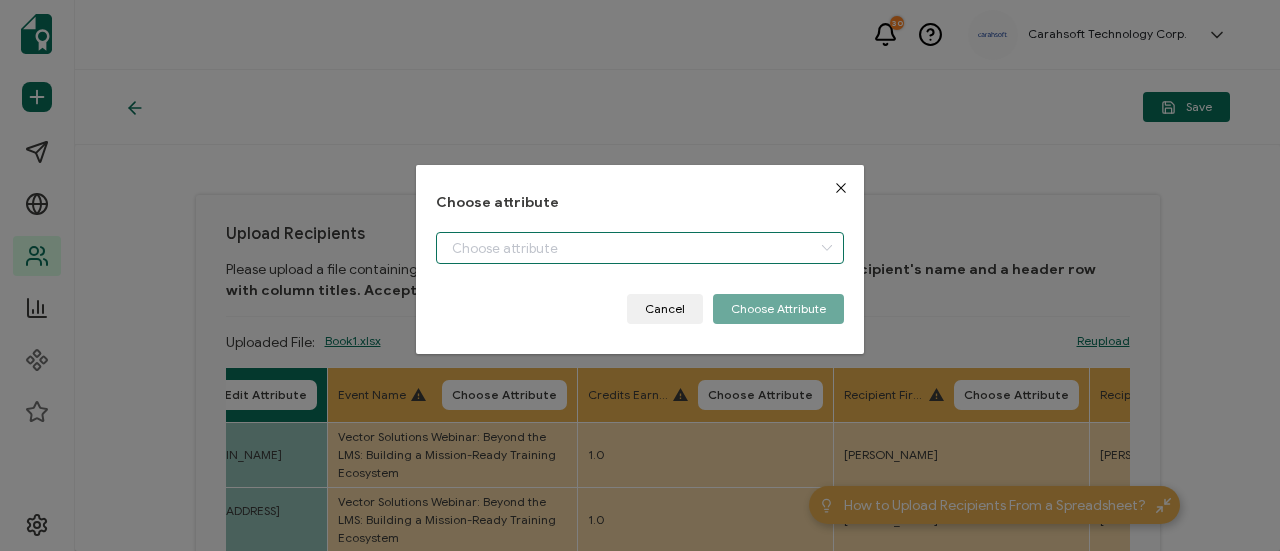 click at bounding box center (640, 248) 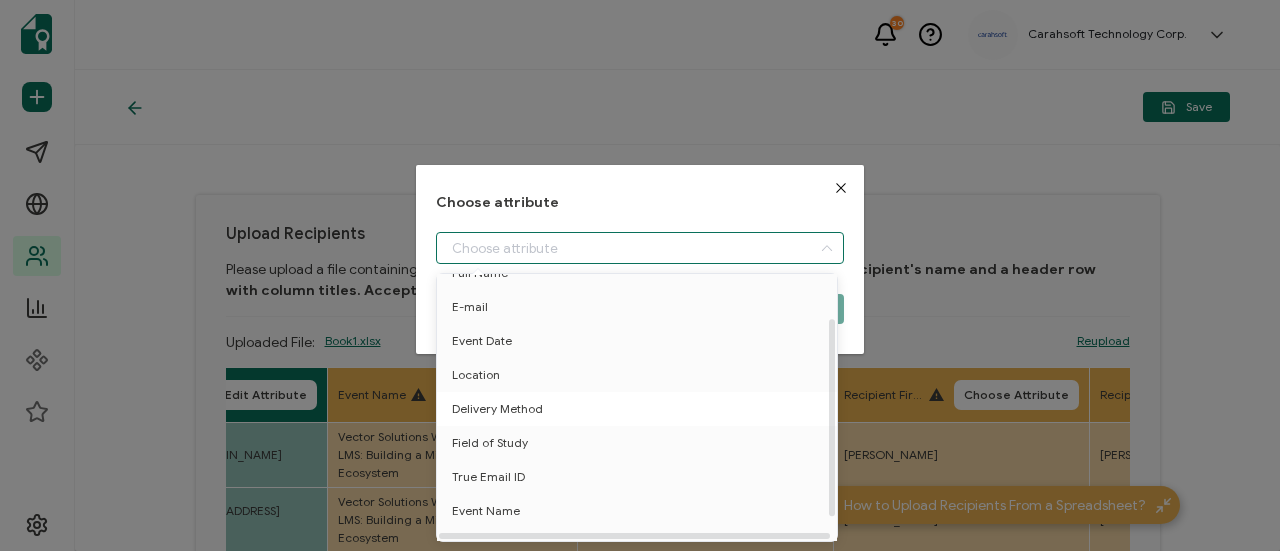 scroll, scrollTop: 88, scrollLeft: 0, axis: vertical 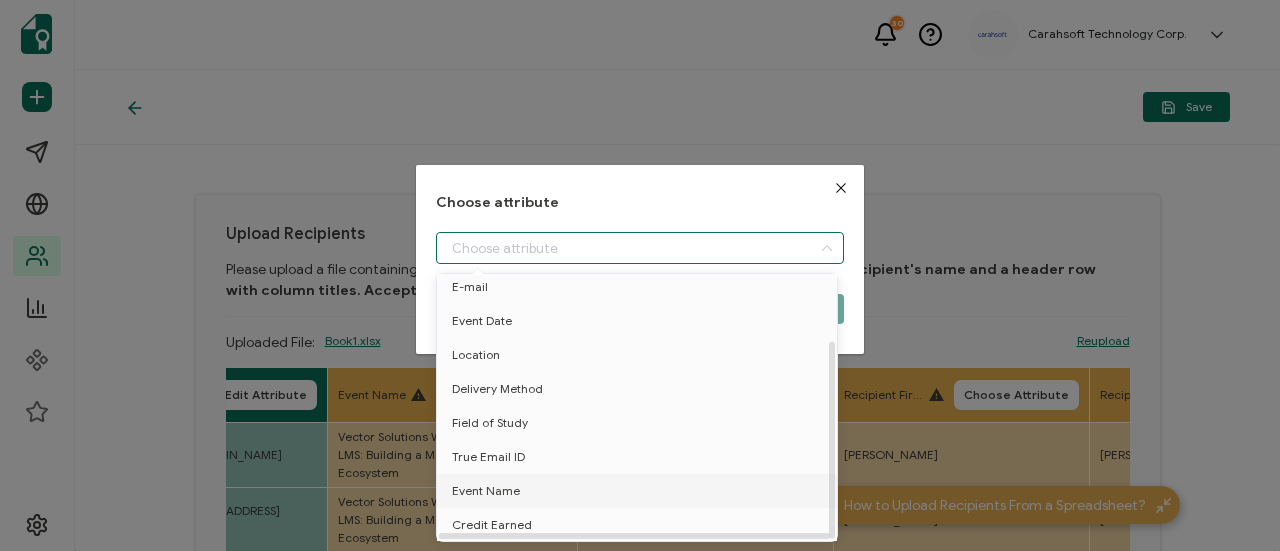 click on "Event Name" at bounding box center (640, 491) 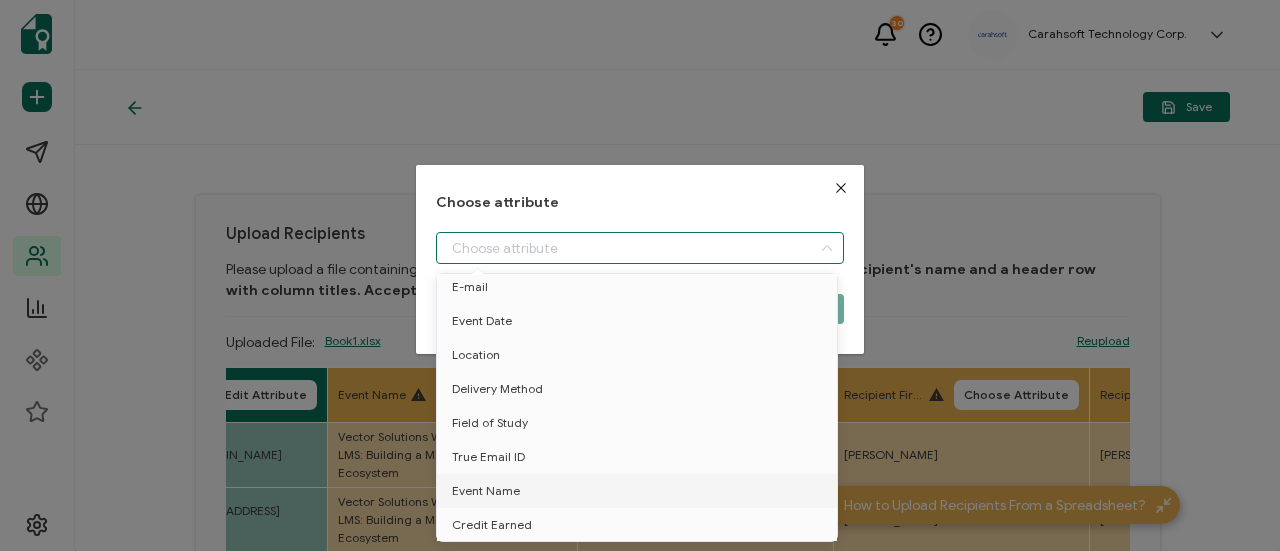 type on "Event Name" 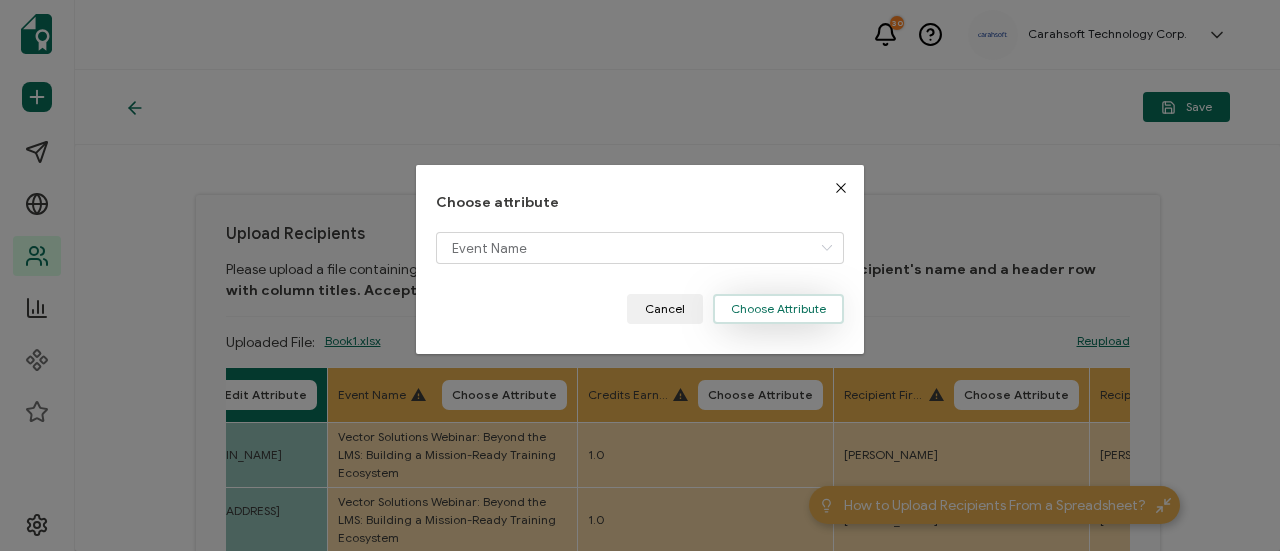 click on "Choose Attribute" at bounding box center [778, 309] 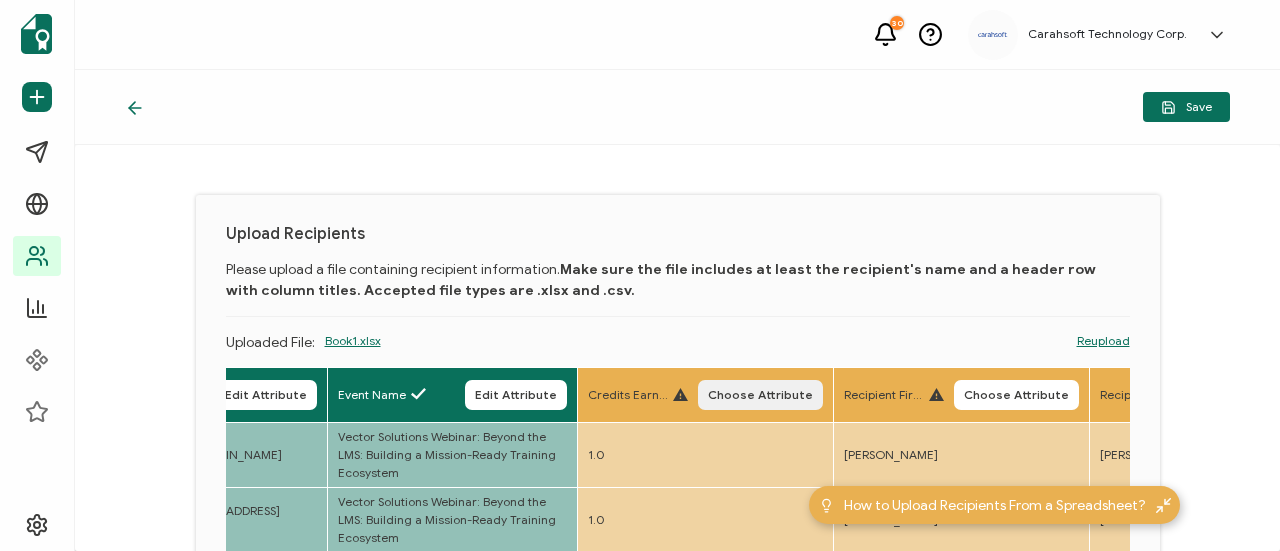 click on "Choose Attribute" at bounding box center [760, 395] 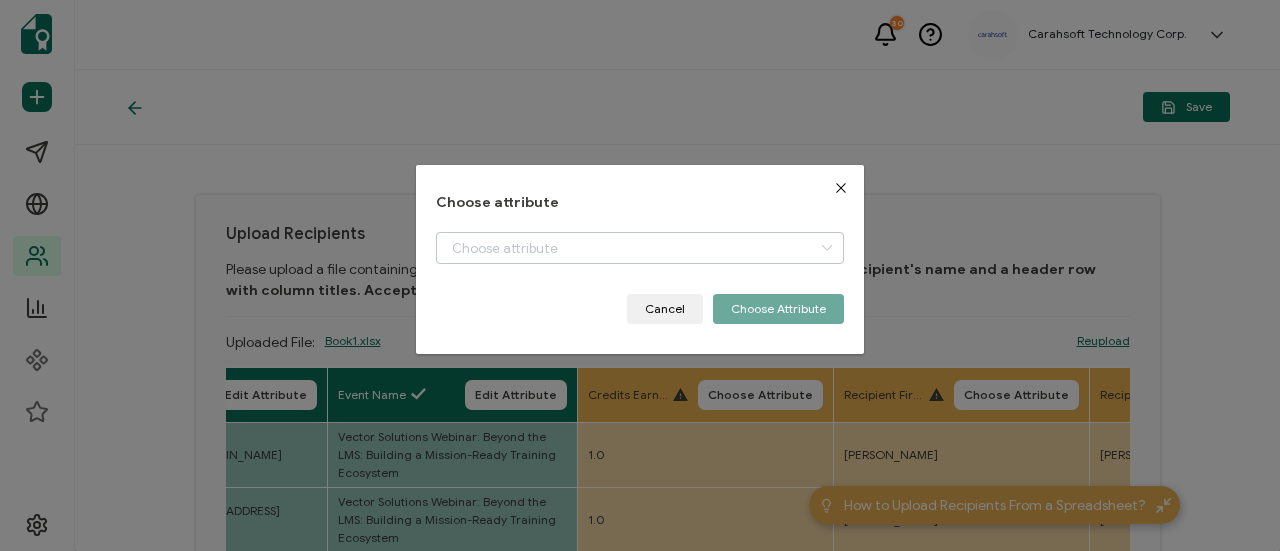 click on "Choose attribute
Cancel
Choose Attribute" at bounding box center (640, 259) 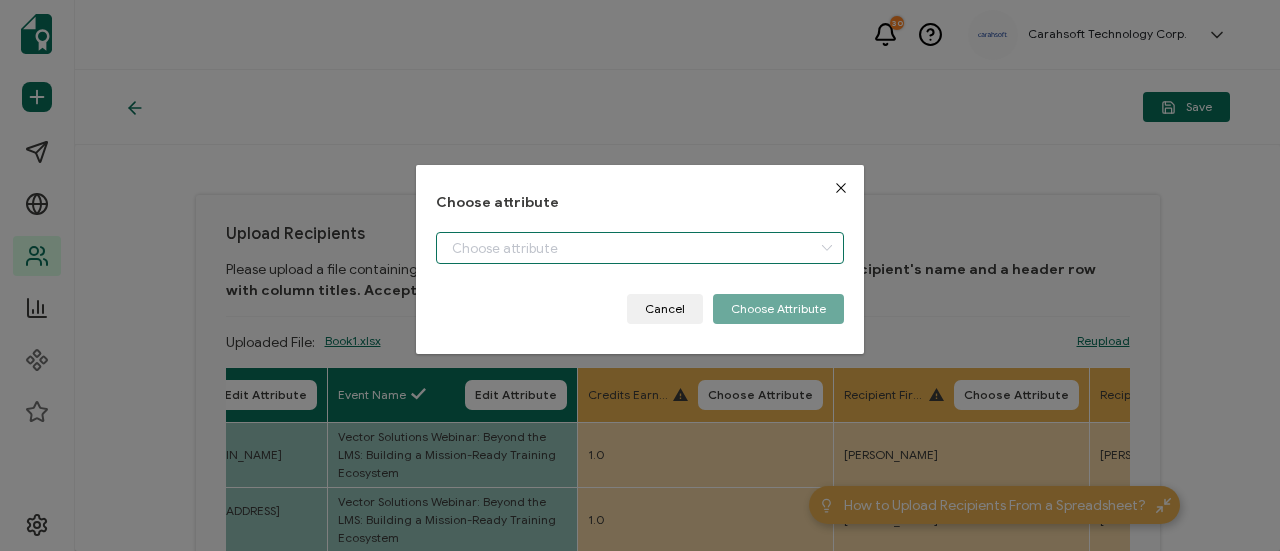 click at bounding box center (640, 248) 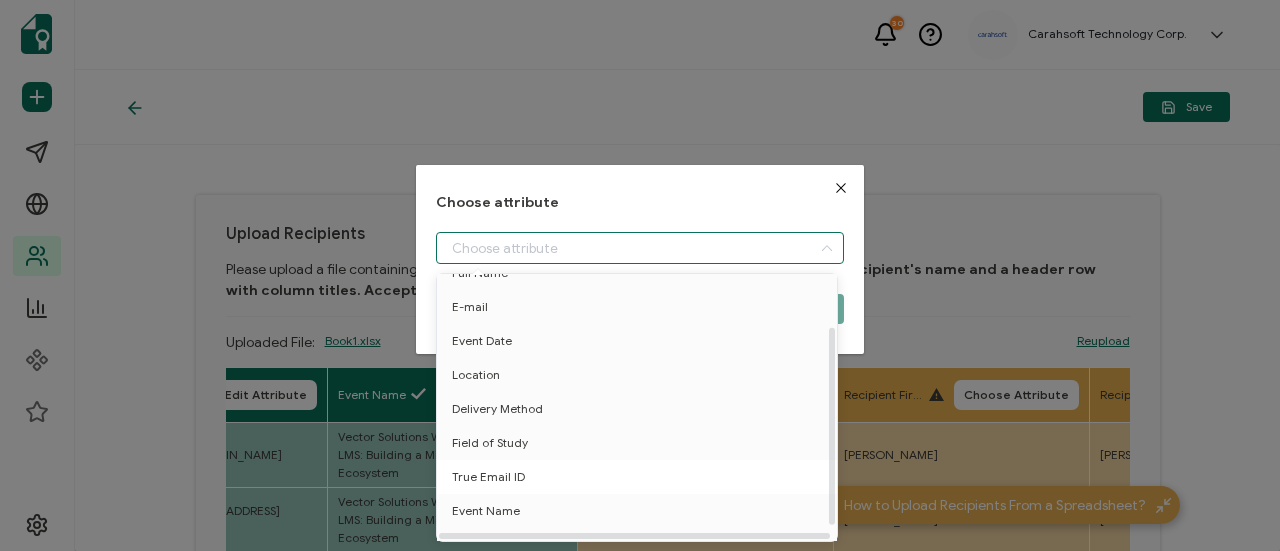 scroll, scrollTop: 88, scrollLeft: 0, axis: vertical 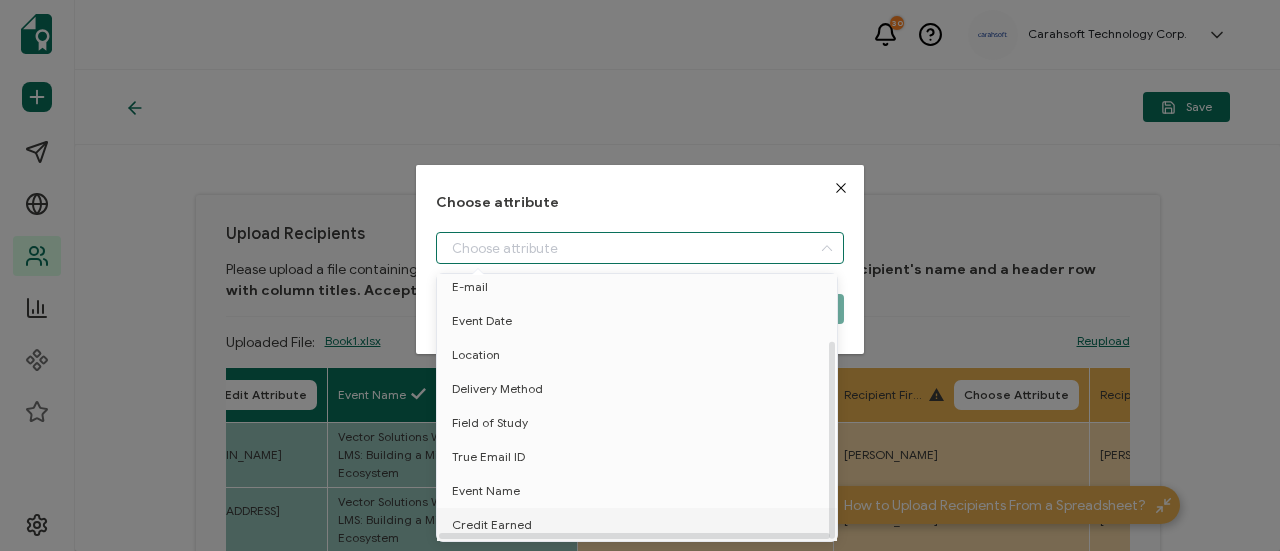 click on "Credit Earned" at bounding box center (640, 525) 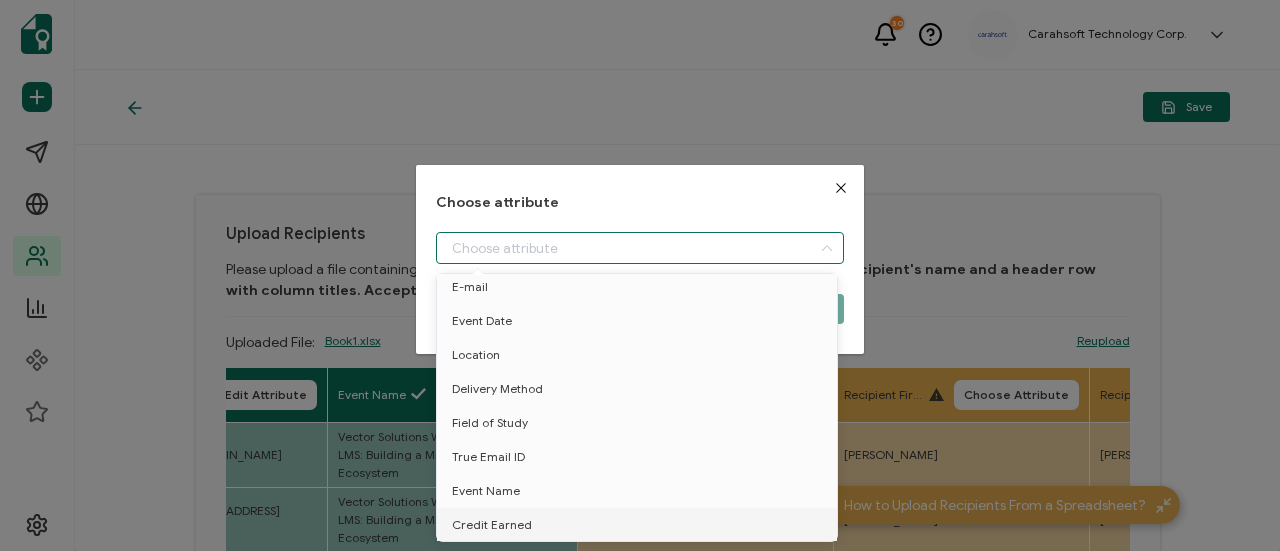 type on "Credit Earned" 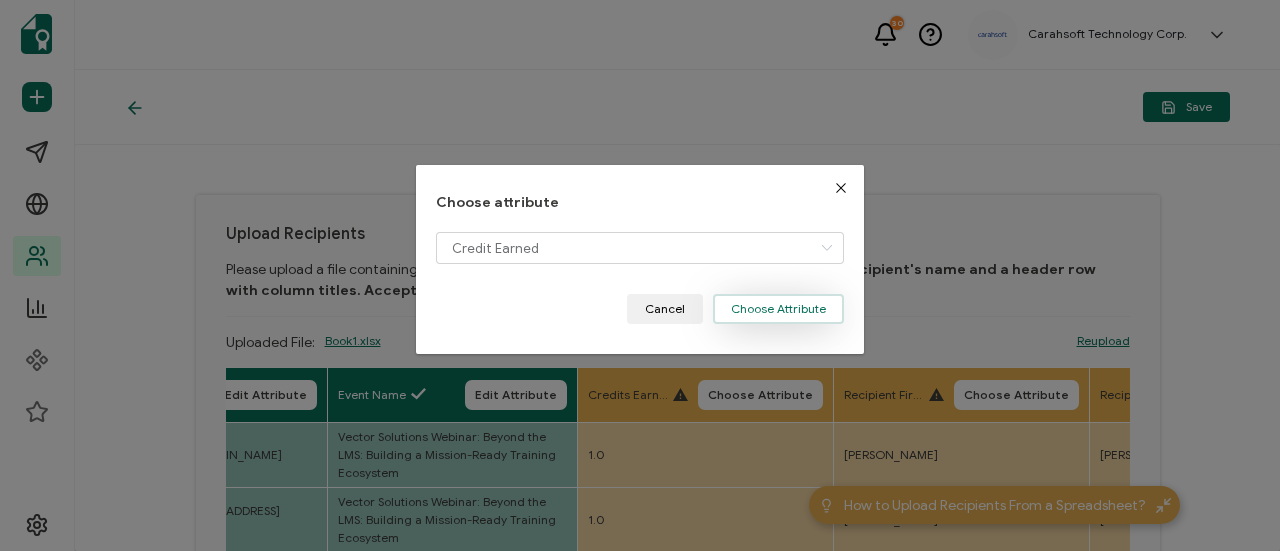 click on "Choose Attribute" at bounding box center (778, 309) 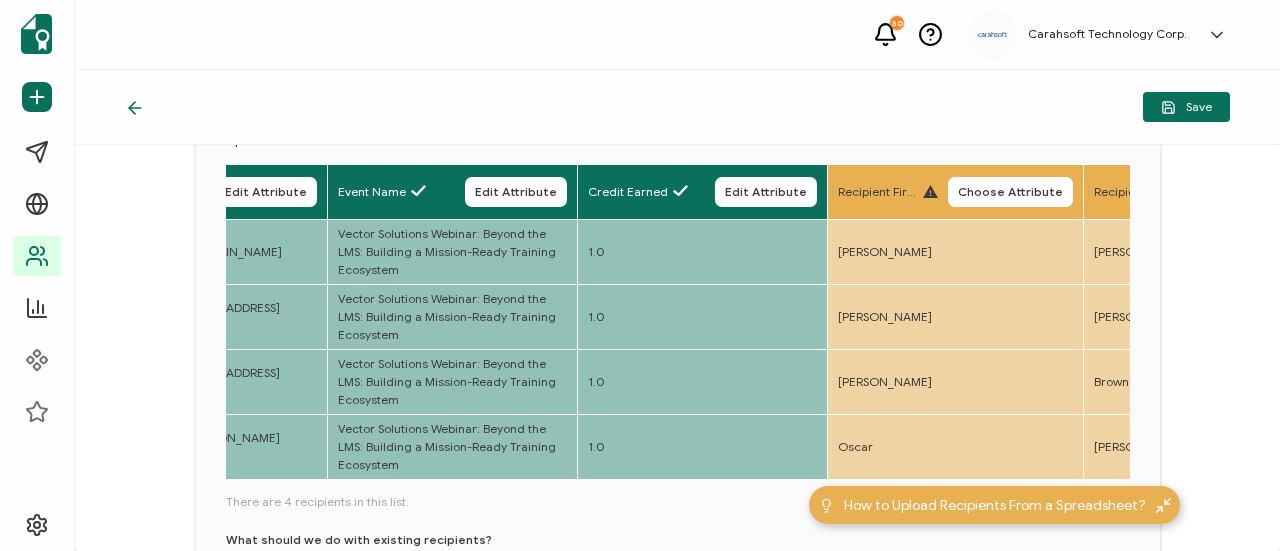 scroll, scrollTop: 453, scrollLeft: 0, axis: vertical 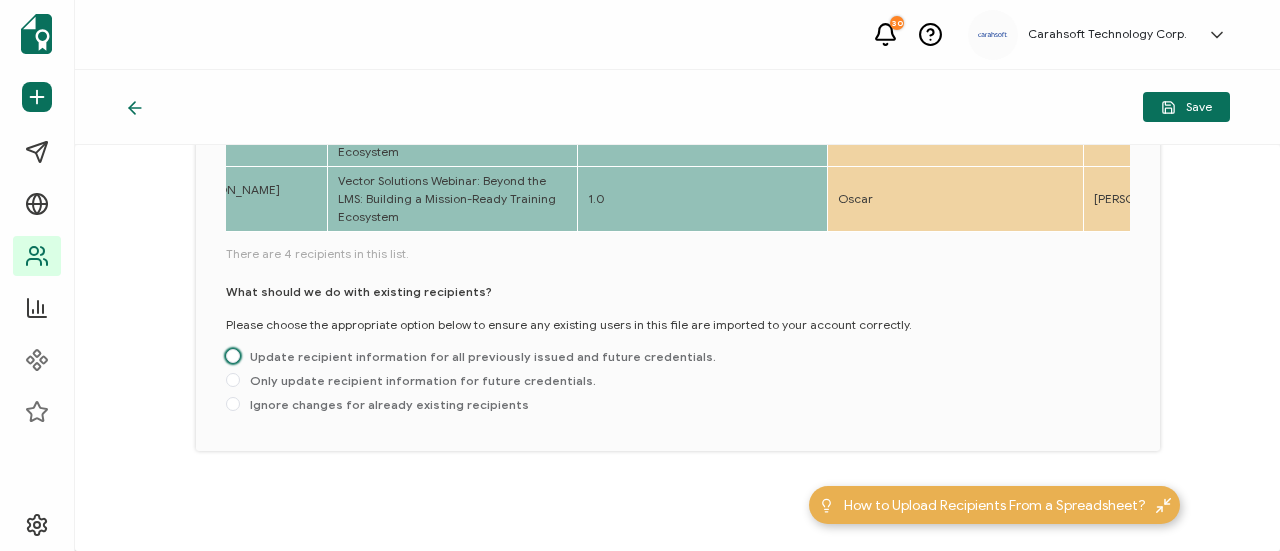 click on "Update recipient information for all previously issued and future credentials." at bounding box center (478, 356) 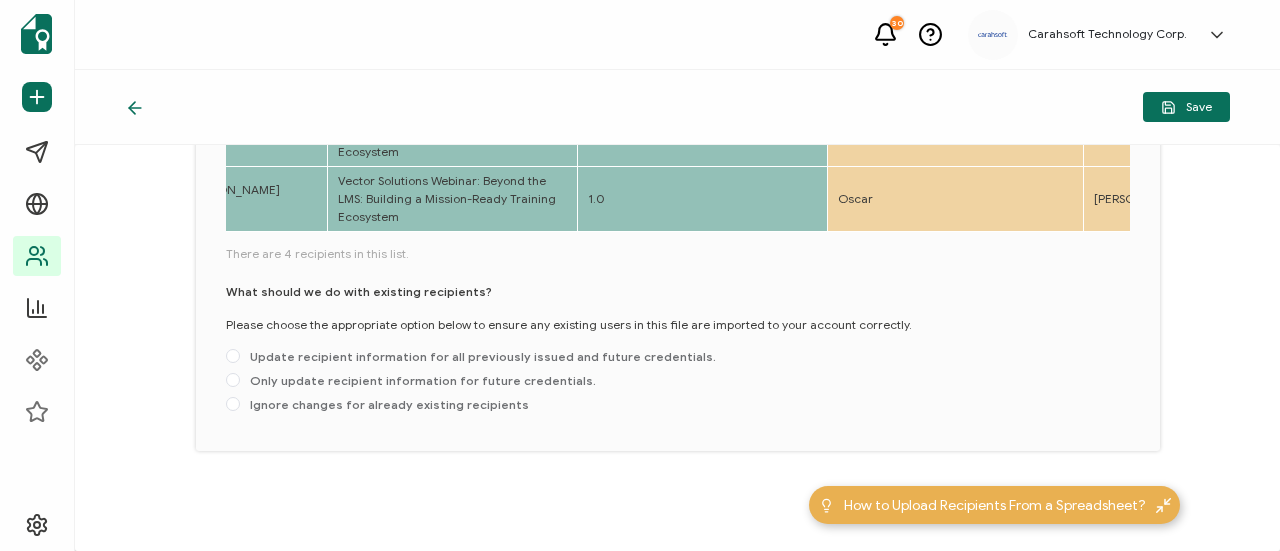 click on "Update recipient information for all previously issued and future credentials." at bounding box center [233, 357] 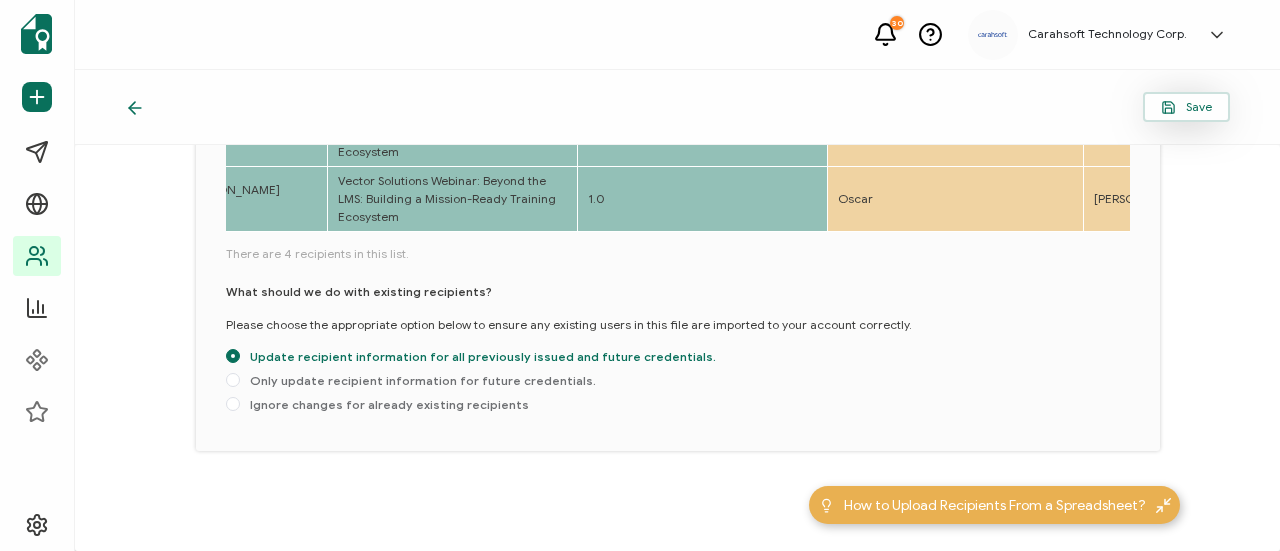 click 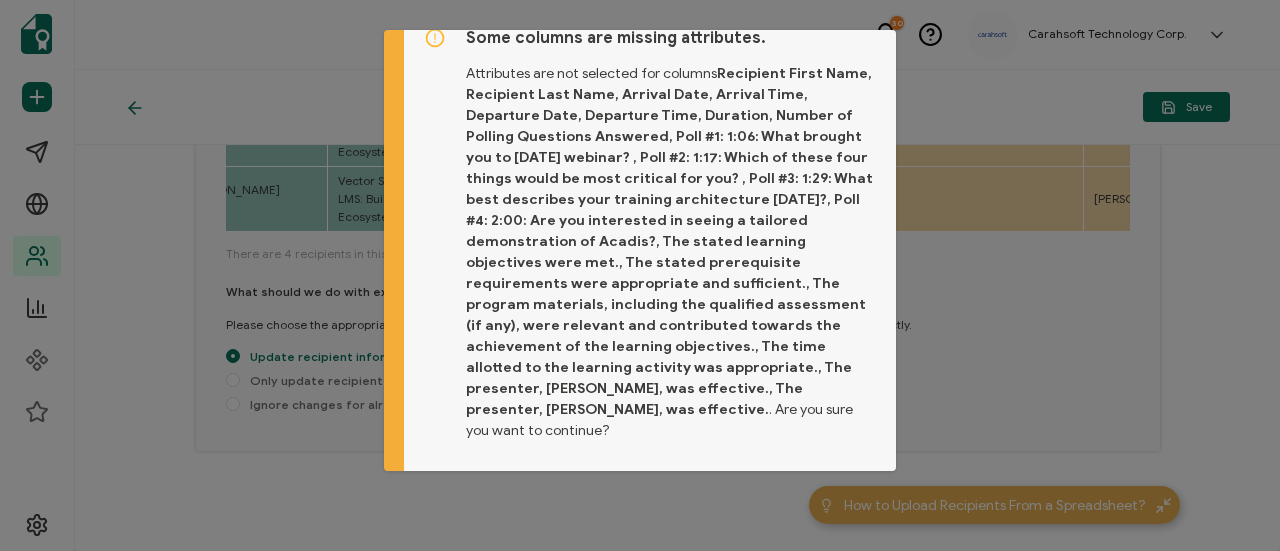 scroll, scrollTop: 60, scrollLeft: 0, axis: vertical 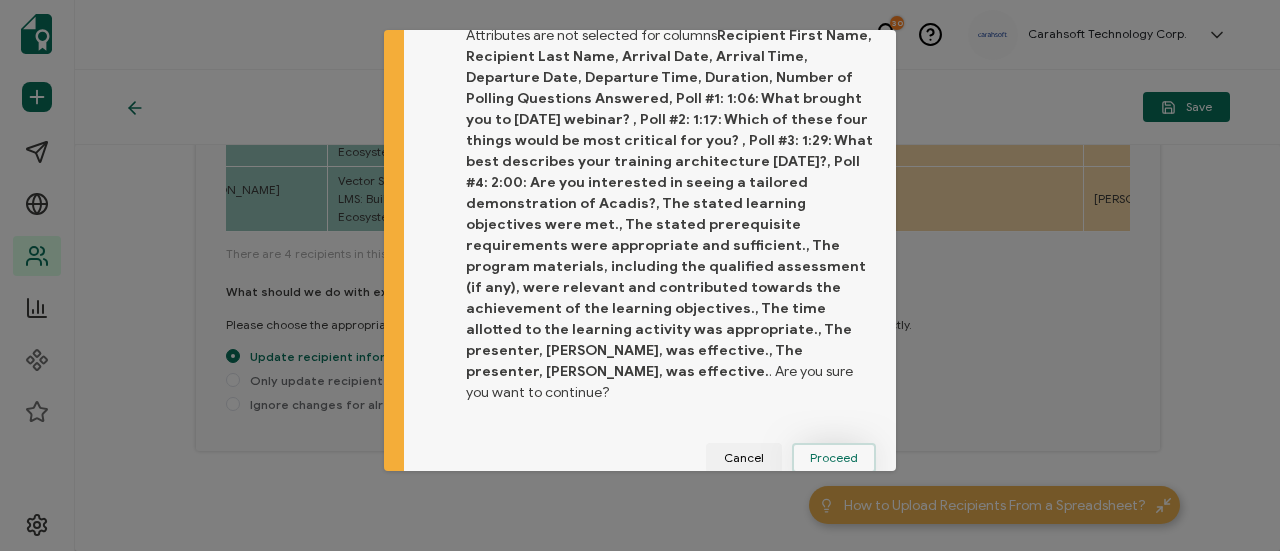 click on "Proceed" at bounding box center [834, 458] 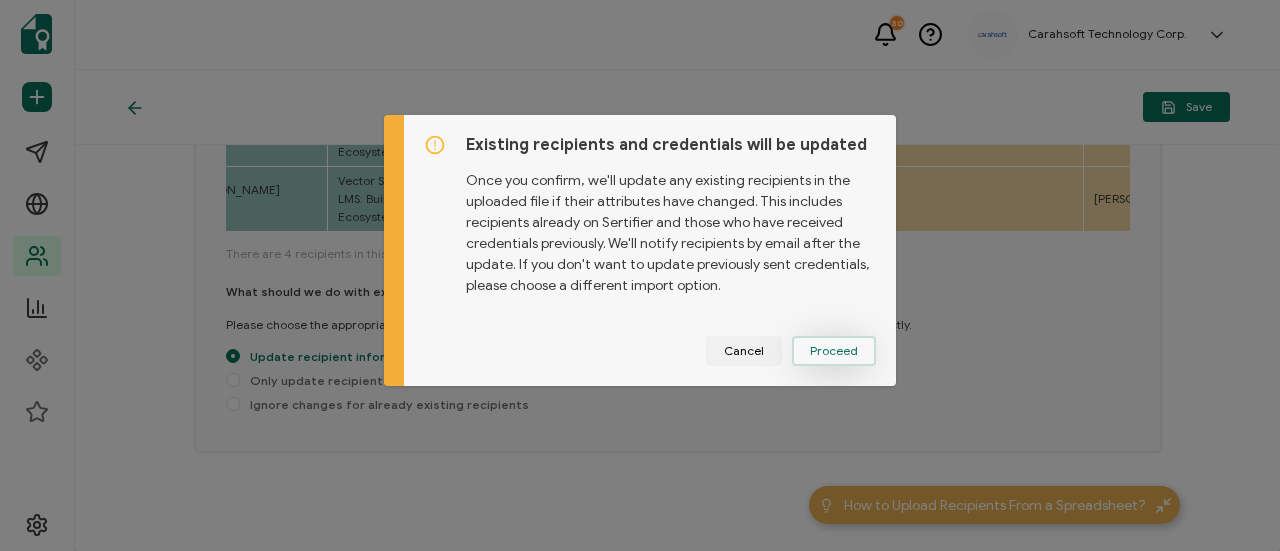 click on "Proceed" at bounding box center (0, 0) 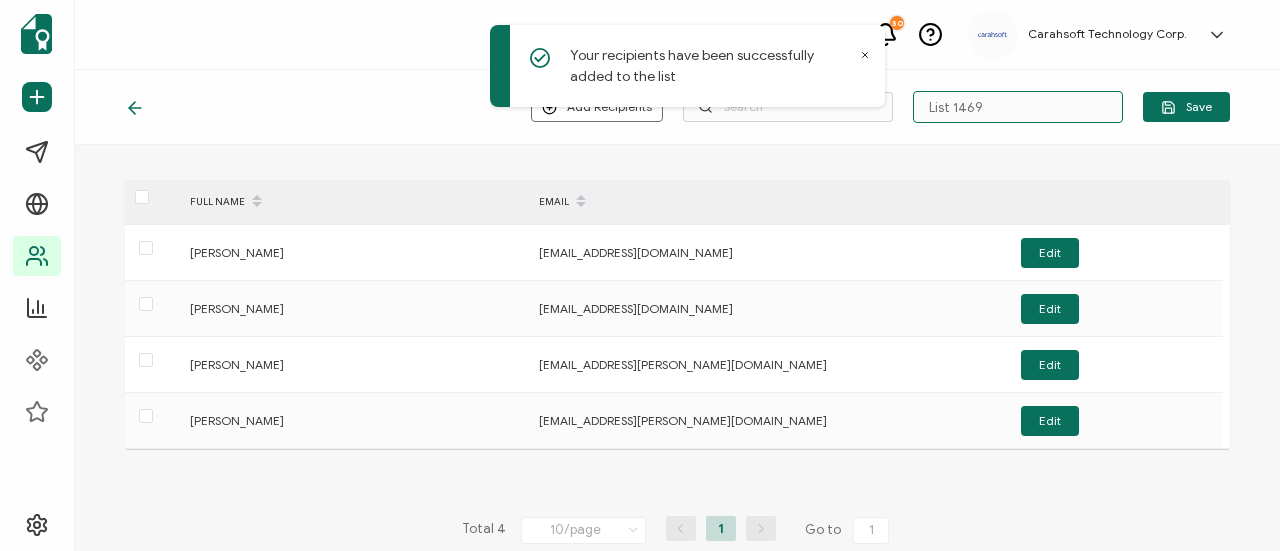 click on "Your recipients have been successfully added to the list
30
Carahsoft Technology Corp.
[PERSON_NAME]
[EMAIL_ADDRESS][PERSON_NAME][DOMAIN_NAME]
ID:
18038000
Carahsoft Technology Corp.
Create Organization
Organization Settings
Log Out
Complete Your Journey         Complete your organization profile       View analytics page
Customize credential website
Customize issuer profile
Start your subscription                 View analytics page" at bounding box center [640, 275] 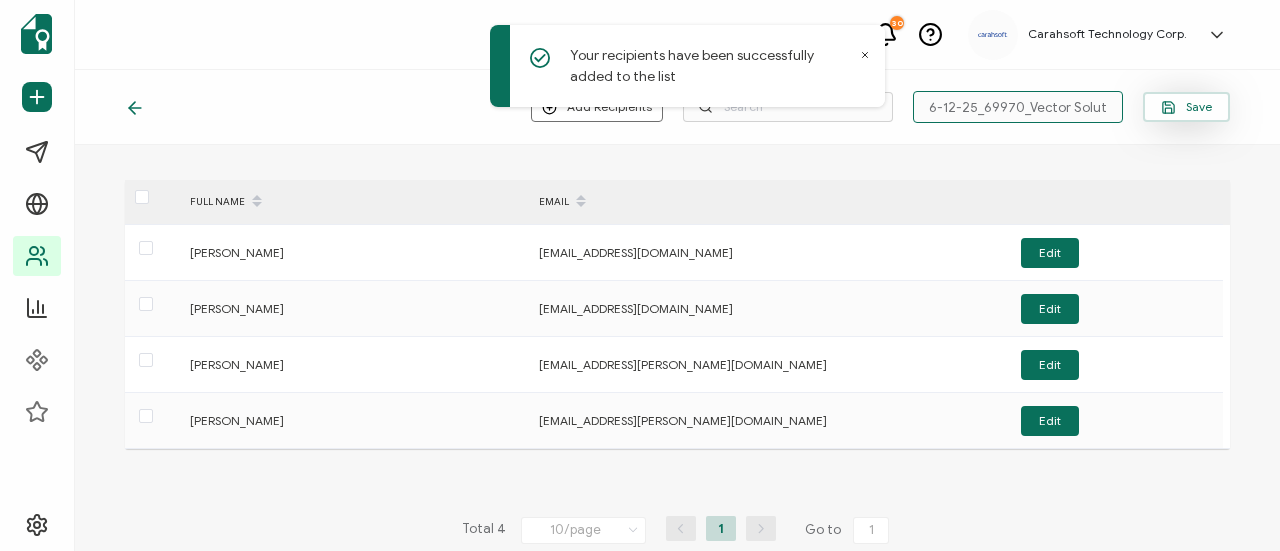scroll, scrollTop: 0, scrollLeft: 60, axis: horizontal 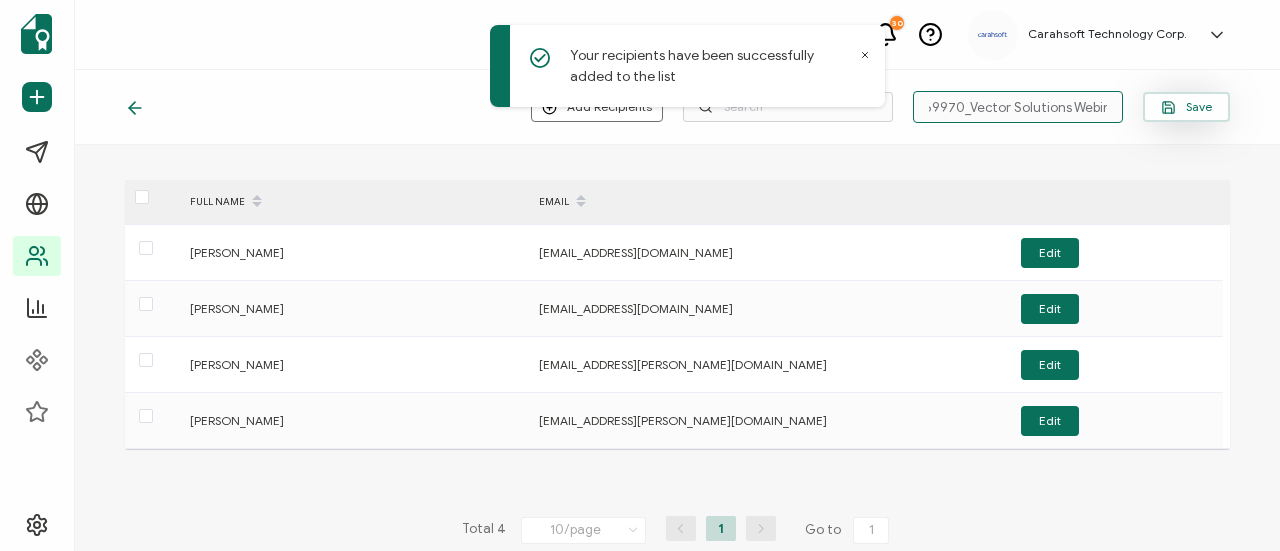 type on "6-12-25_69970_Vector Solutions Webinar" 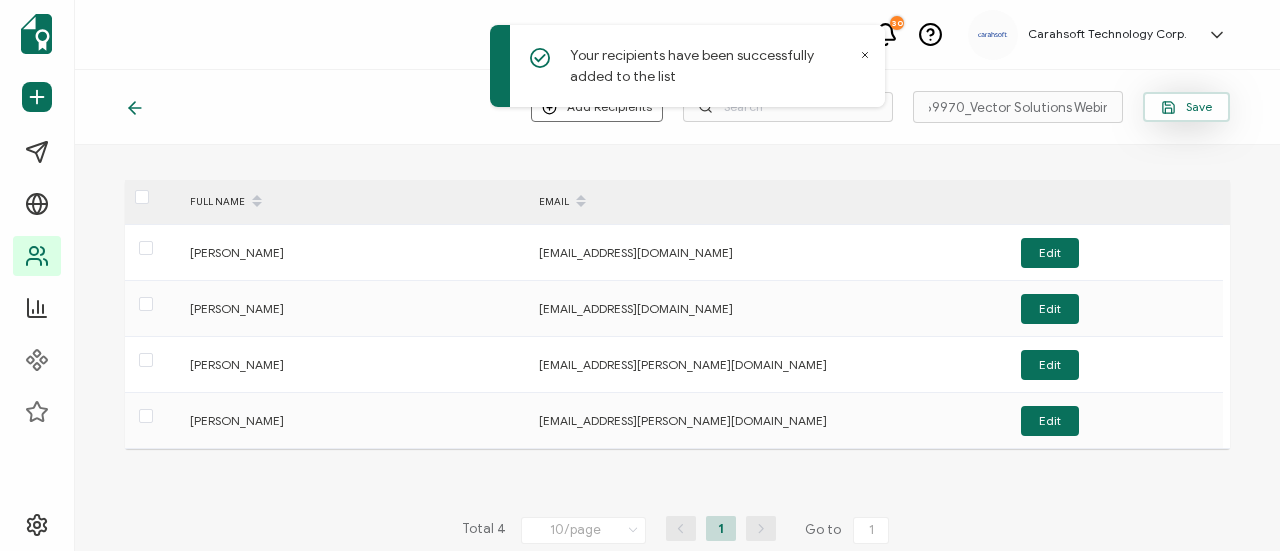 click on "Save" at bounding box center (1186, 107) 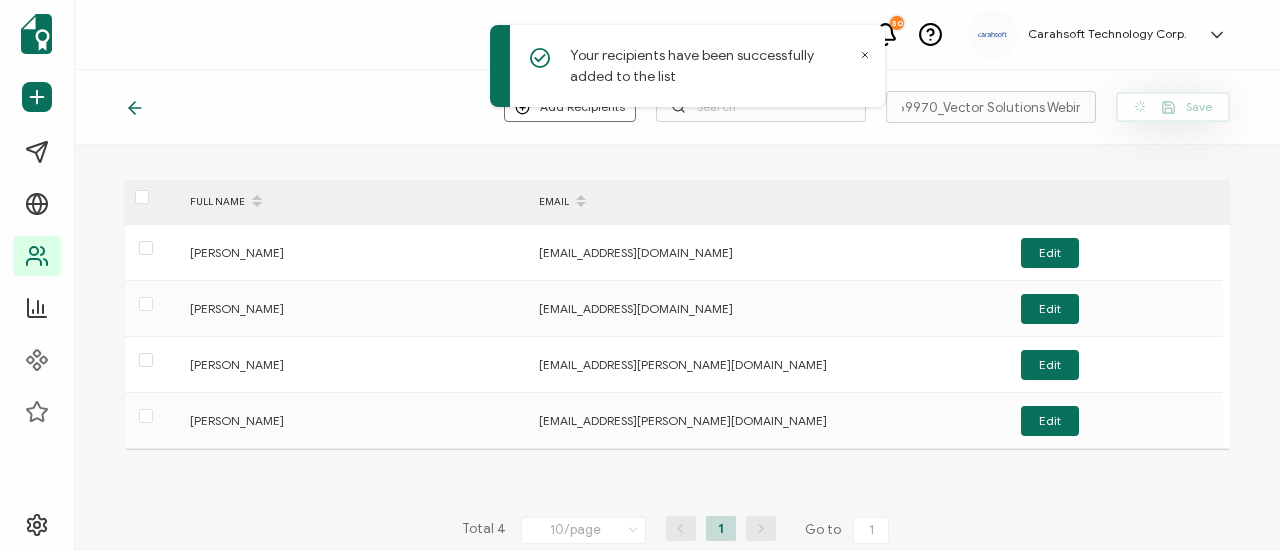 scroll, scrollTop: 0, scrollLeft: 0, axis: both 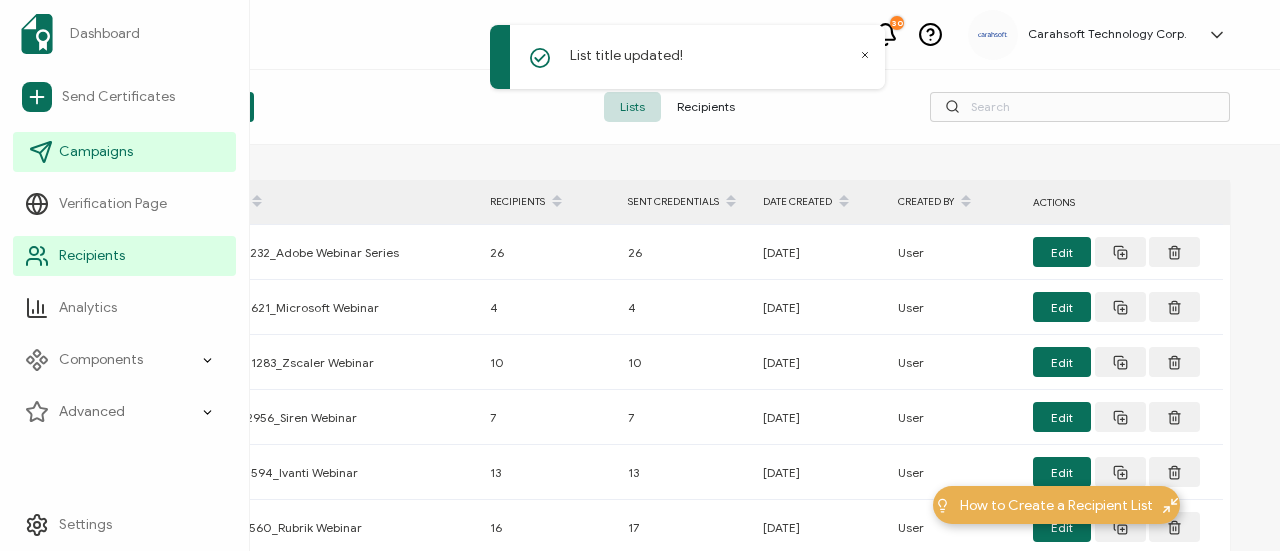 click on "Campaigns" at bounding box center (124, 152) 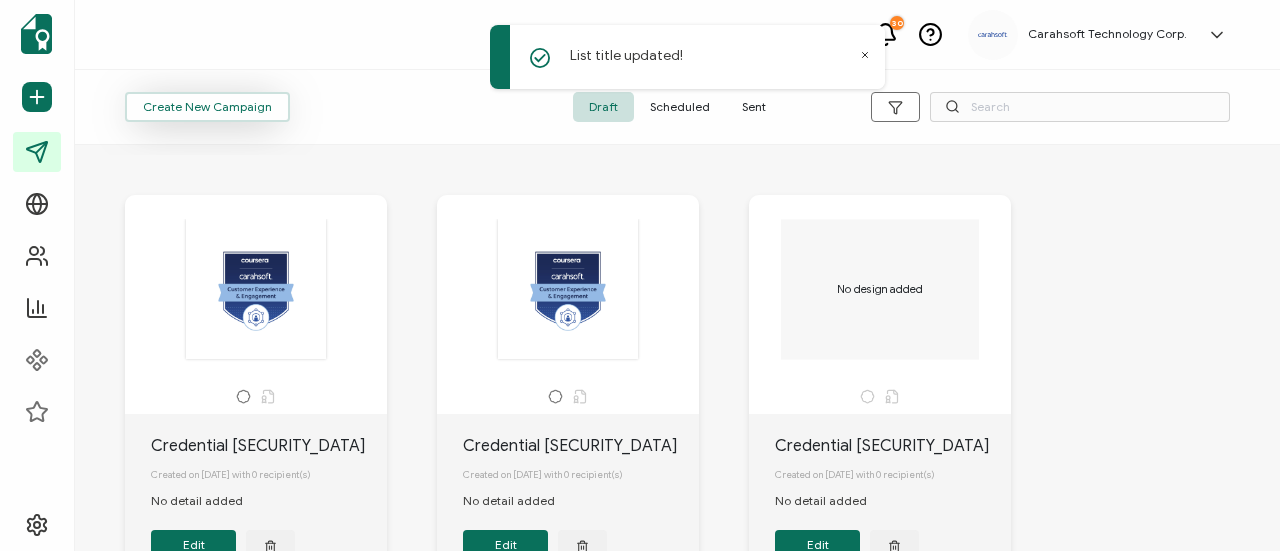 click on "Create New Campaign" at bounding box center [207, 107] 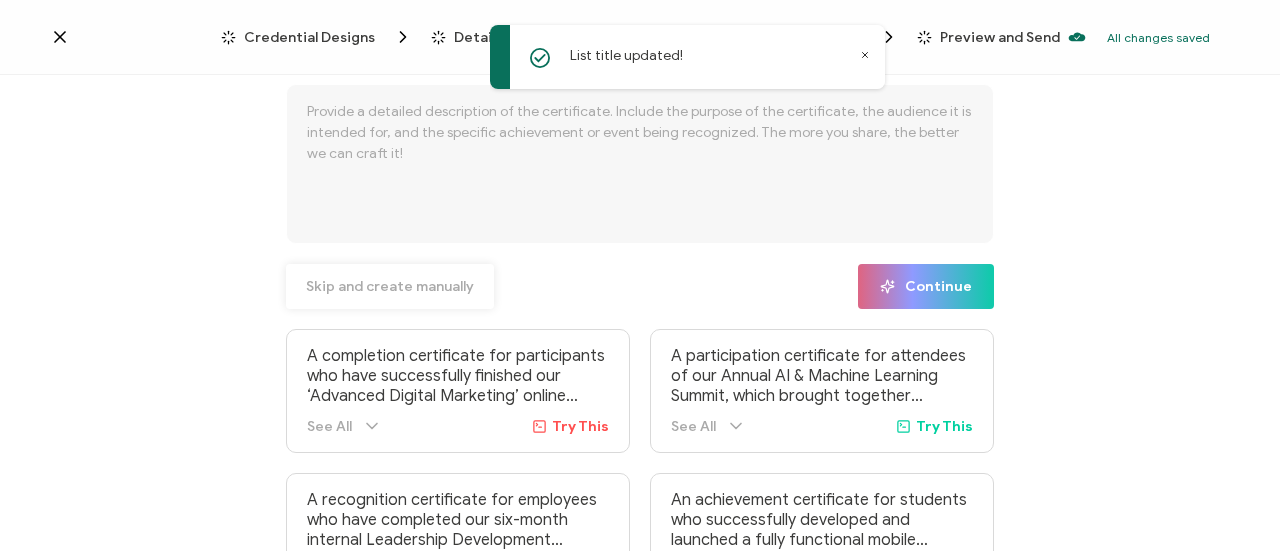 click on "Skip and create manually" at bounding box center [390, 287] 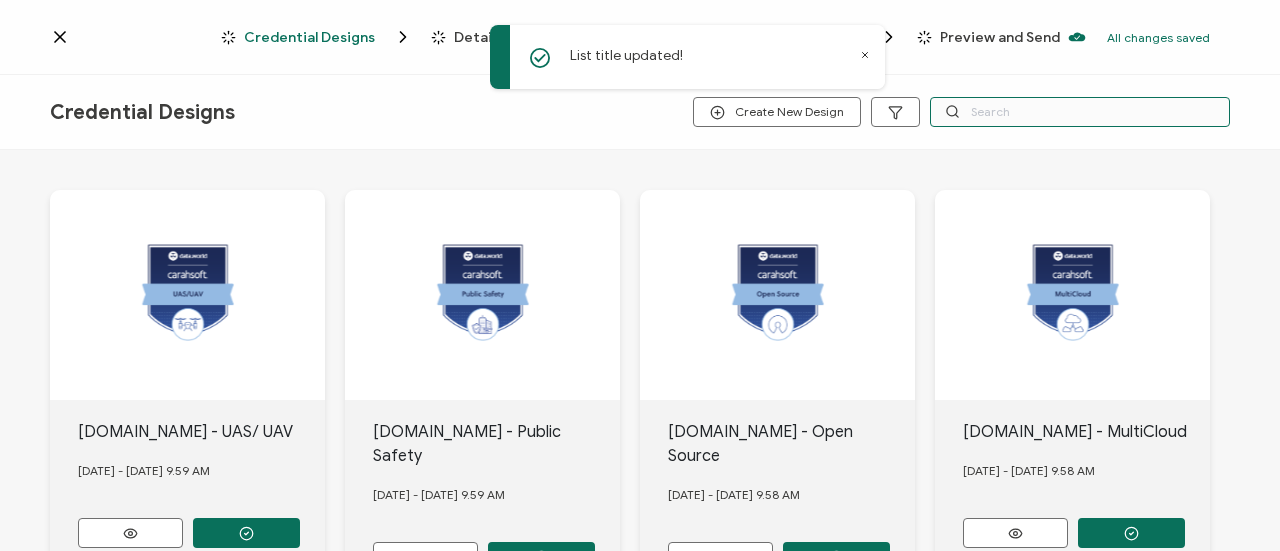 click at bounding box center [1080, 112] 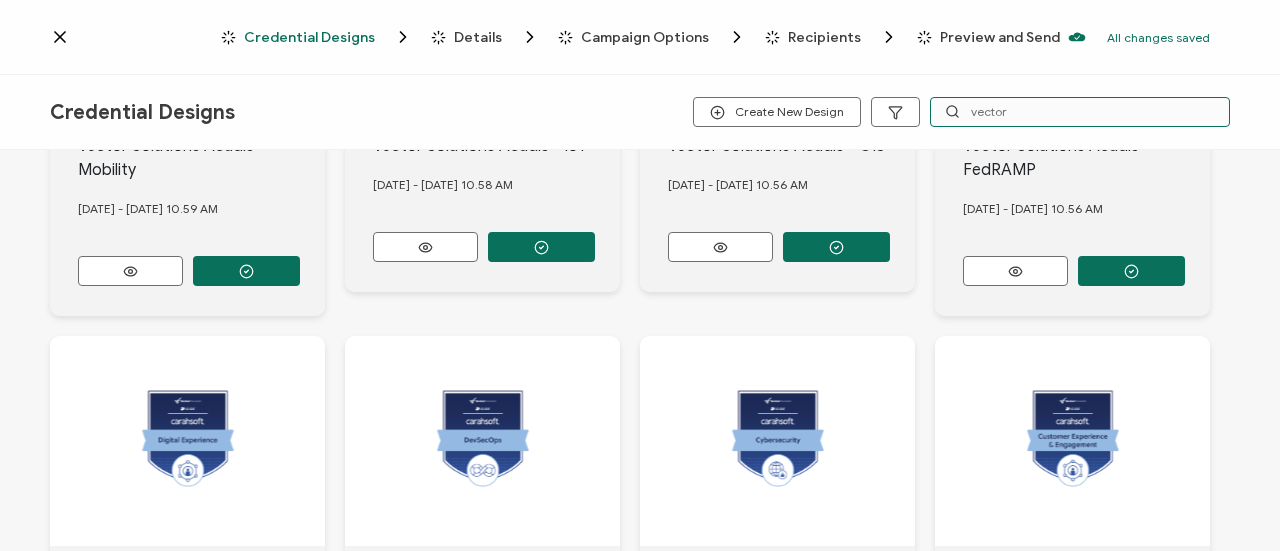 scroll, scrollTop: 900, scrollLeft: 0, axis: vertical 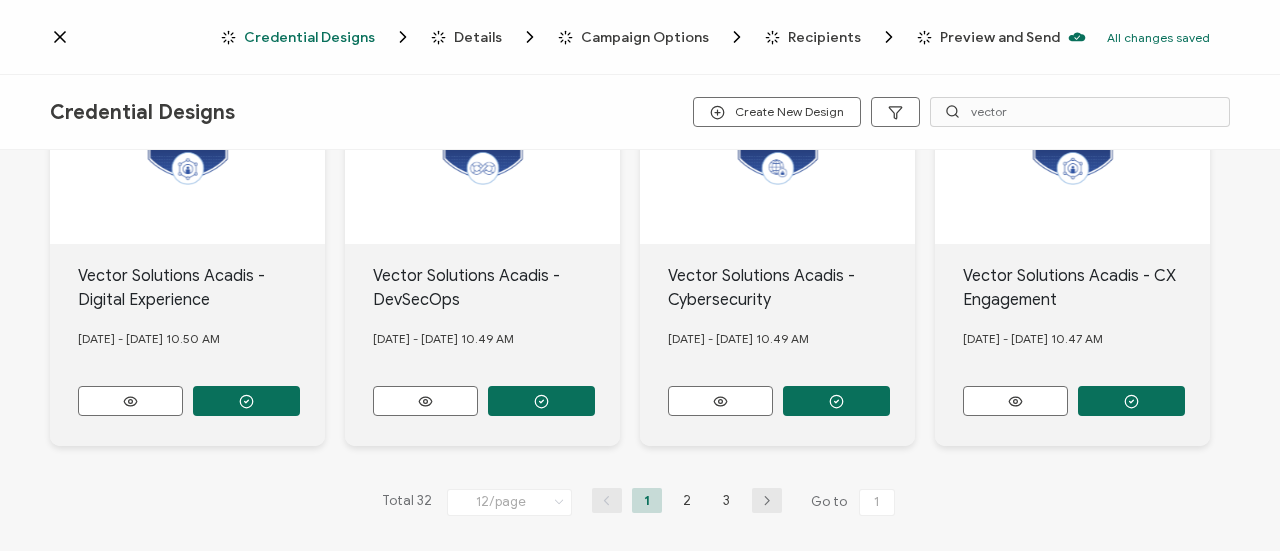 click on "2" at bounding box center [687, 500] 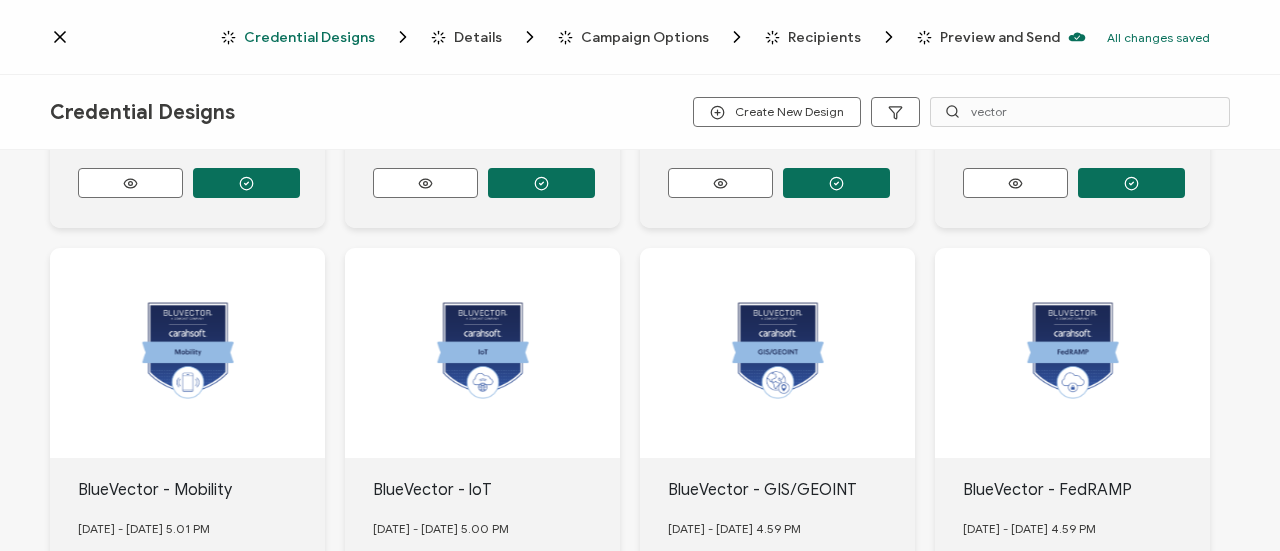 scroll, scrollTop: 572, scrollLeft: 0, axis: vertical 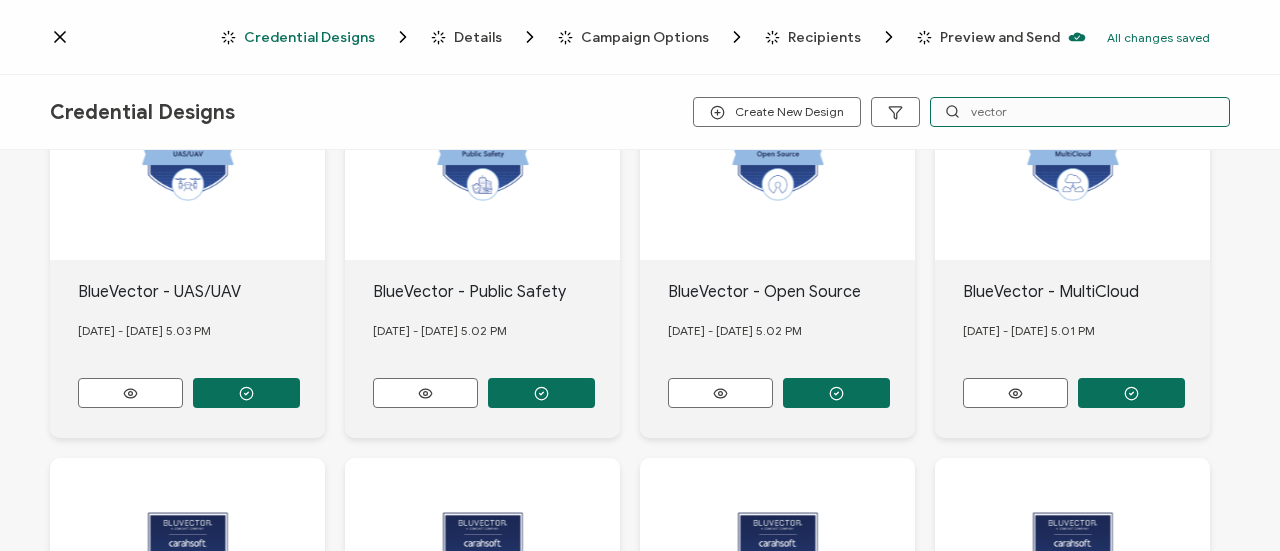 click on "vector" at bounding box center [1080, 112] 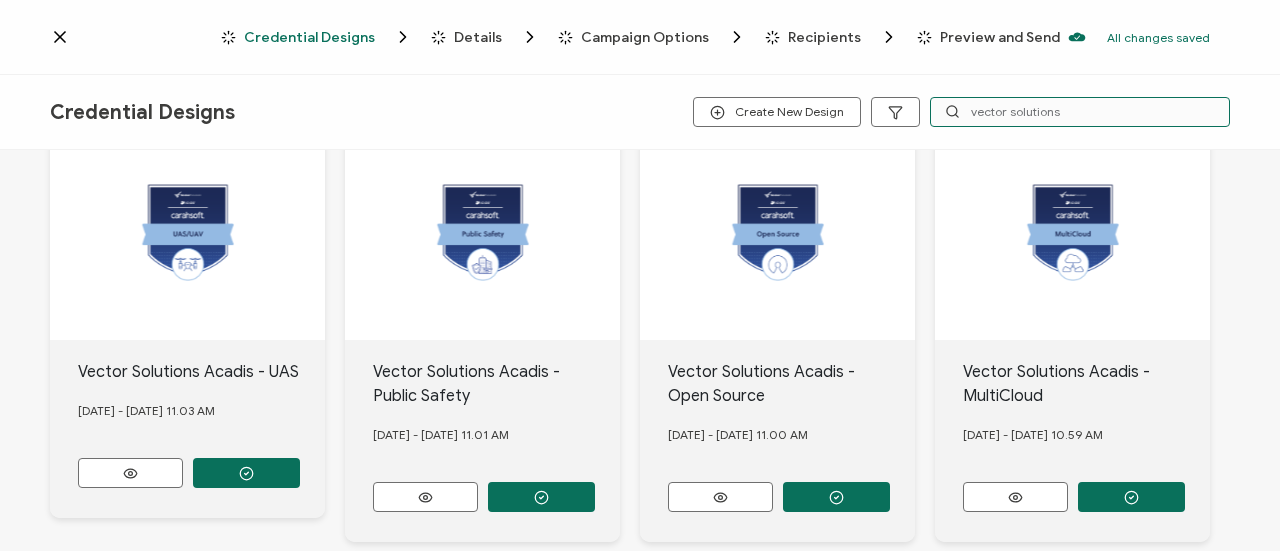 scroll, scrollTop: 100, scrollLeft: 0, axis: vertical 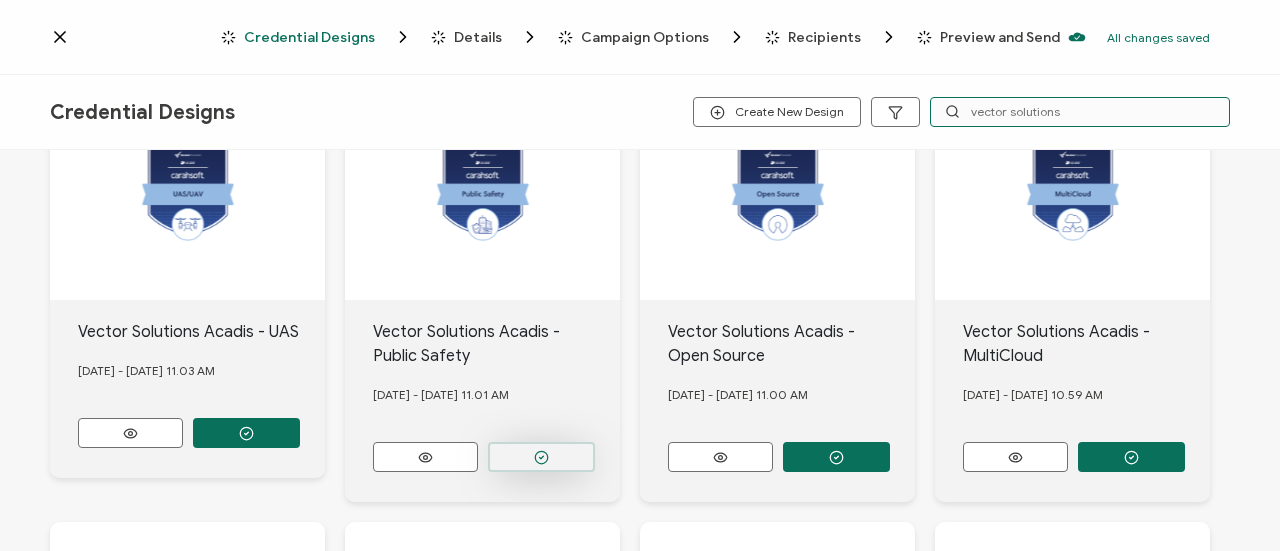 type on "vector solutions" 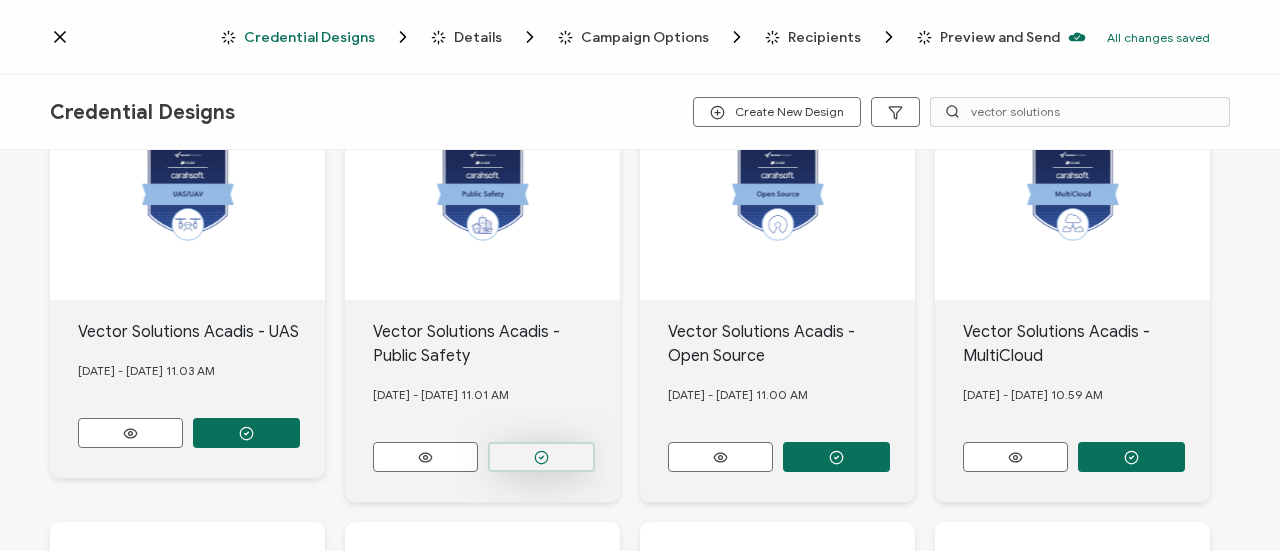 click at bounding box center [246, 433] 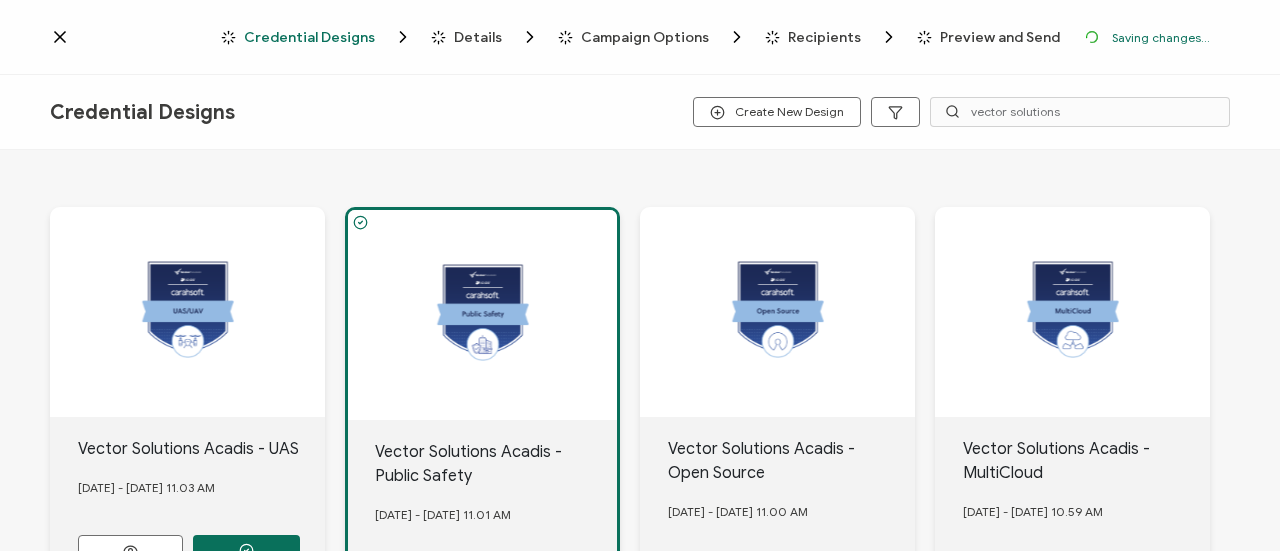 scroll, scrollTop: 216, scrollLeft: 0, axis: vertical 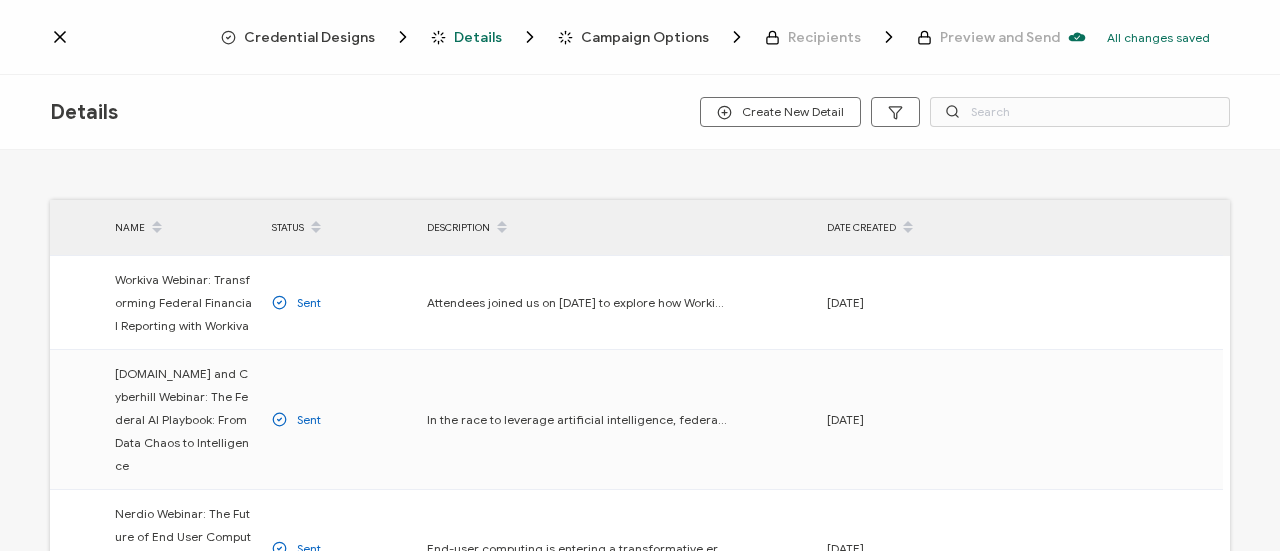 click on "Credential Designs" at bounding box center (309, 37) 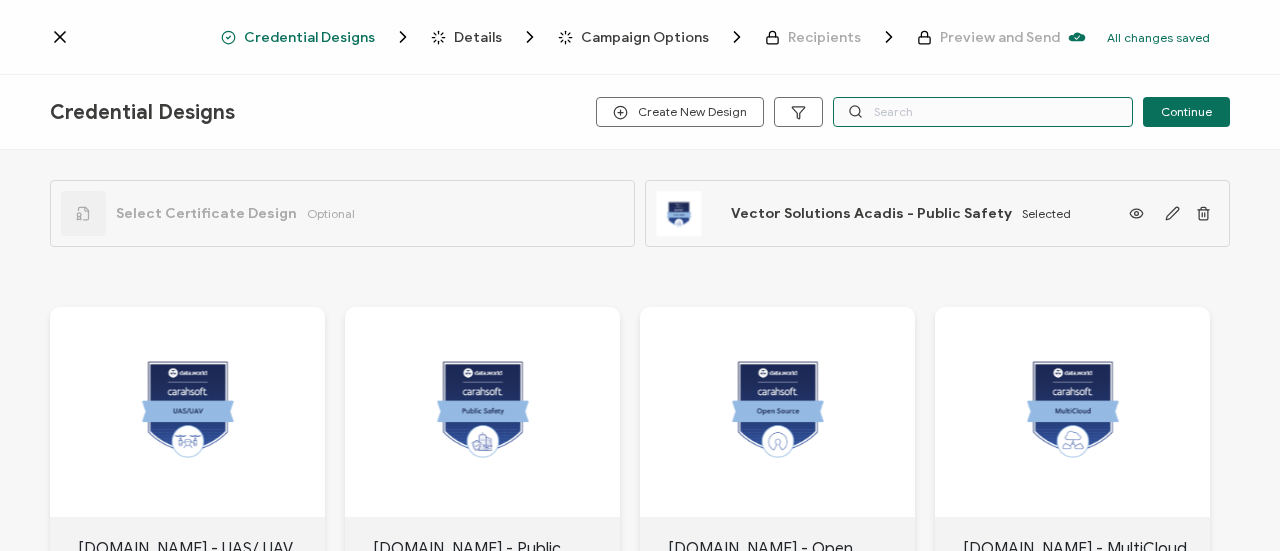 click at bounding box center [983, 112] 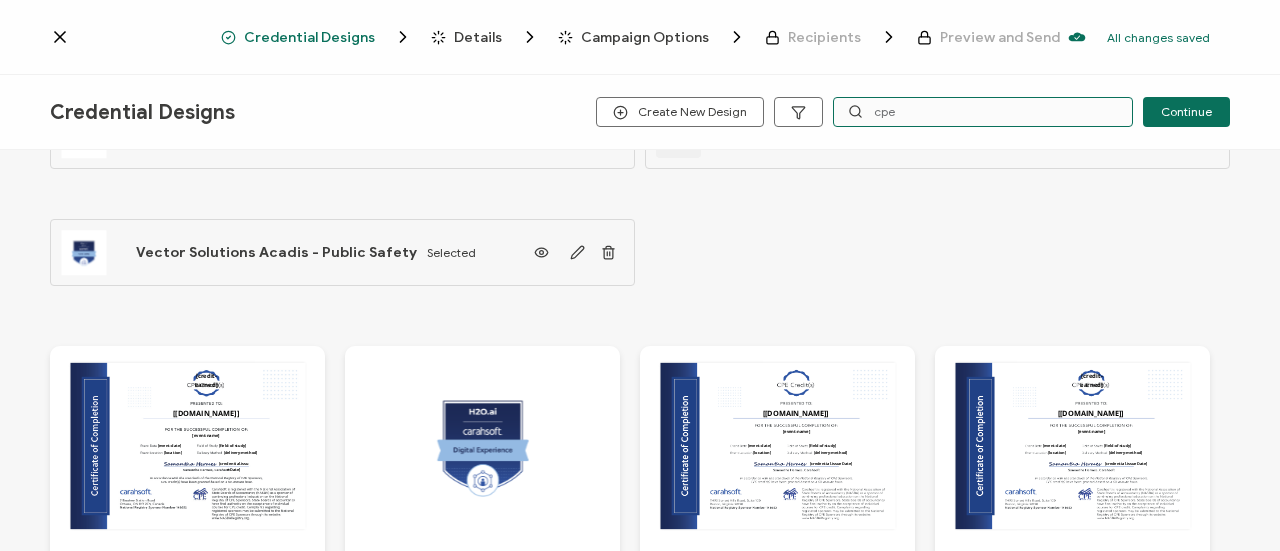 scroll, scrollTop: 300, scrollLeft: 0, axis: vertical 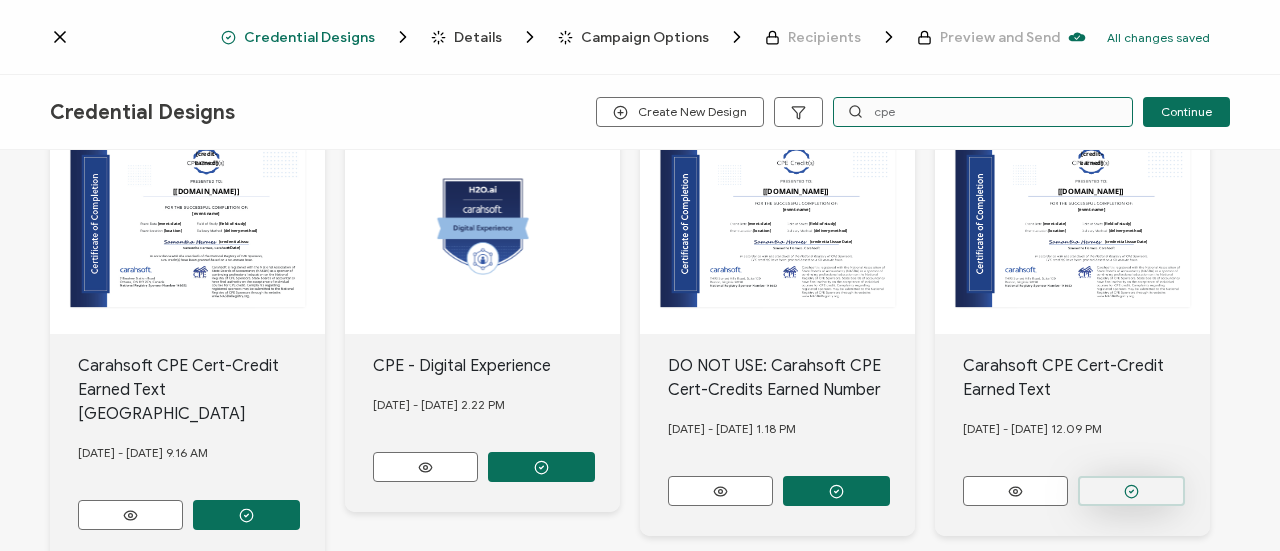 type on "cpe" 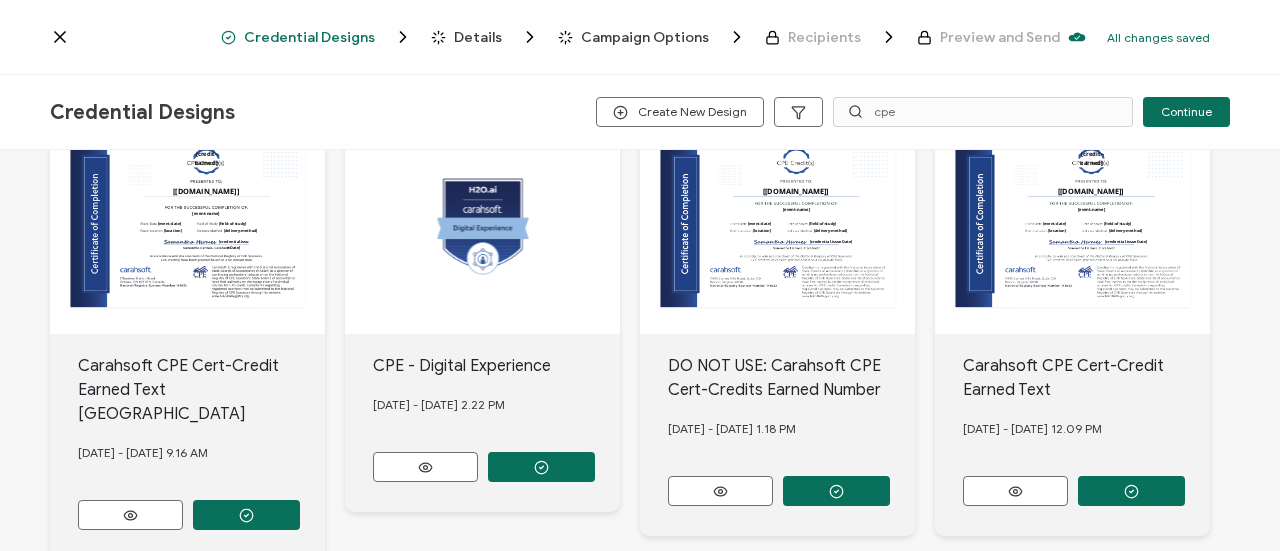 click at bounding box center [246, 515] 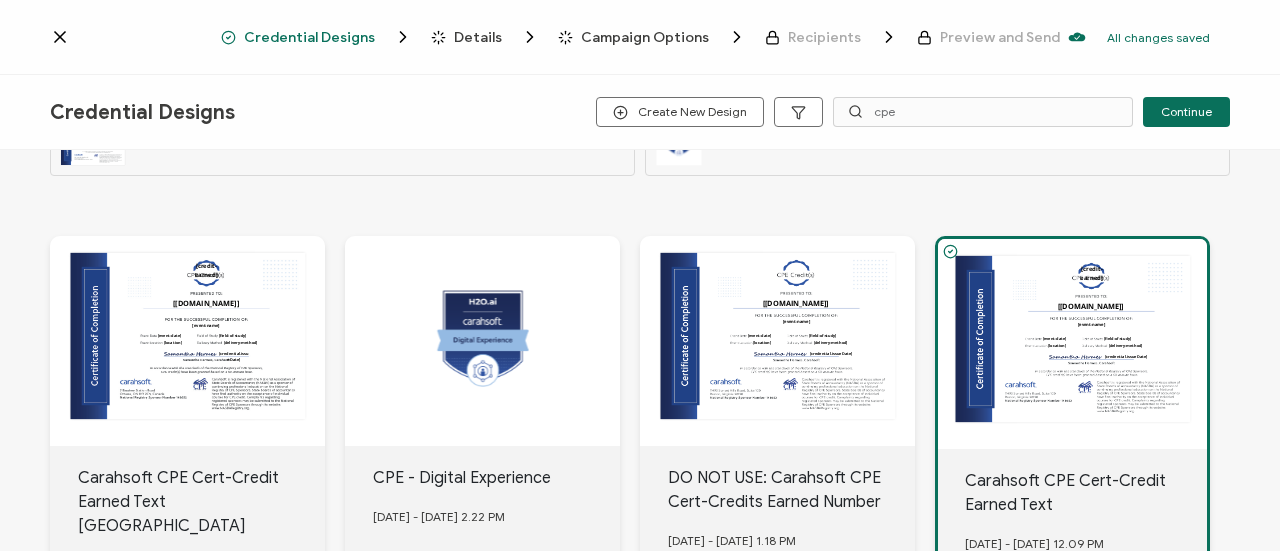 scroll, scrollTop: 0, scrollLeft: 0, axis: both 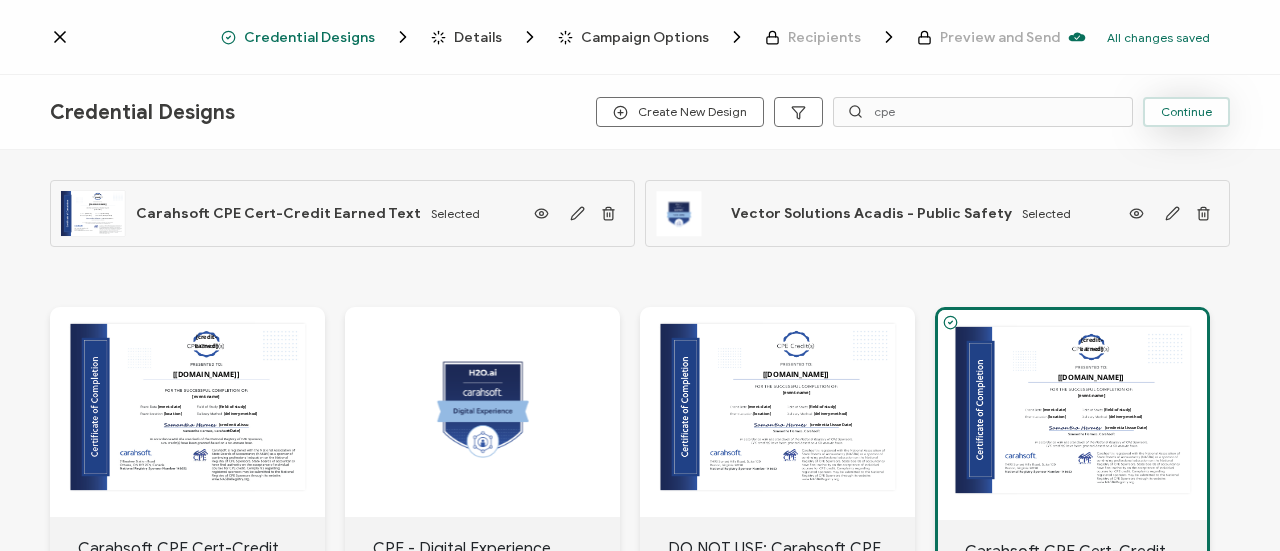 click on "Continue" at bounding box center [1186, 112] 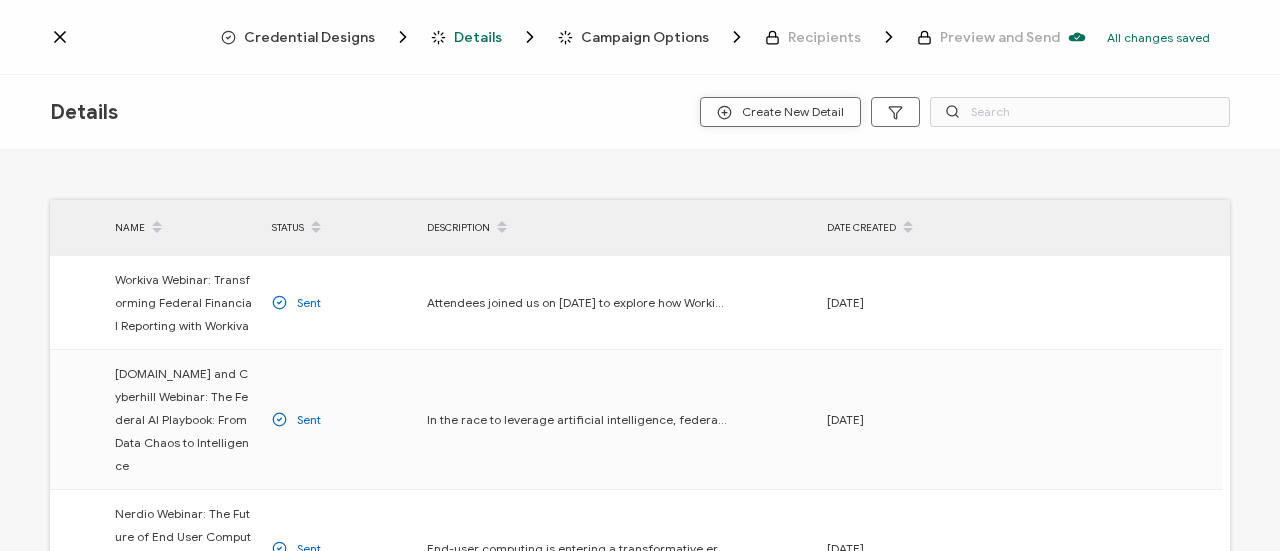 click on "Create New Detail" at bounding box center (780, 112) 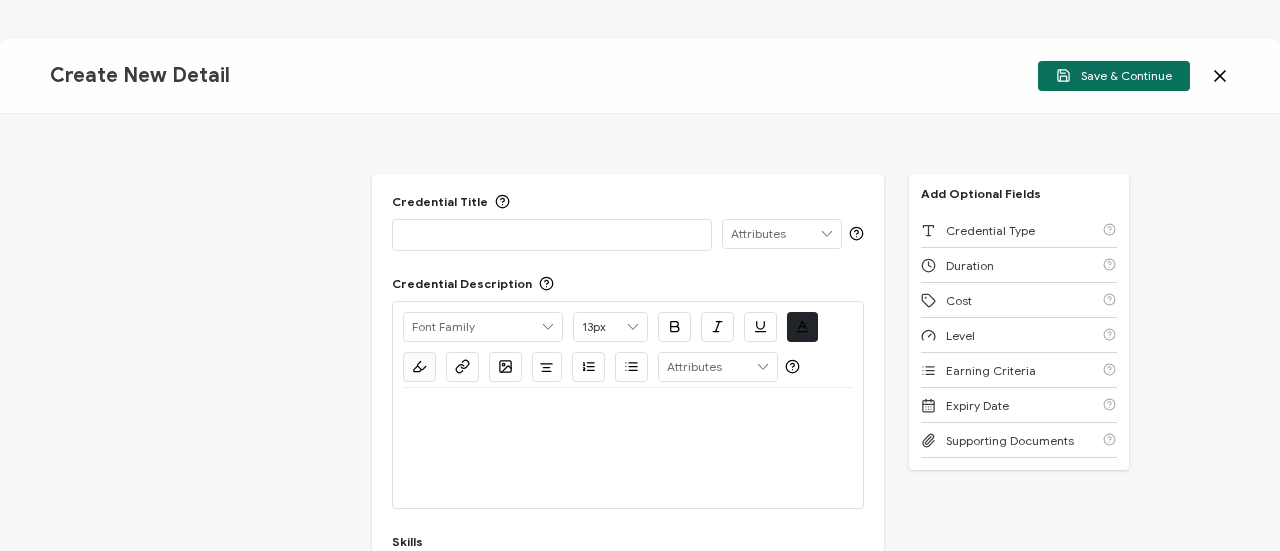 click at bounding box center (552, 234) 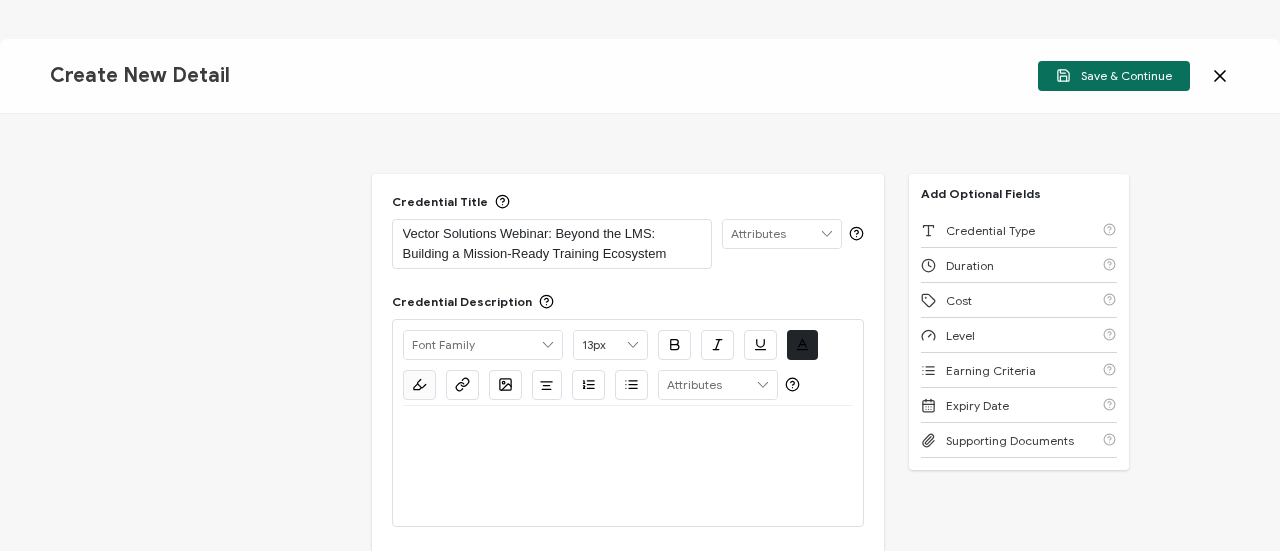 scroll, scrollTop: 0, scrollLeft: 0, axis: both 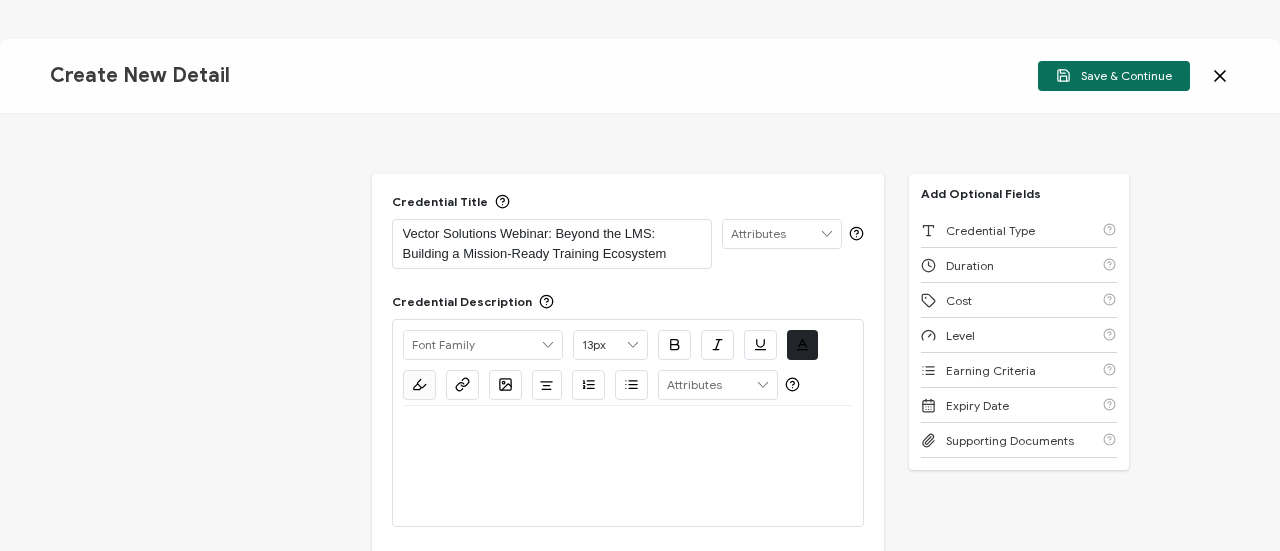 click at bounding box center (628, 466) 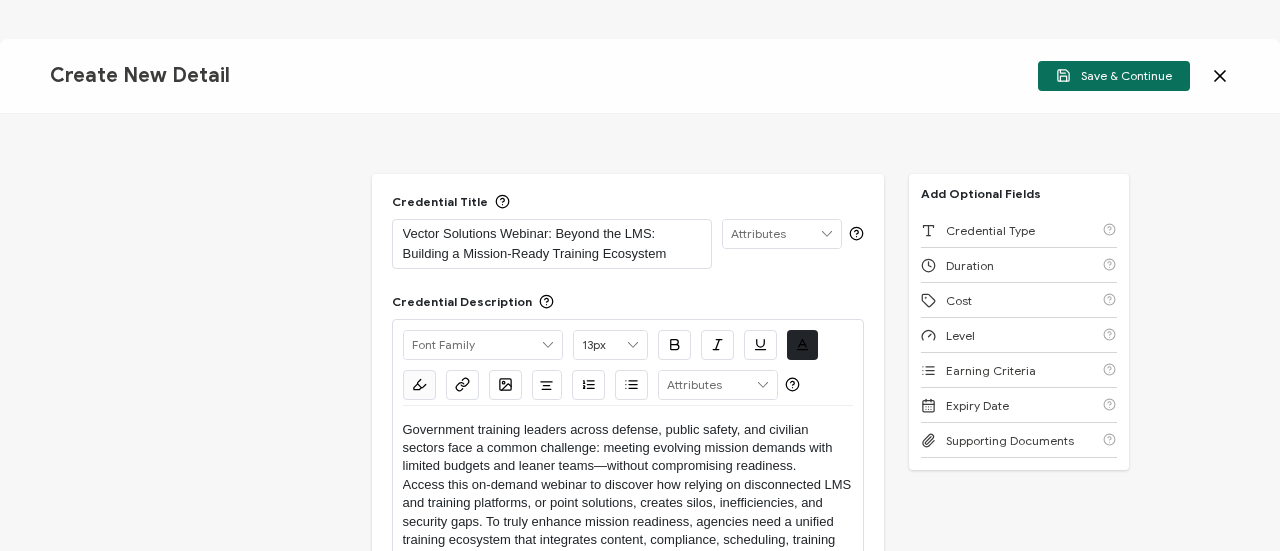 scroll, scrollTop: 100, scrollLeft: 0, axis: vertical 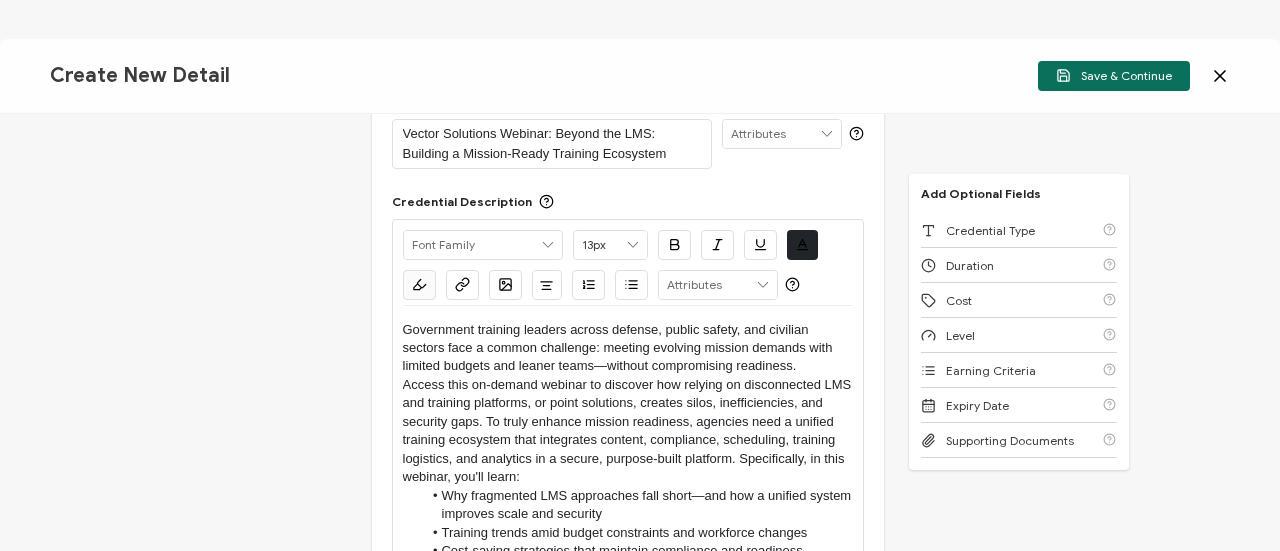 click on "Access this on-demand webinar to discover how relying on disconnected LMS and training platforms, or point solutions, creates silos, inefficiencies, and security gaps. To truly enhance mission readiness, agencies need a unified training ecosystem that integrates content, compliance, scheduling, training logistics, and analytics in a secure, purpose-built platform. Specifically, in this webinar, you'll learn:" at bounding box center (628, 431) 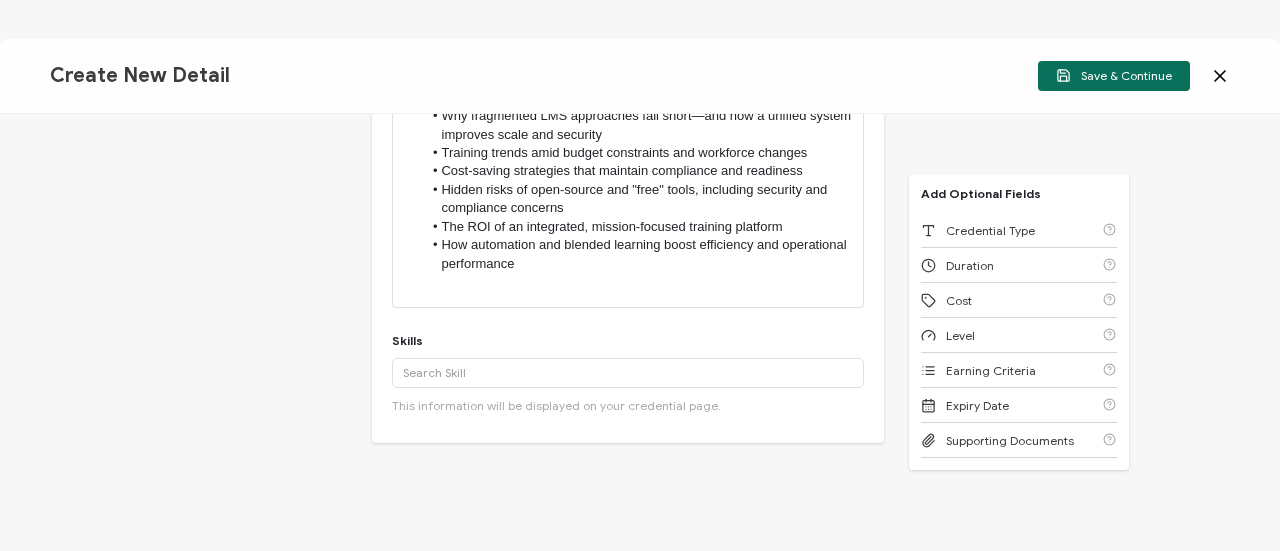 scroll, scrollTop: 500, scrollLeft: 0, axis: vertical 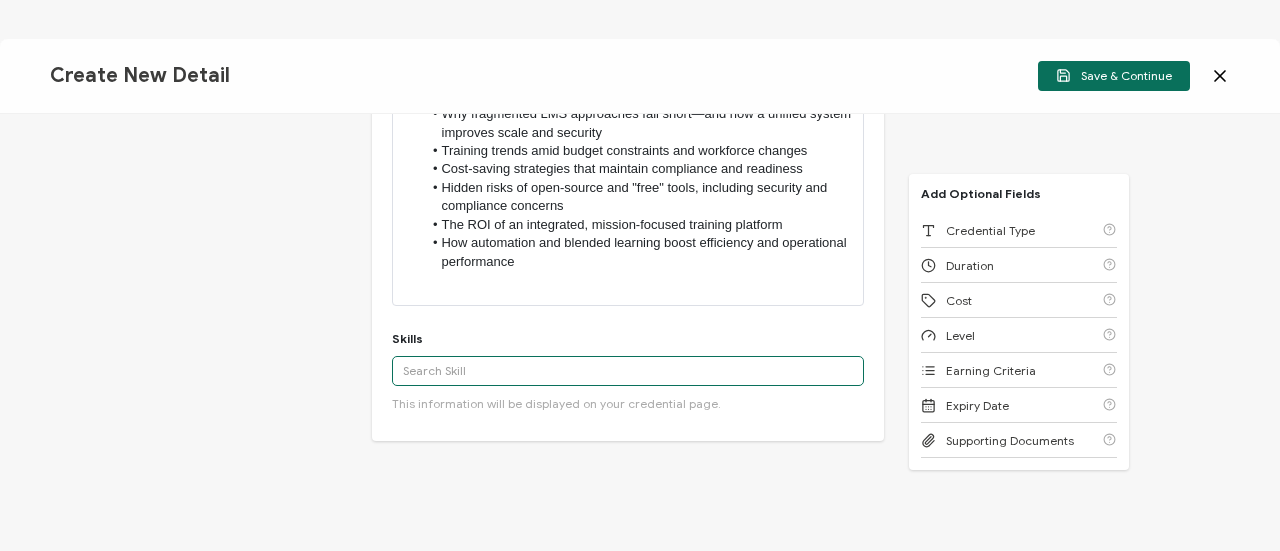 click at bounding box center (628, 371) 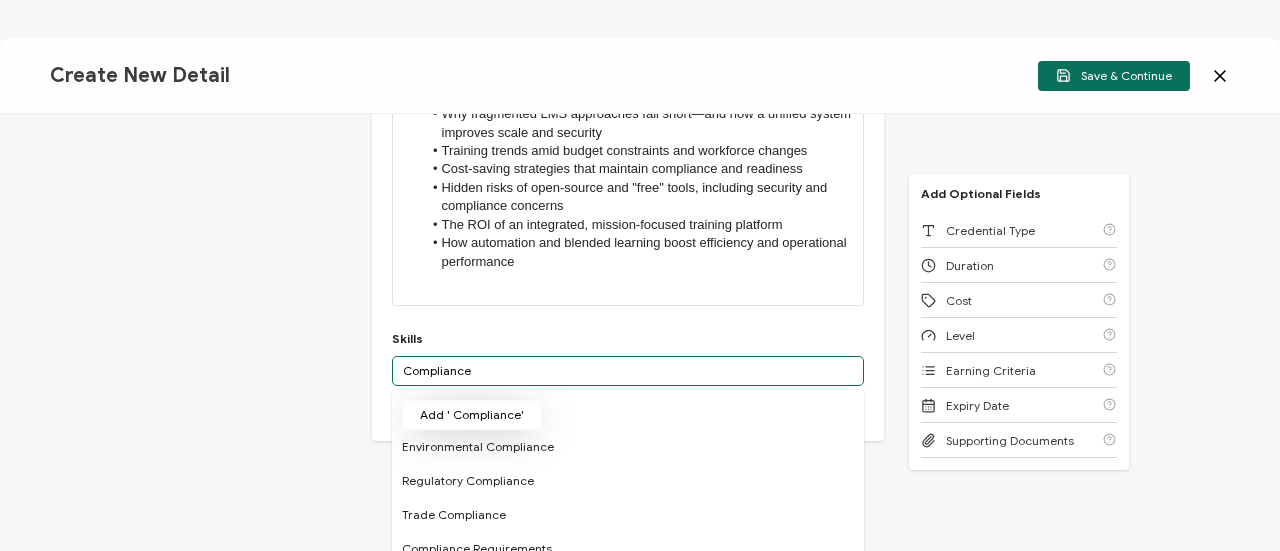 type on "Compliance" 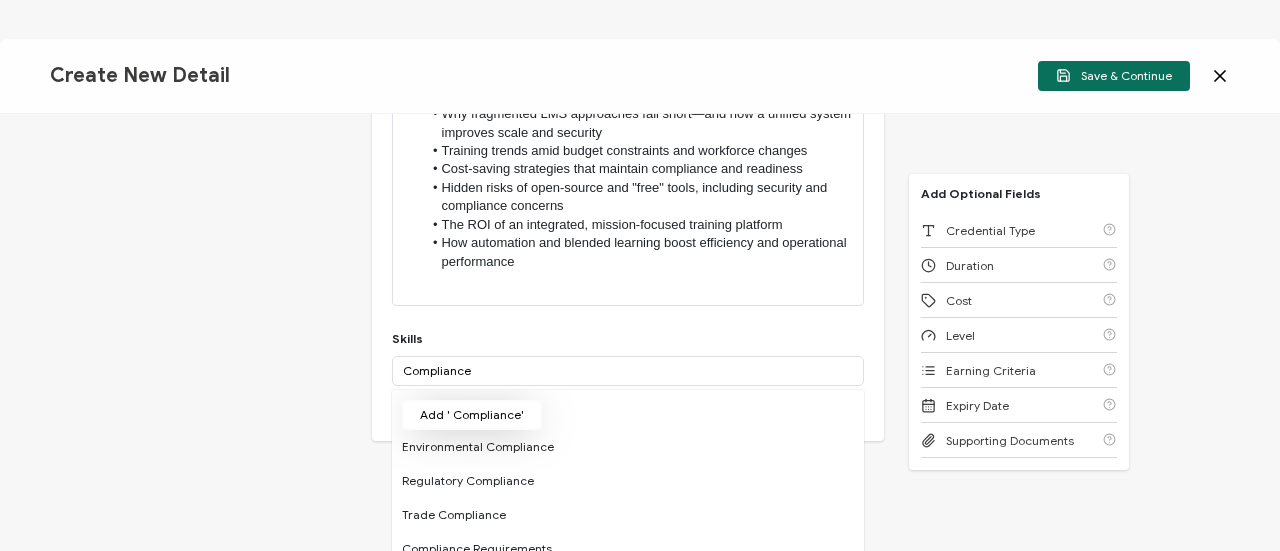 click on "Add ' Compliance'" at bounding box center [472, 415] 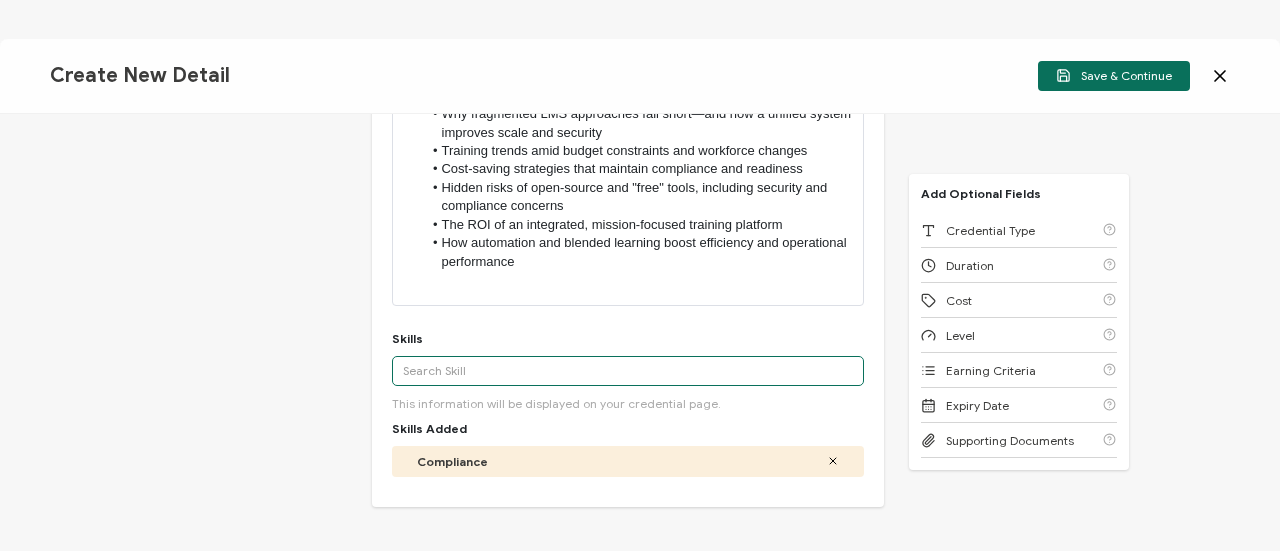 click at bounding box center (628, 371) 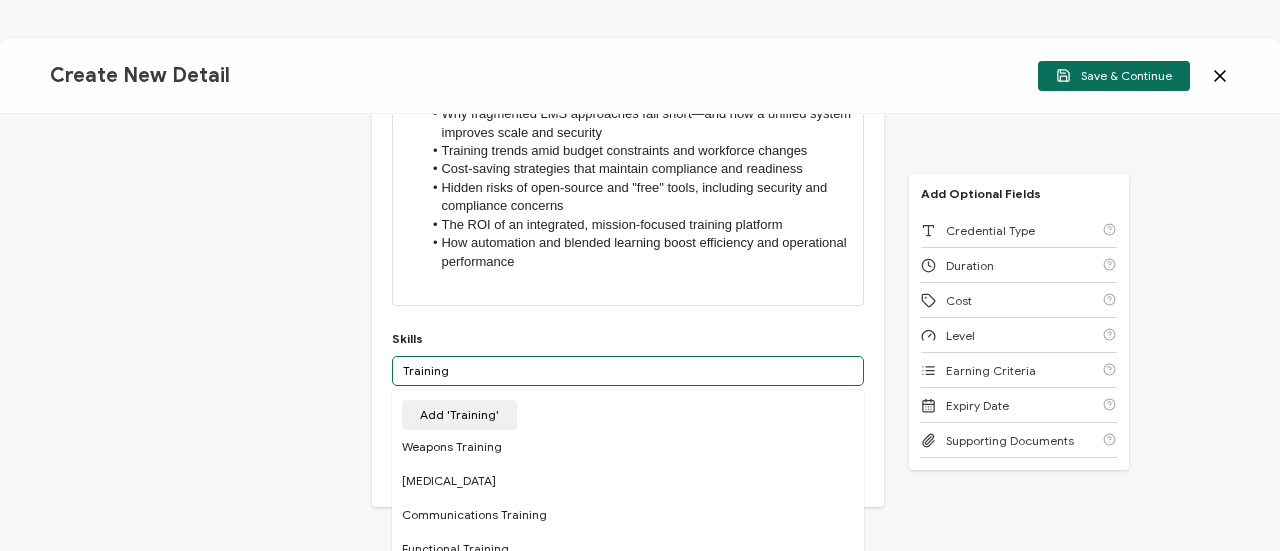 type on "Training" 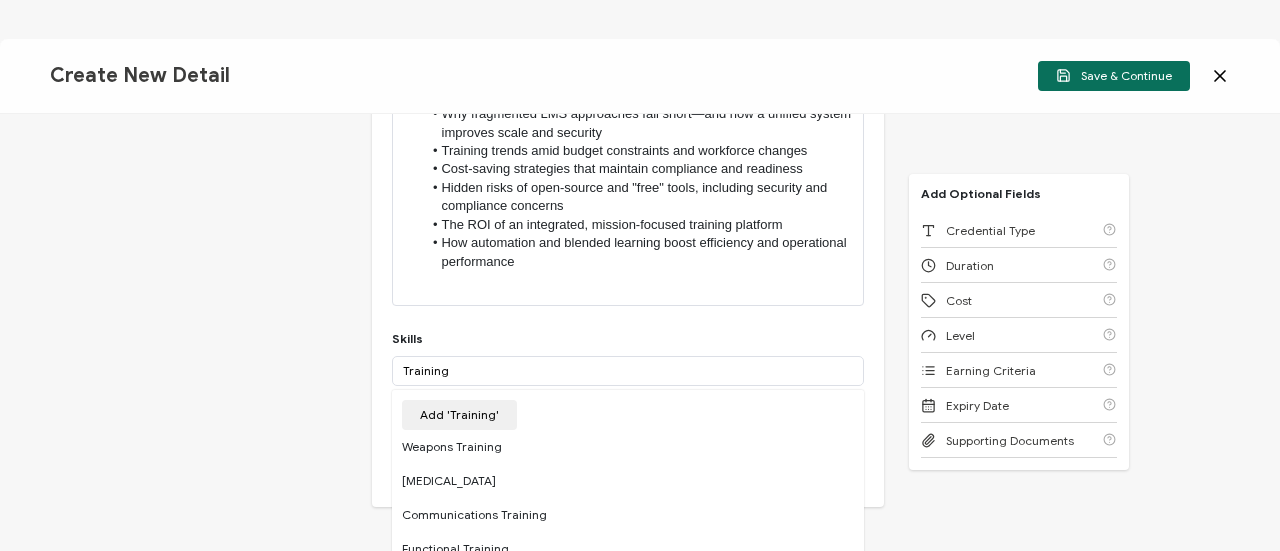 click on "Add 'Training'" at bounding box center (459, 415) 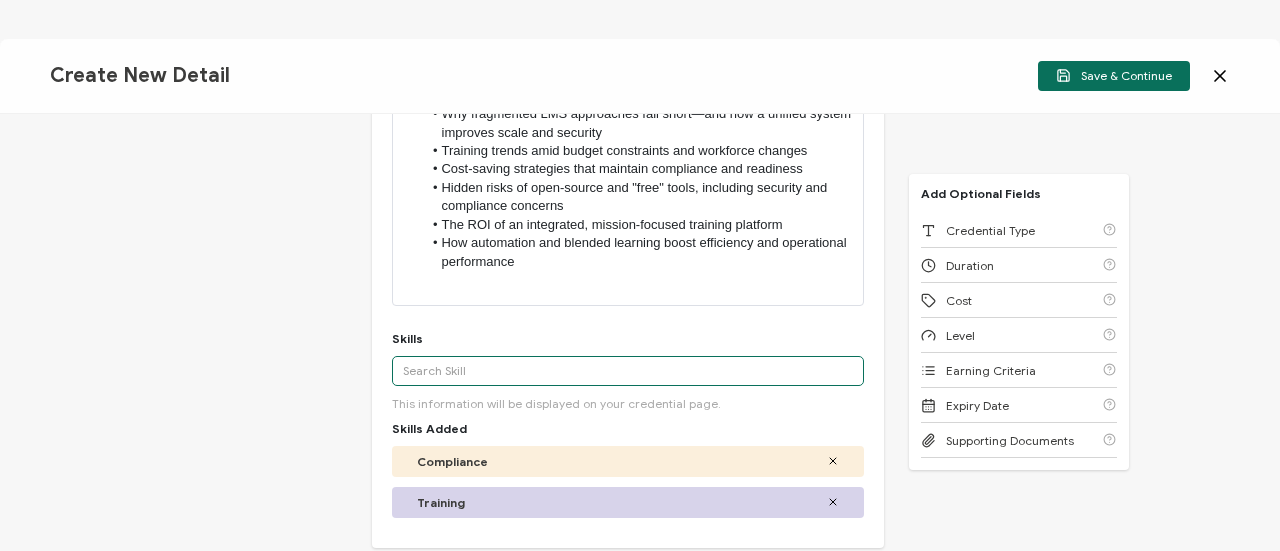 click at bounding box center [628, 371] 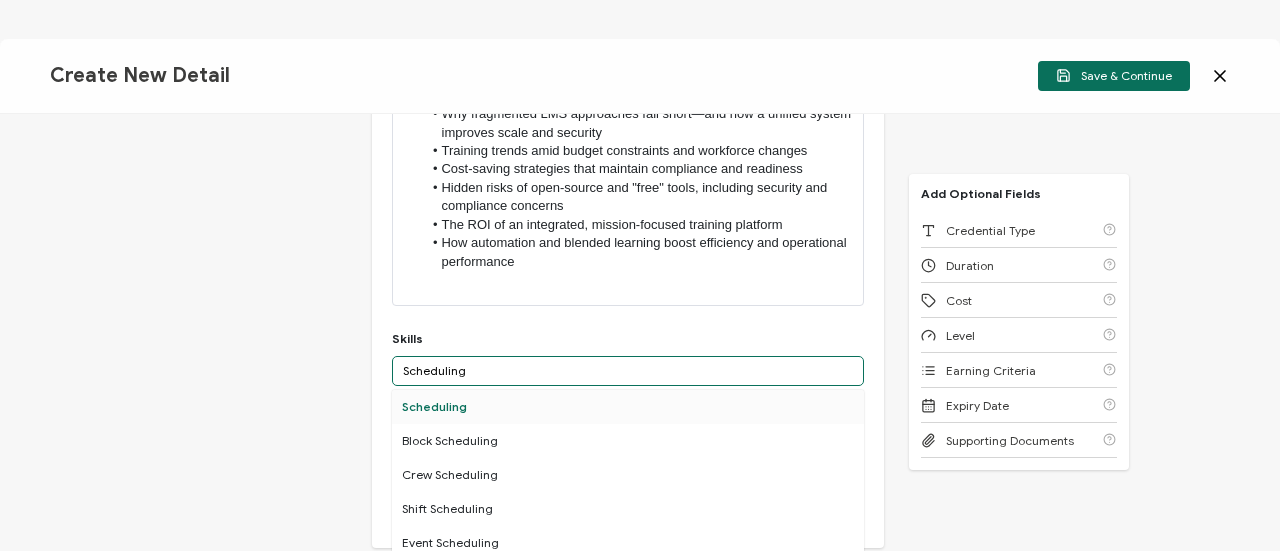type on "Scheduling" 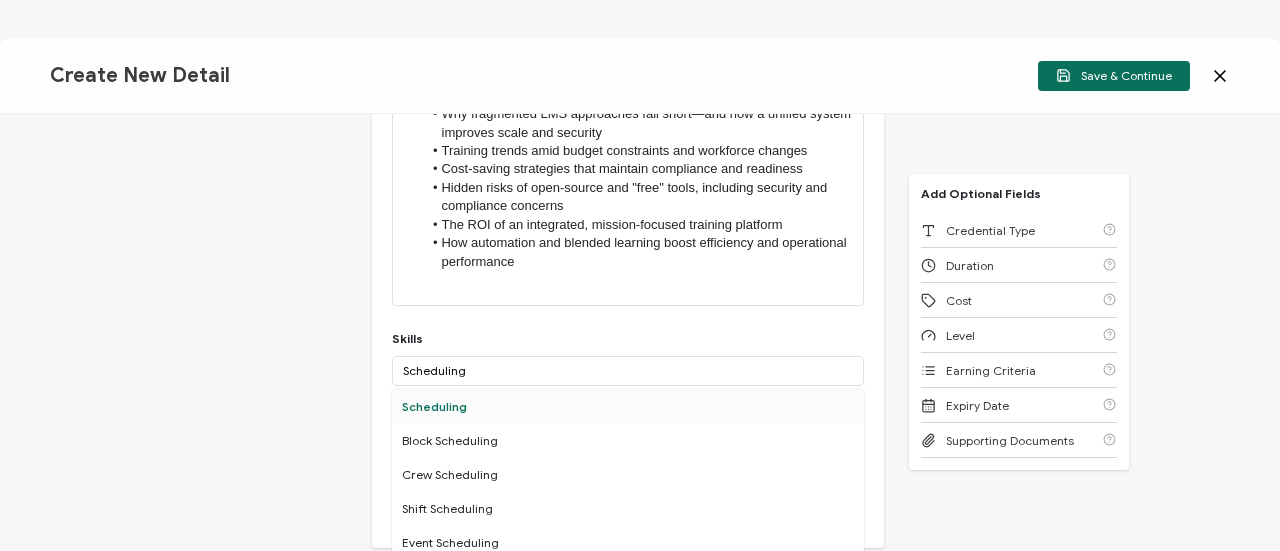 click on "Scheduling" at bounding box center [628, 407] 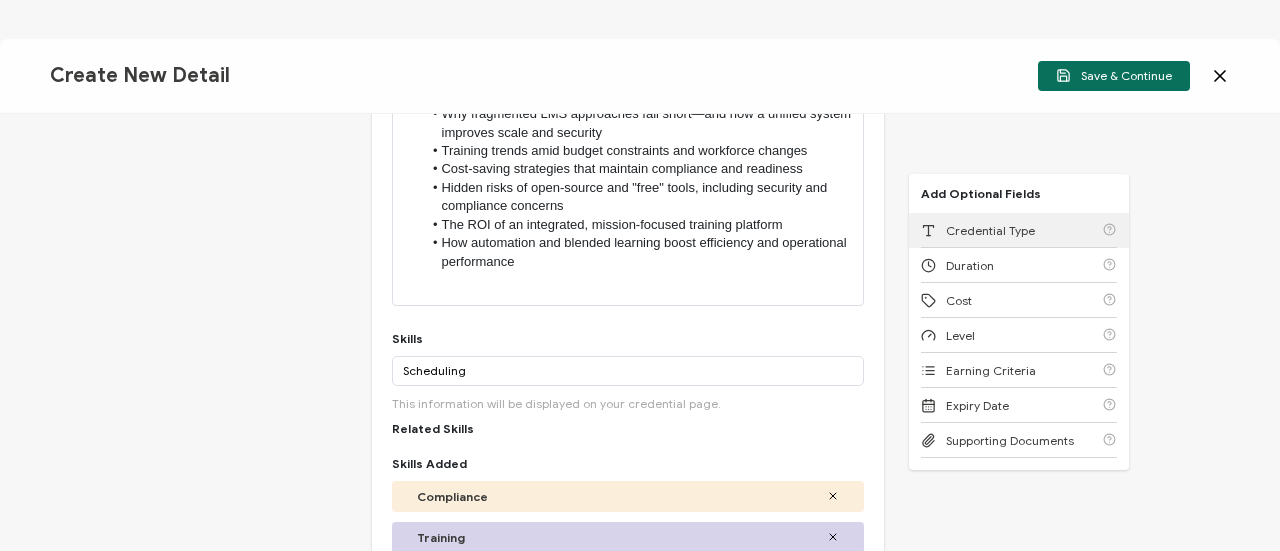 click on "Credential Type" at bounding box center [1019, 230] 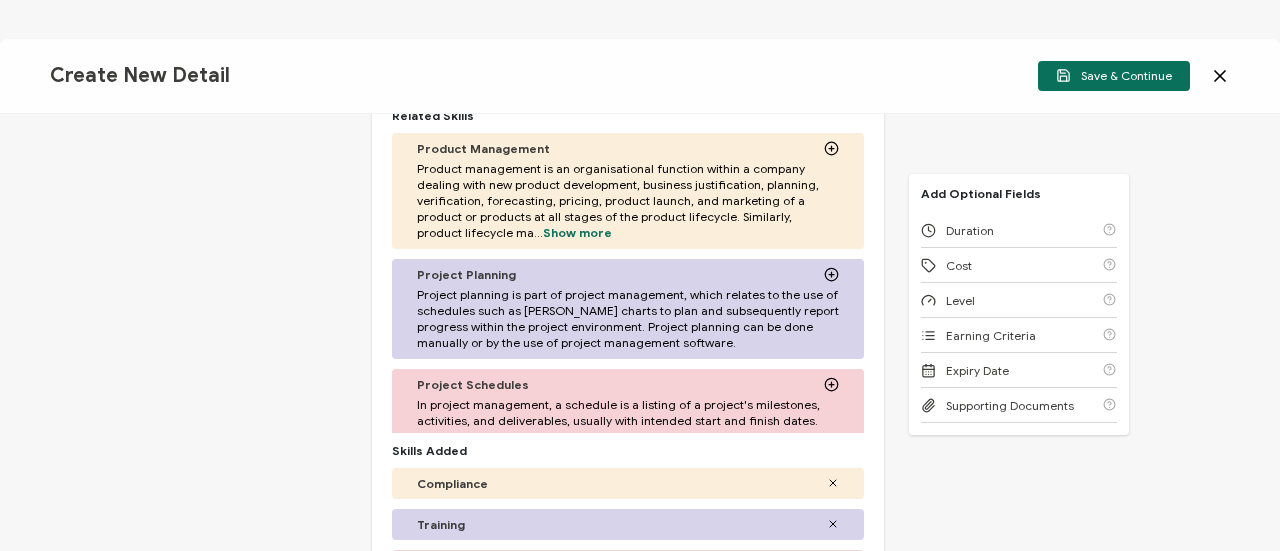 scroll, scrollTop: 826, scrollLeft: 0, axis: vertical 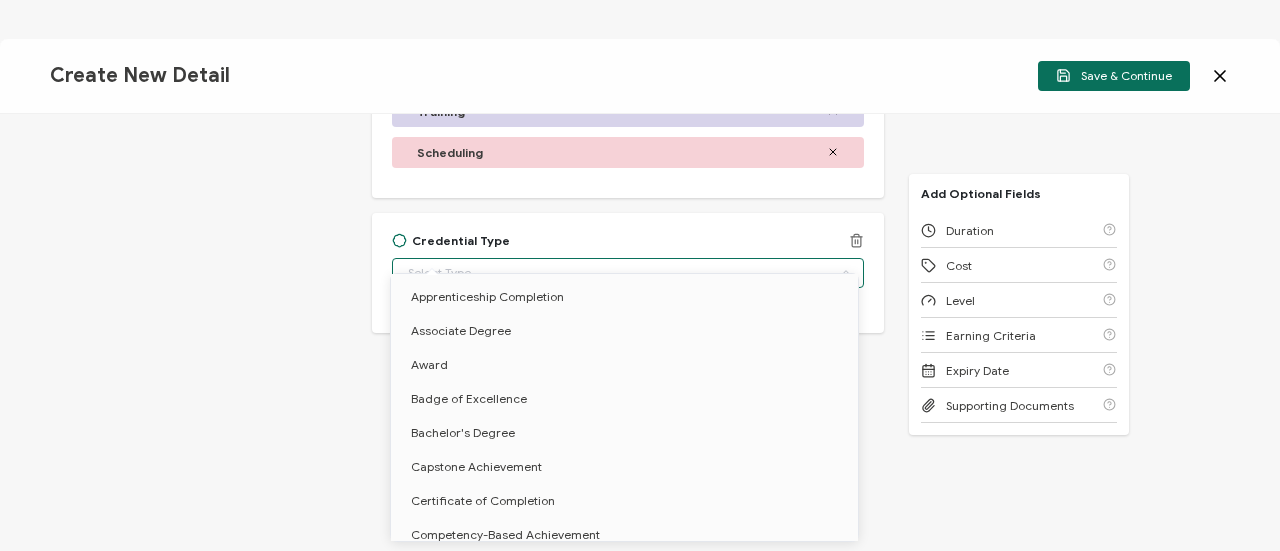 click at bounding box center (628, 273) 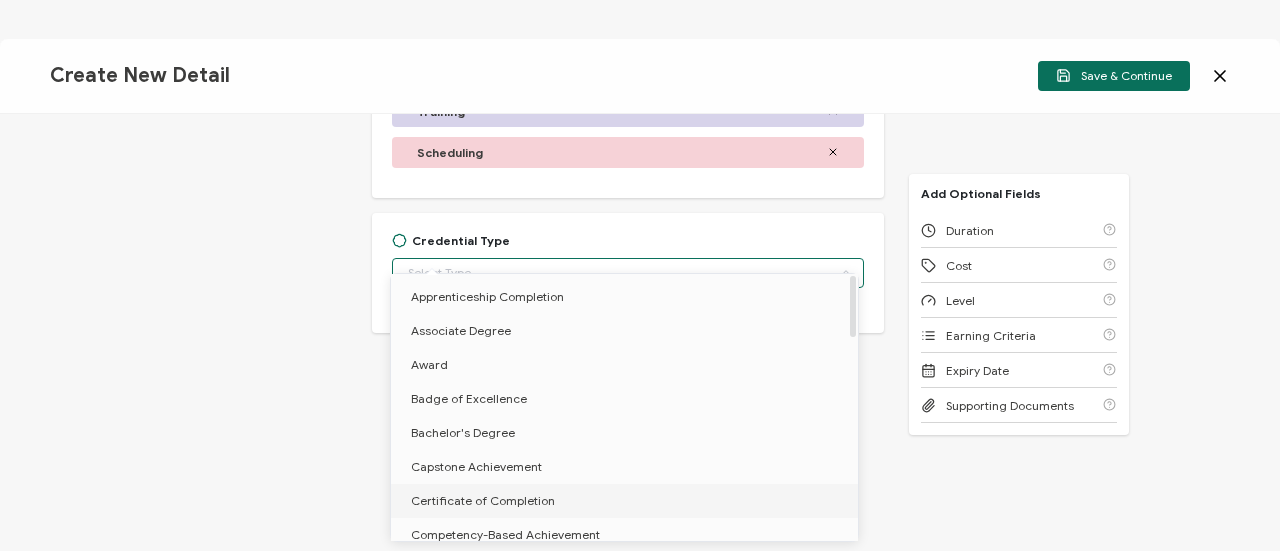 click on "Certificate of Completion" at bounding box center [628, 501] 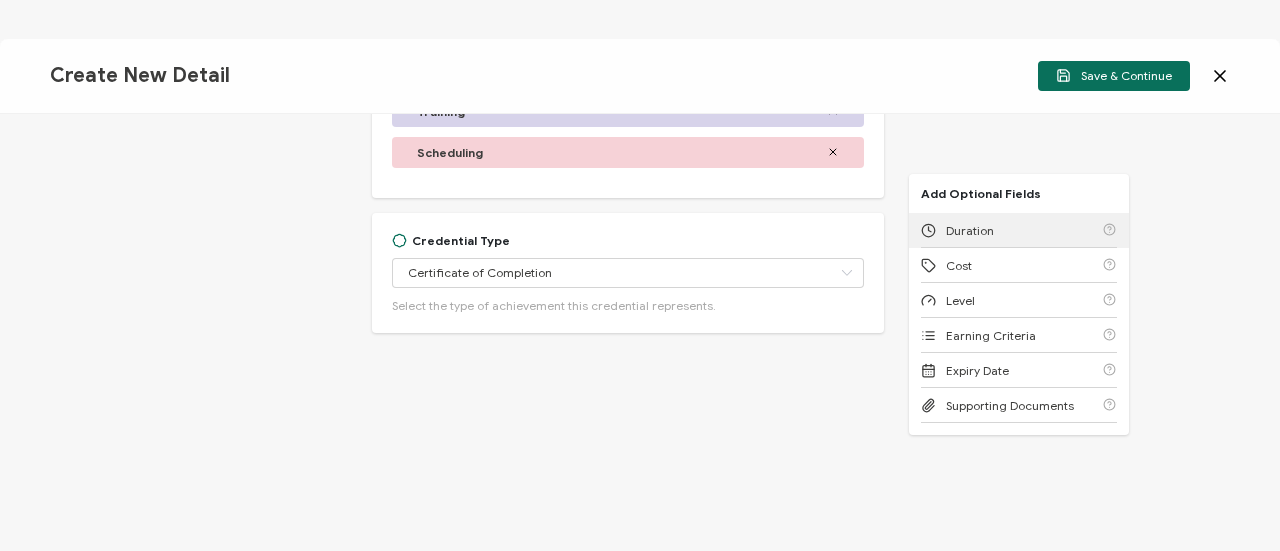 click on "Duration" at bounding box center (970, 230) 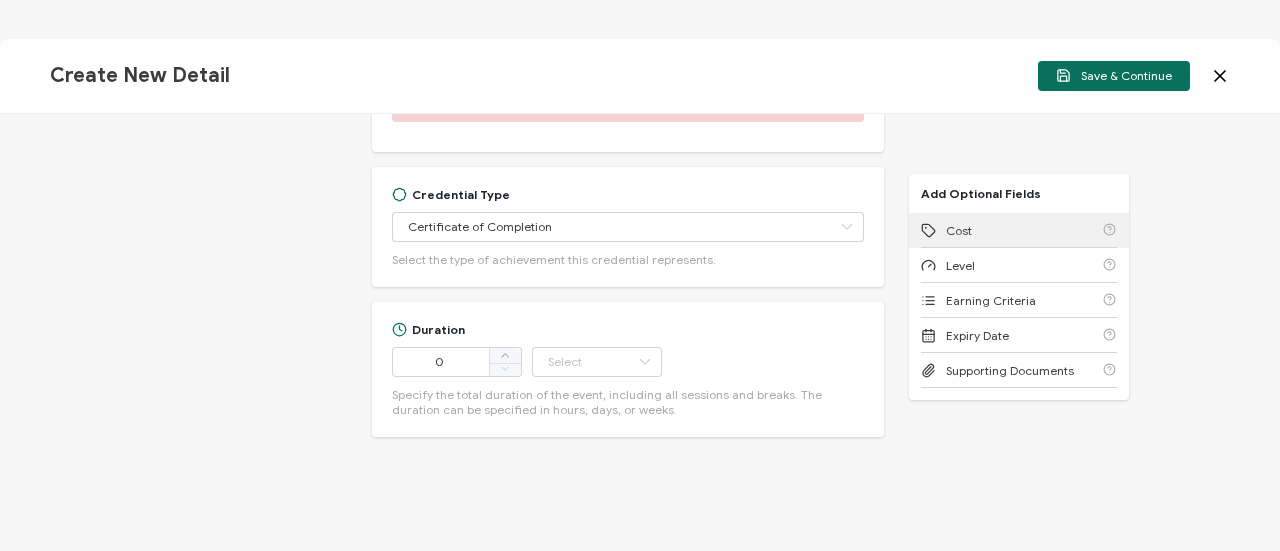 scroll, scrollTop: 1276, scrollLeft: 0, axis: vertical 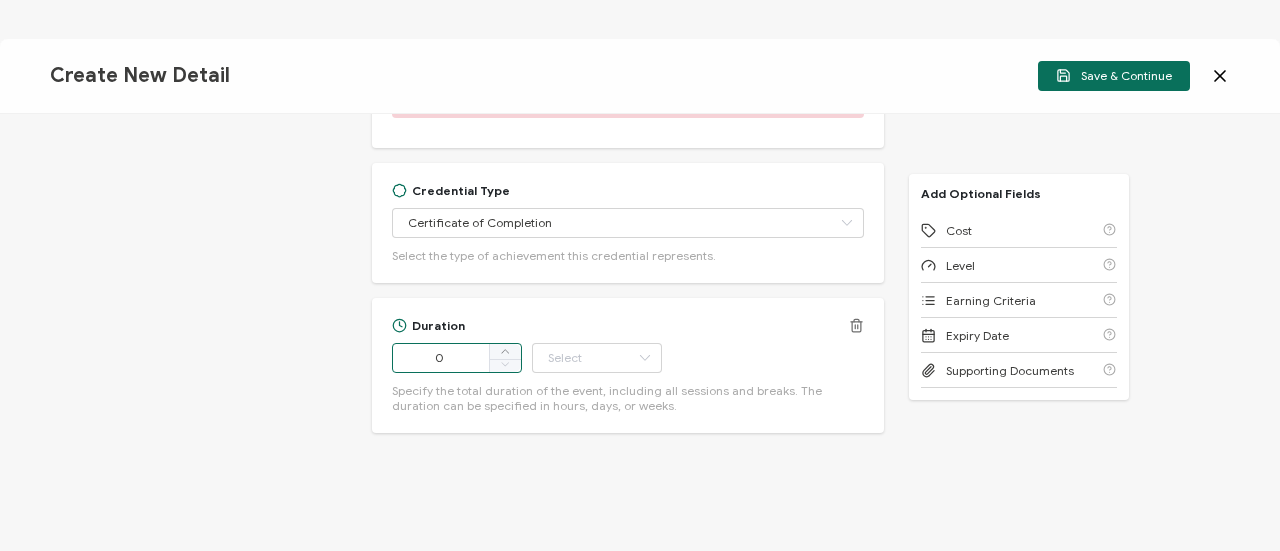 drag, startPoint x: 470, startPoint y: 361, endPoint x: 479, endPoint y: 350, distance: 14.21267 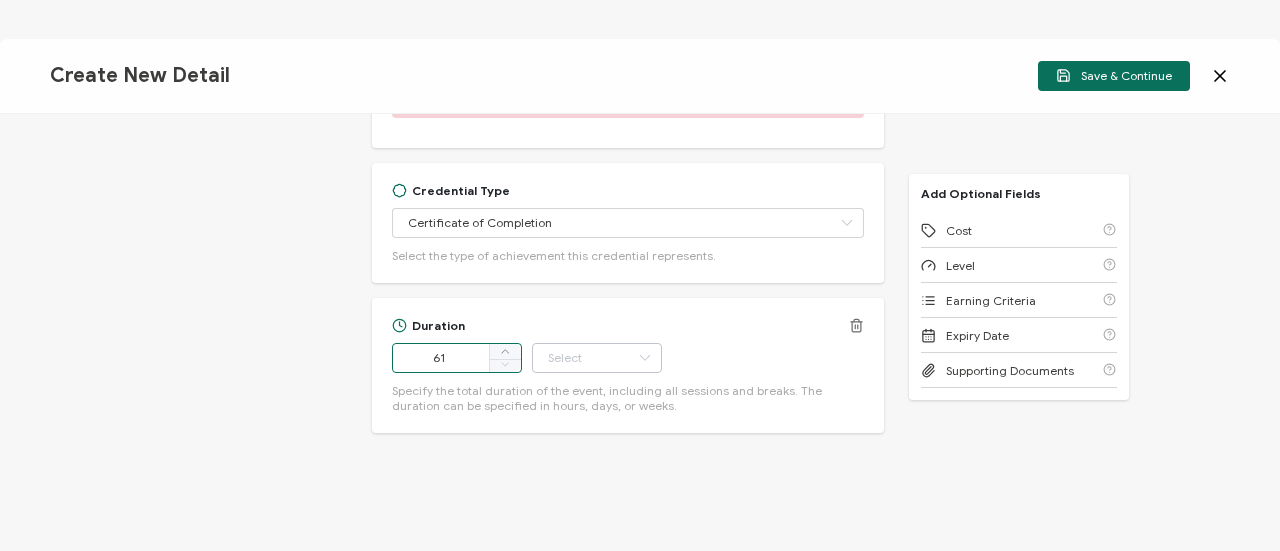 type on "61" 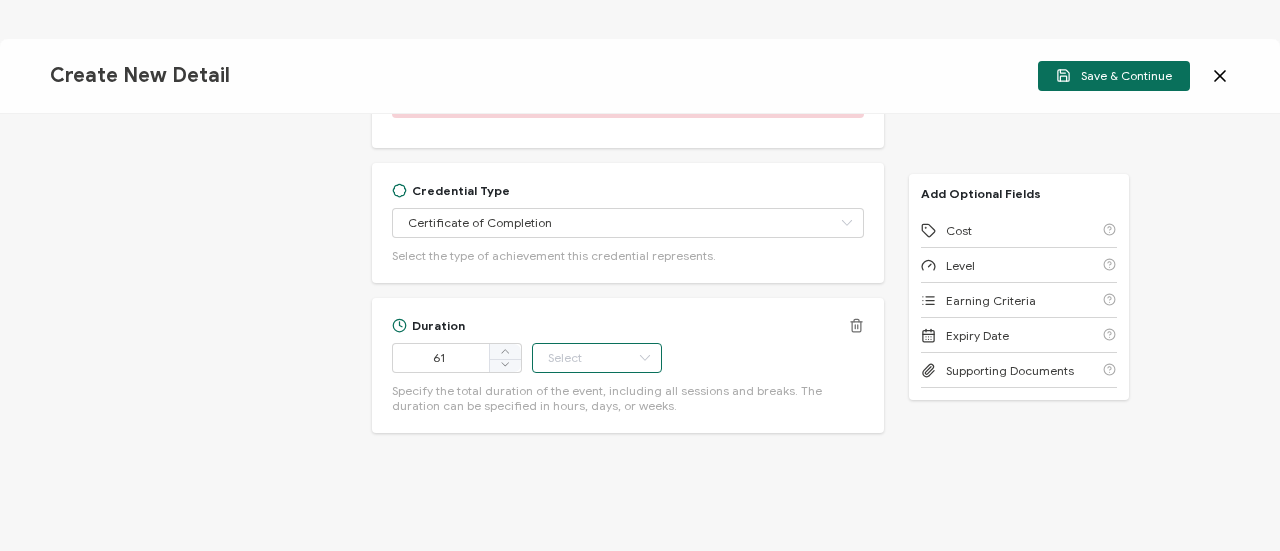 click at bounding box center [597, 358] 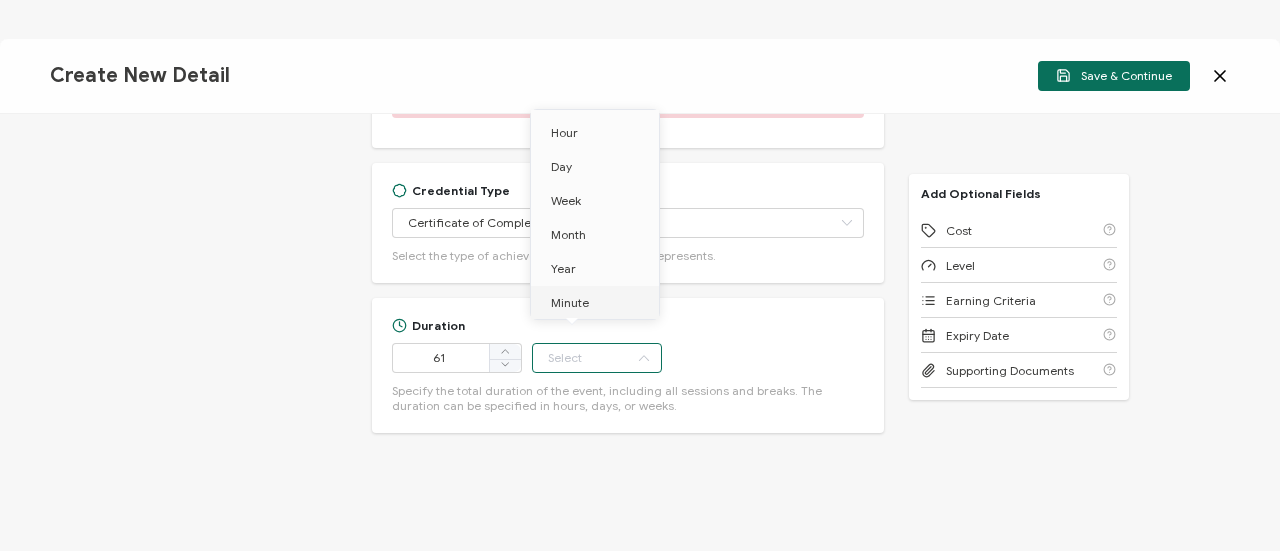 click on "Minute" at bounding box center [598, 303] 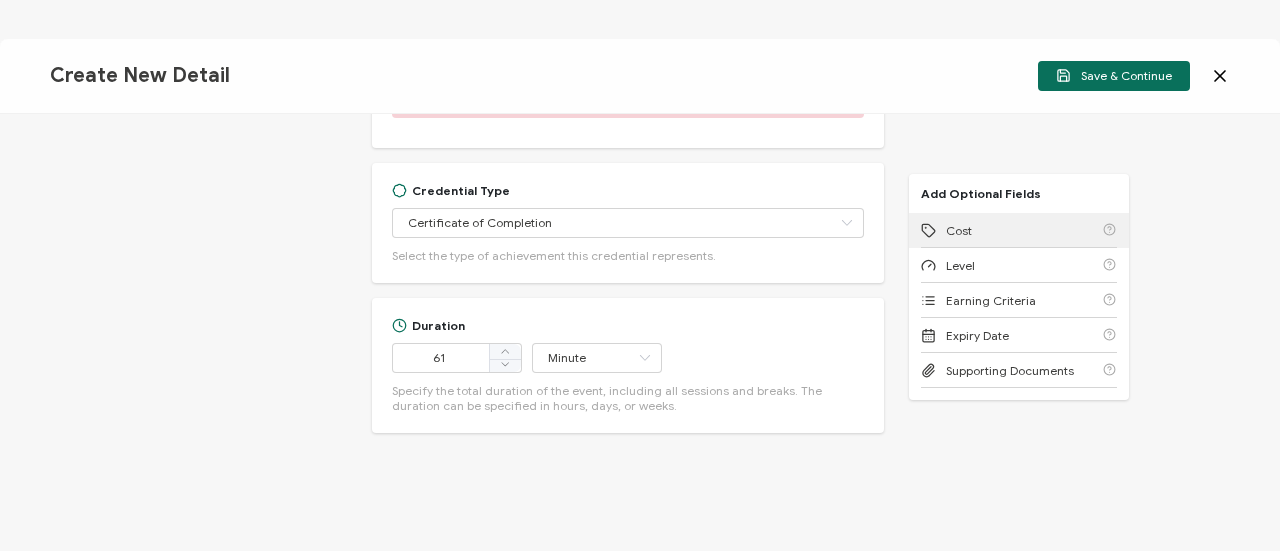 click on "Cost" at bounding box center (1019, 230) 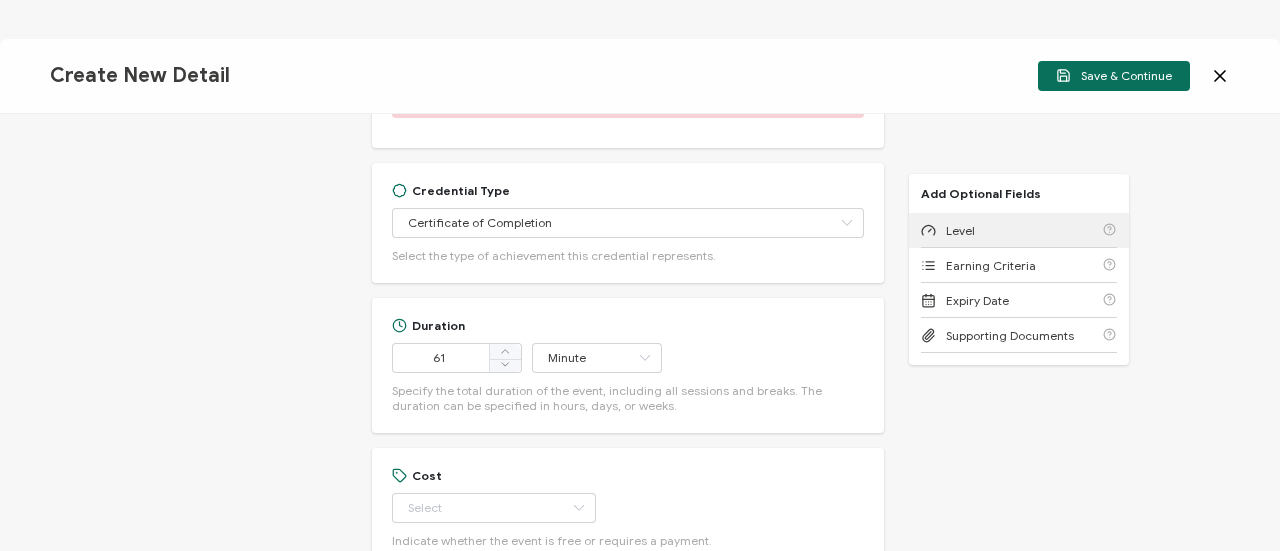 scroll, scrollTop: 1411, scrollLeft: 0, axis: vertical 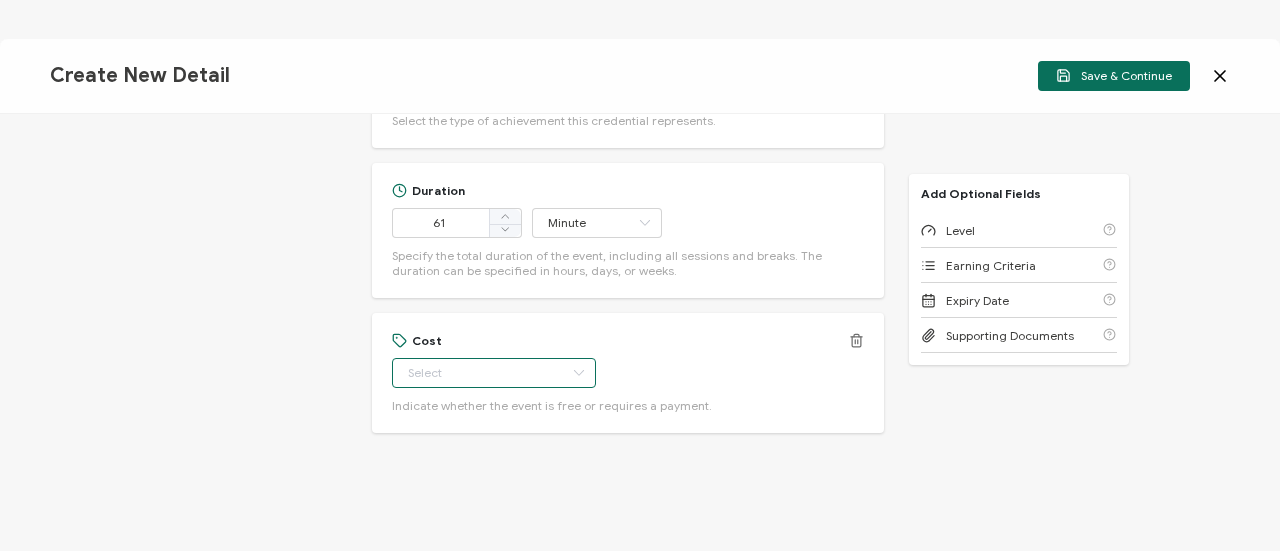 click at bounding box center [494, 373] 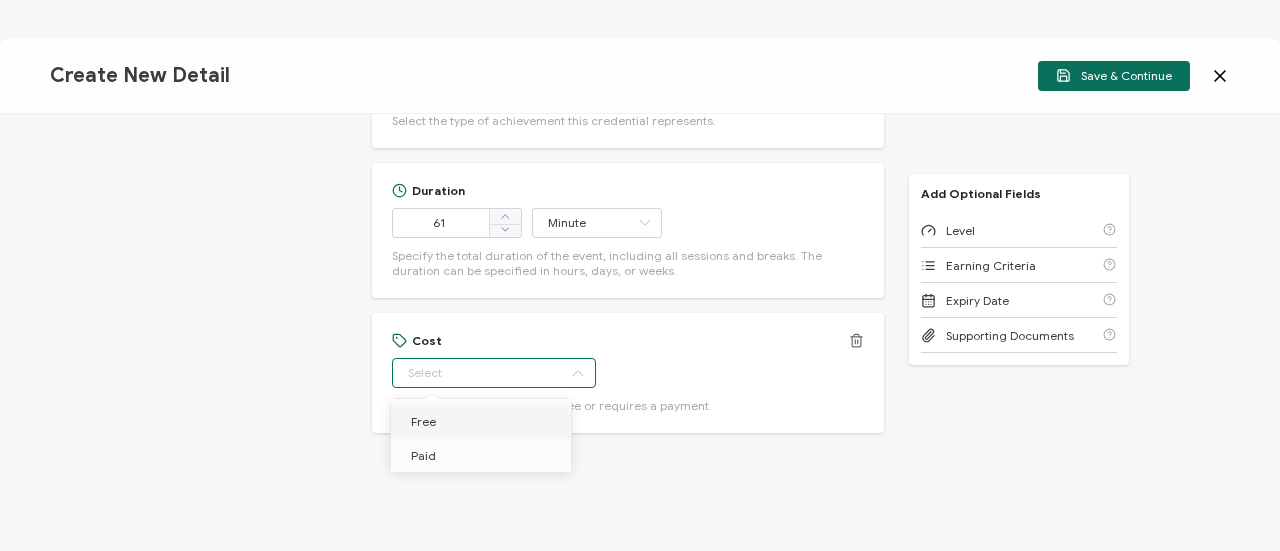 drag, startPoint x: 449, startPoint y: 426, endPoint x: 501, endPoint y: 407, distance: 55.362442 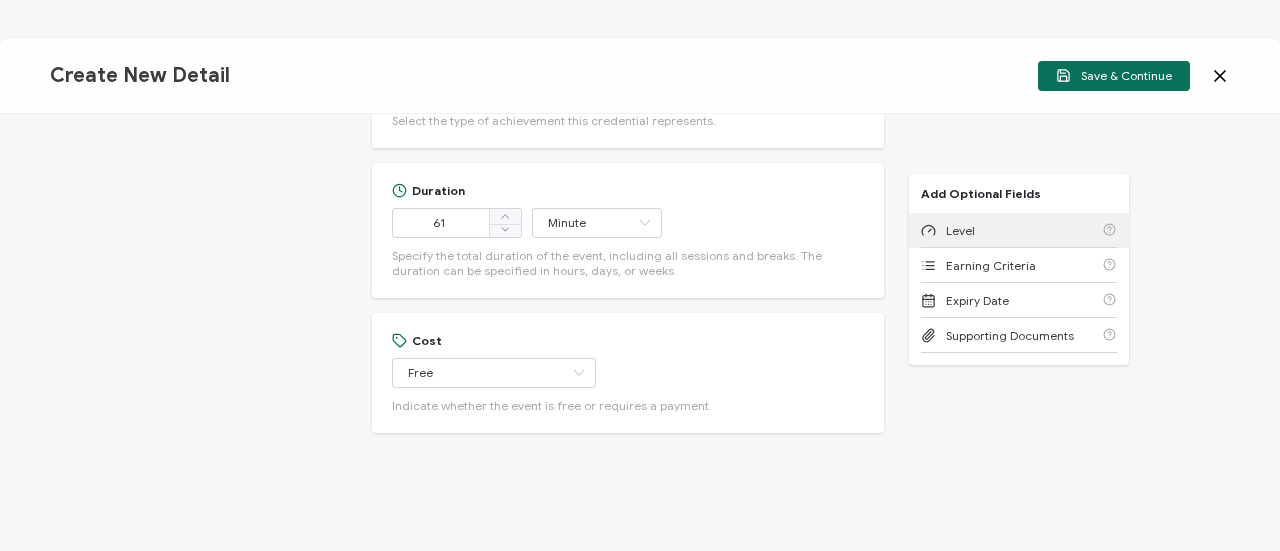 click on "Level" at bounding box center (1019, 230) 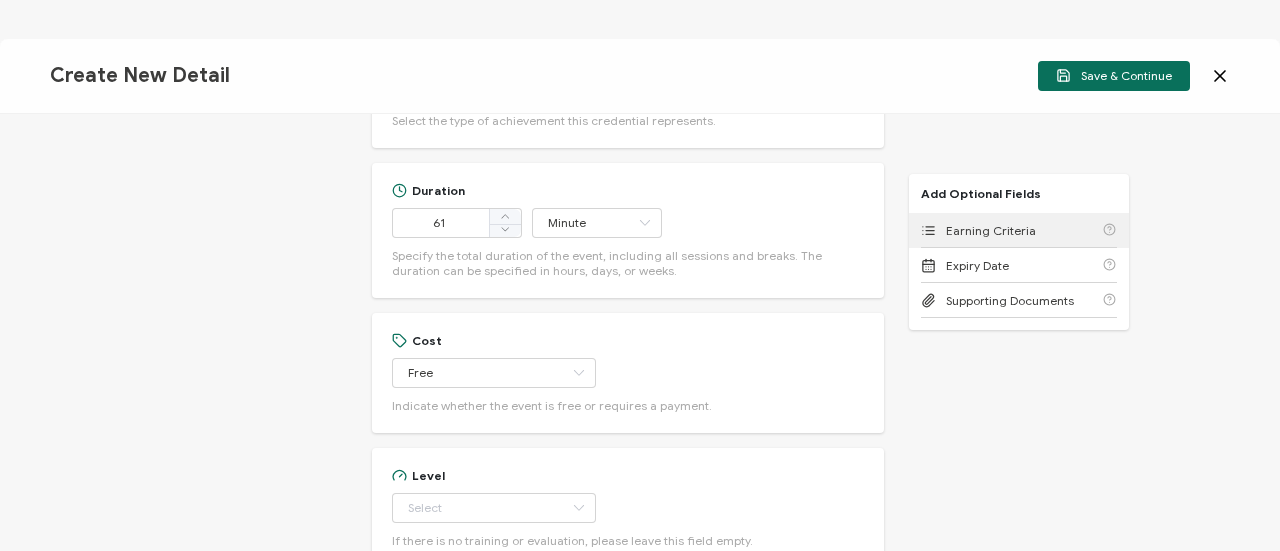 scroll, scrollTop: 1546, scrollLeft: 0, axis: vertical 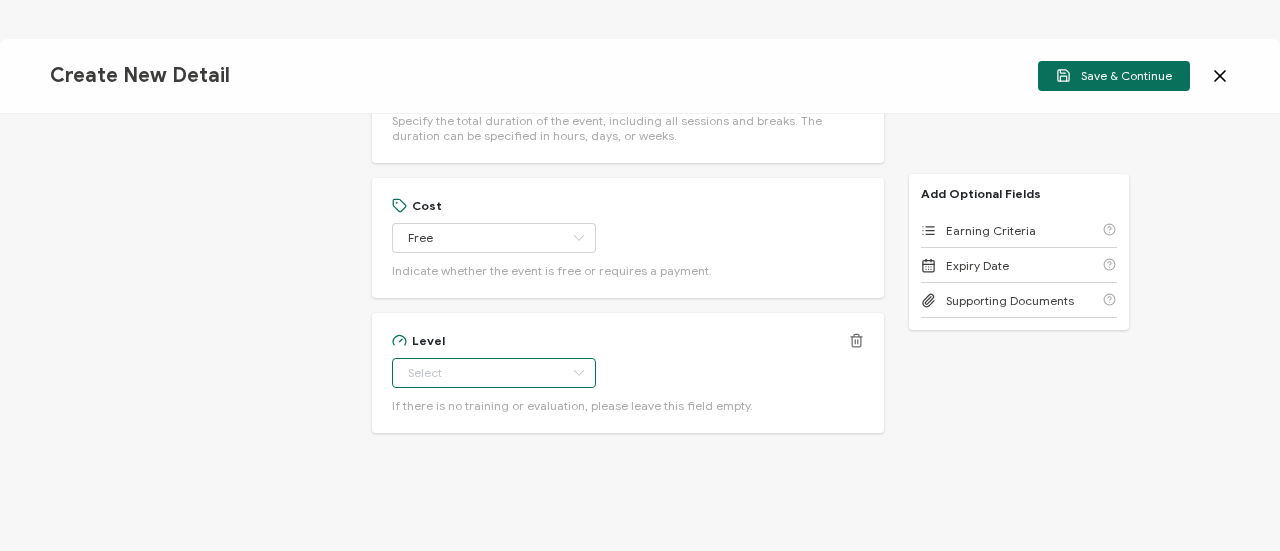 click at bounding box center [494, 373] 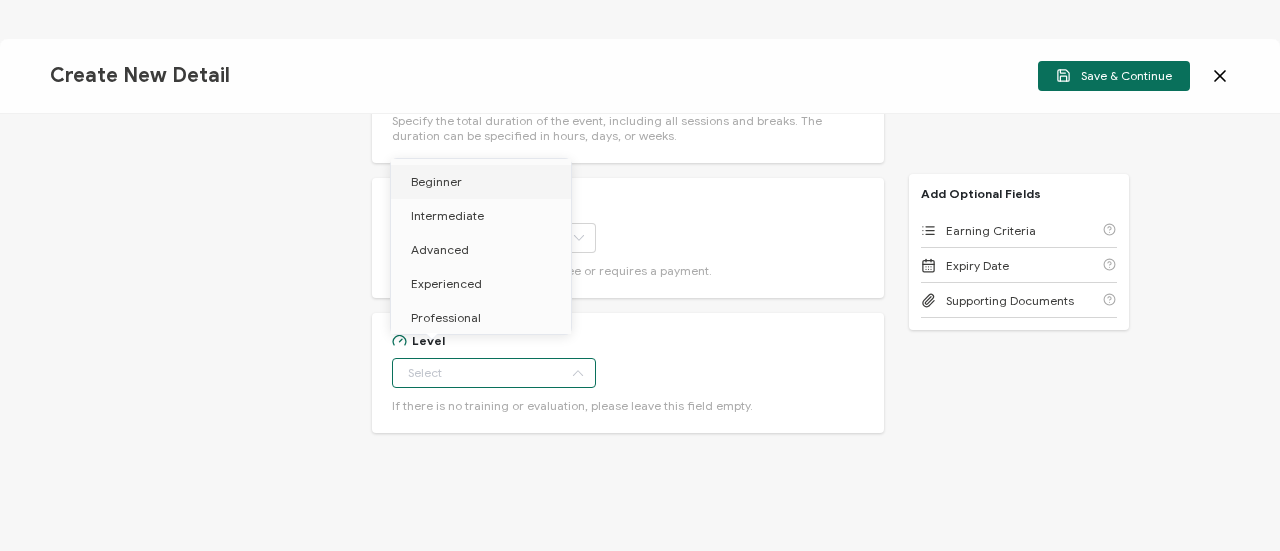 click on "Beginner" at bounding box center [436, 181] 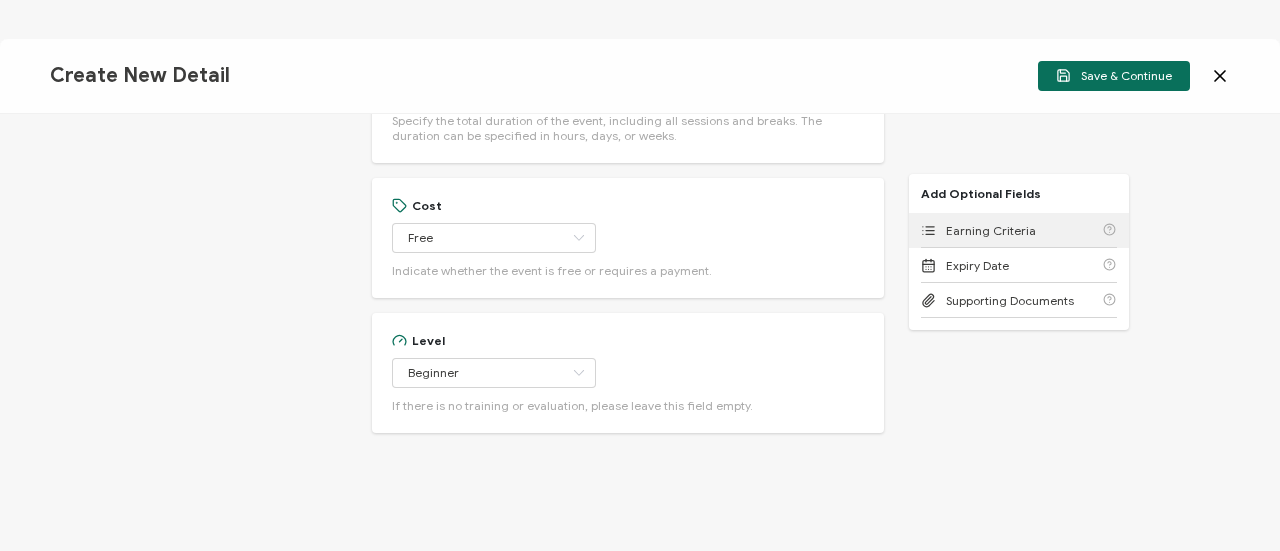 click on "Earning Criteria" at bounding box center [1019, 230] 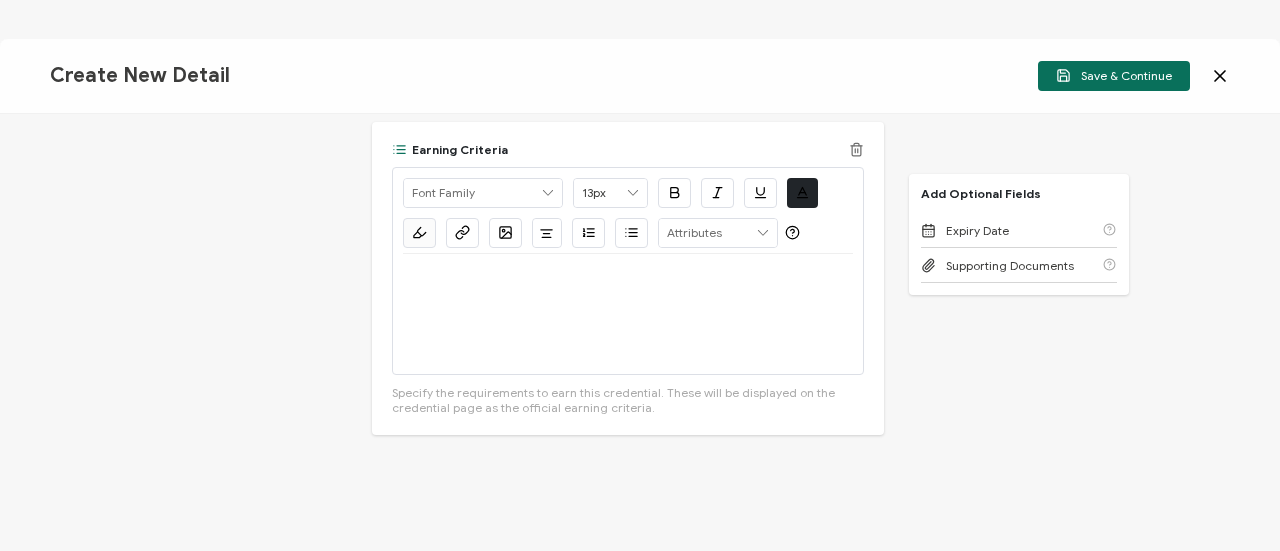 scroll, scrollTop: 1873, scrollLeft: 0, axis: vertical 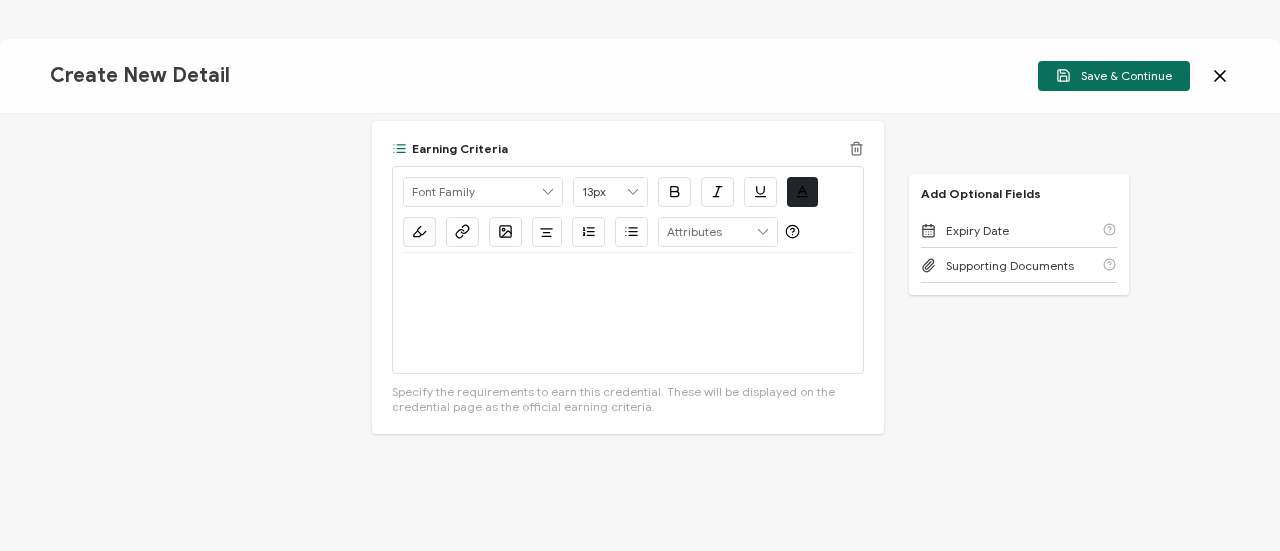 click at bounding box center [628, 313] 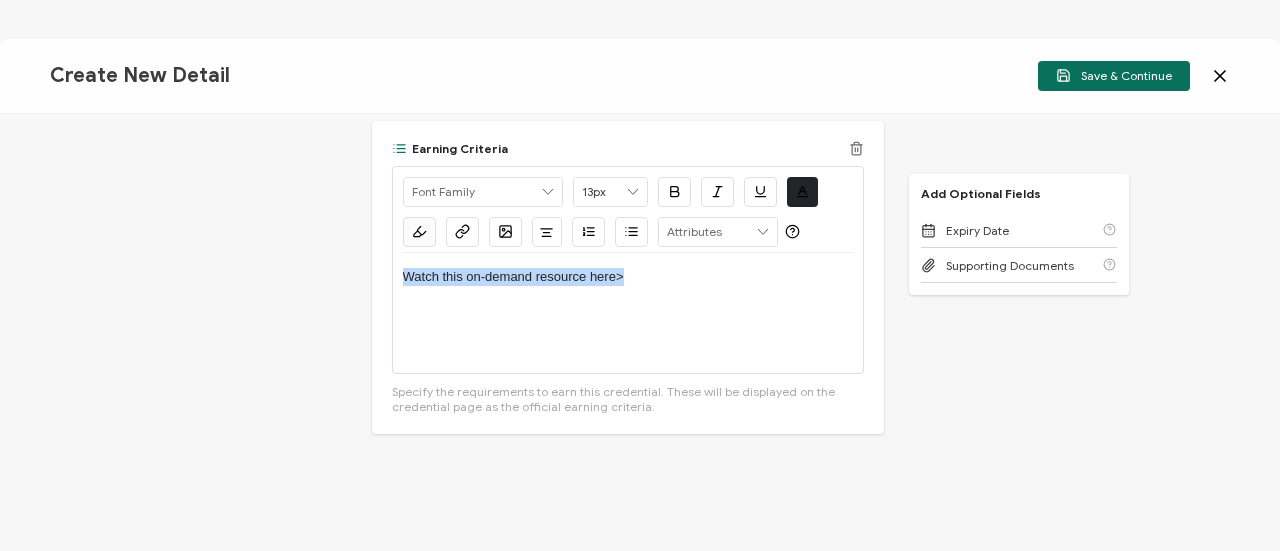 drag, startPoint x: 657, startPoint y: 265, endPoint x: 417, endPoint y: 251, distance: 240.40799 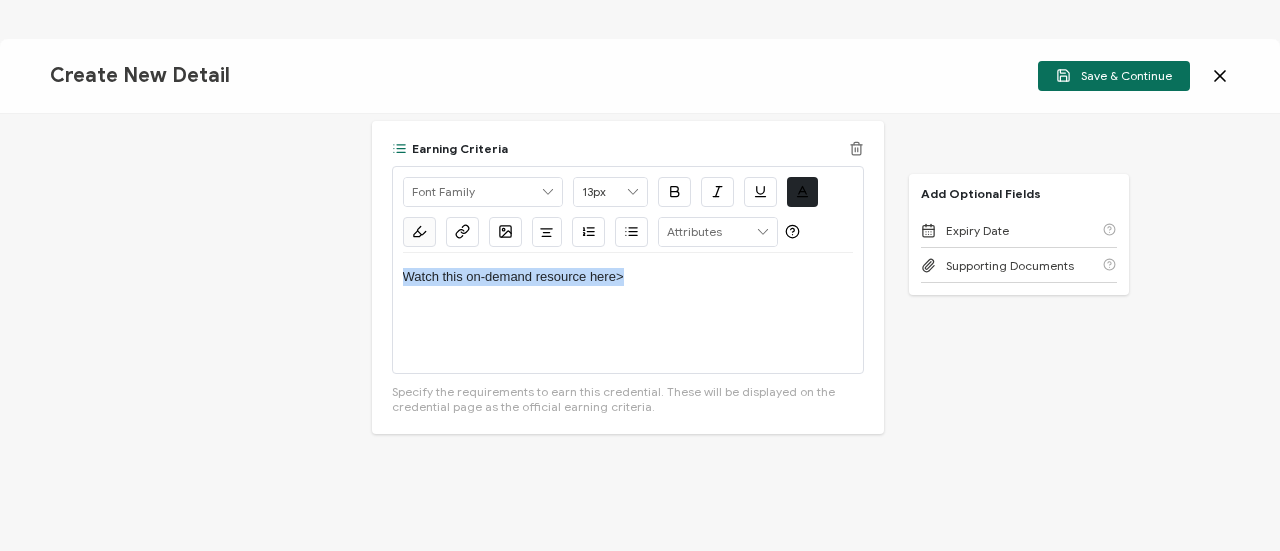 click on "Credential Title
Vector Solutions Webinar: Beyond the LMS: Building a Mission-Ready Training Ecosystem   ISSUER
Issuer Name
Credential Description
Alright Sans [PERSON_NAME] Archivo Black Arial Arimo Blinker Caveat Charm Charmonman Cinzel EB Garamond [PERSON_NAME] Sans [PERSON_NAME] Great Vibes Grenze [PERSON_NAME] Grotesk Inconsolata Josefin Sans Kolektif House Kufam Lato Libre Caslon Text [PERSON_NAME] Lugrasimo Markazi Text Merienda [PERSON_NAME] [PERSON_NAME] [PERSON_NAME] Sans [PERSON_NAME] Serif Nunito Open Sans Open Sans Condensed Orbitron [PERSON_NAME] Display Poppins PT Sans PT Sans Narrow PT Serif Quicksand Raleway Red Hat Display Roboto Roboto Condensed Roboto Slab Rubik Slabo 27px Source Sans Pro Spartan Tajawal Titillium Web Ubuntu UnifrakturCook UnifrakturMaguntia Work Sans   13px 11px 12px 13px 14px 15px 16px 17px 18px 19px 20px 21px 22px 23px 24px 25px 26px 27px 28px" at bounding box center [640, 332] 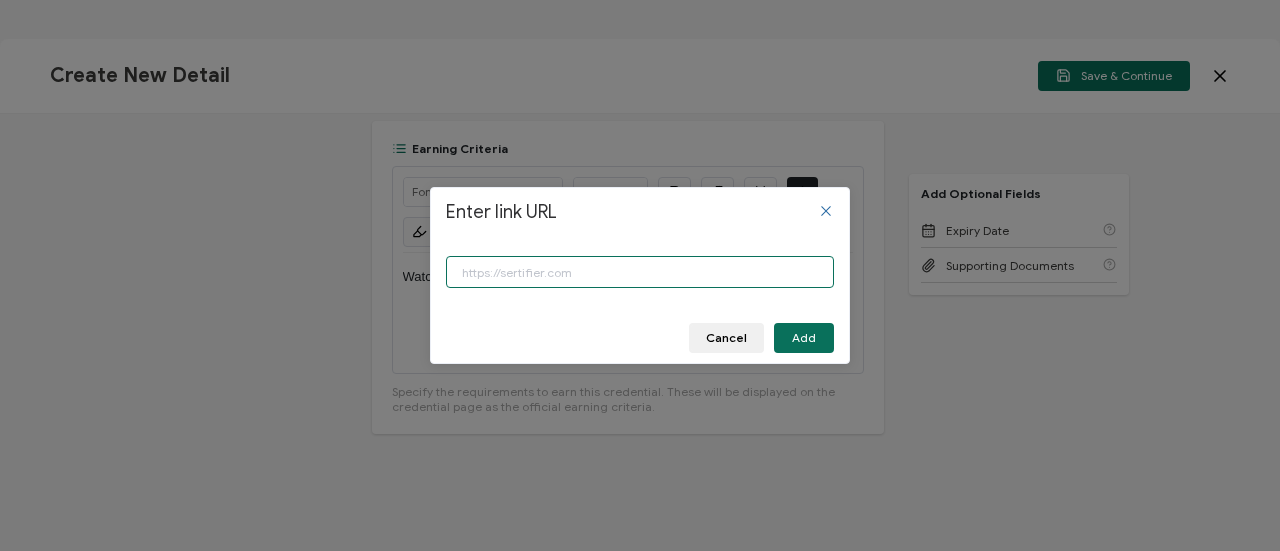 paste on "[URL][DOMAIN_NAME]" 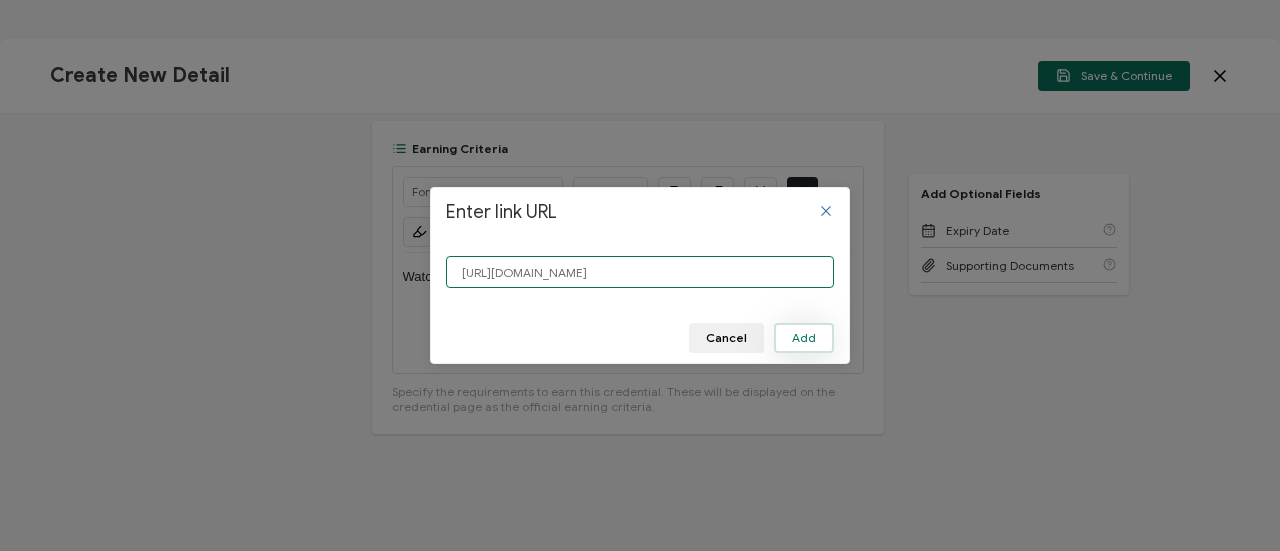 type on "[URL][DOMAIN_NAME]" 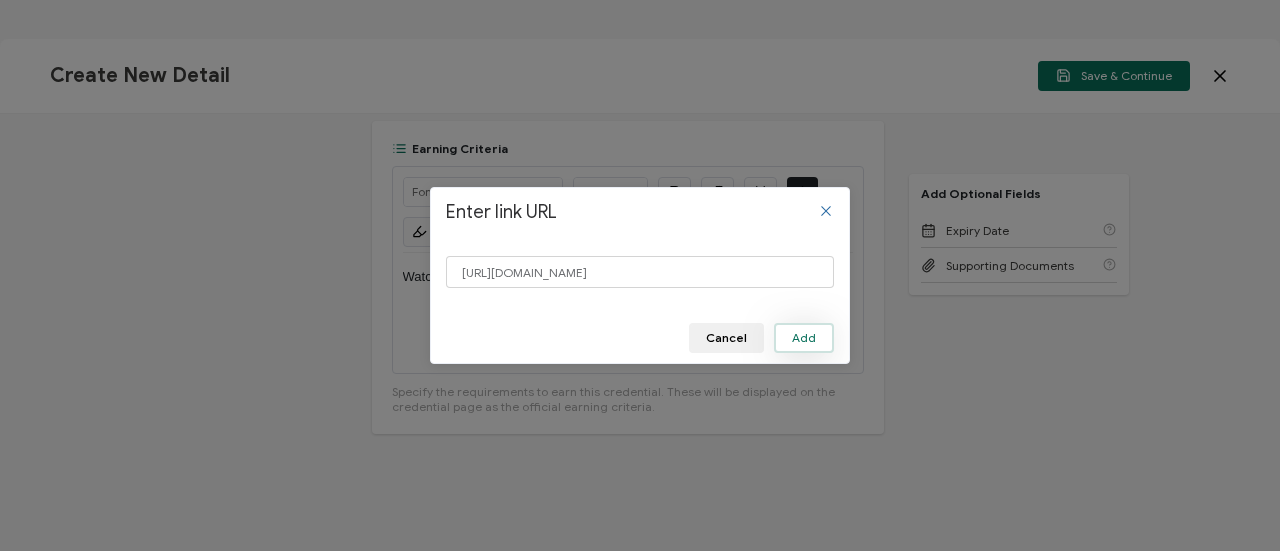 click on "Add" at bounding box center [804, 338] 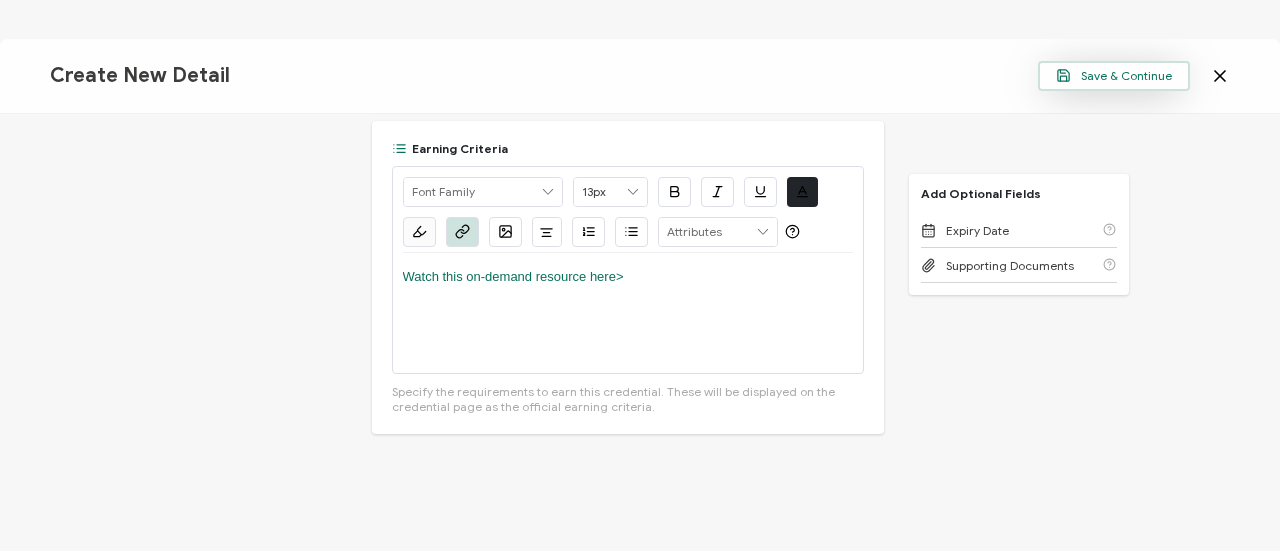 click on "Save & Continue" at bounding box center (1114, 75) 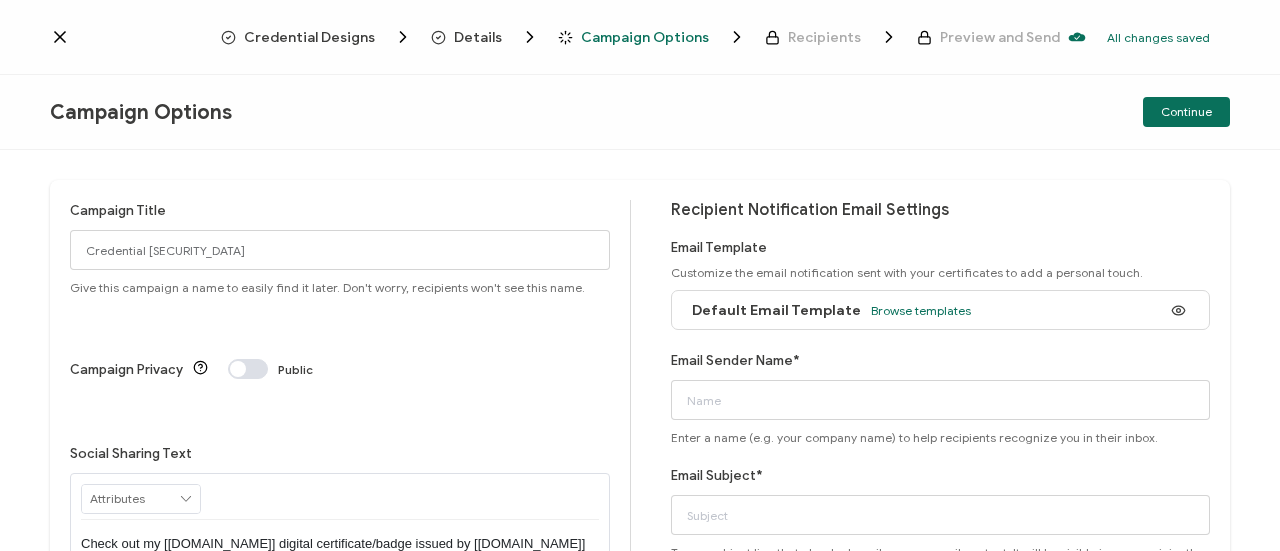 drag, startPoint x: 63, startPoint y: 176, endPoint x: 104, endPoint y: 193, distance: 44.38468 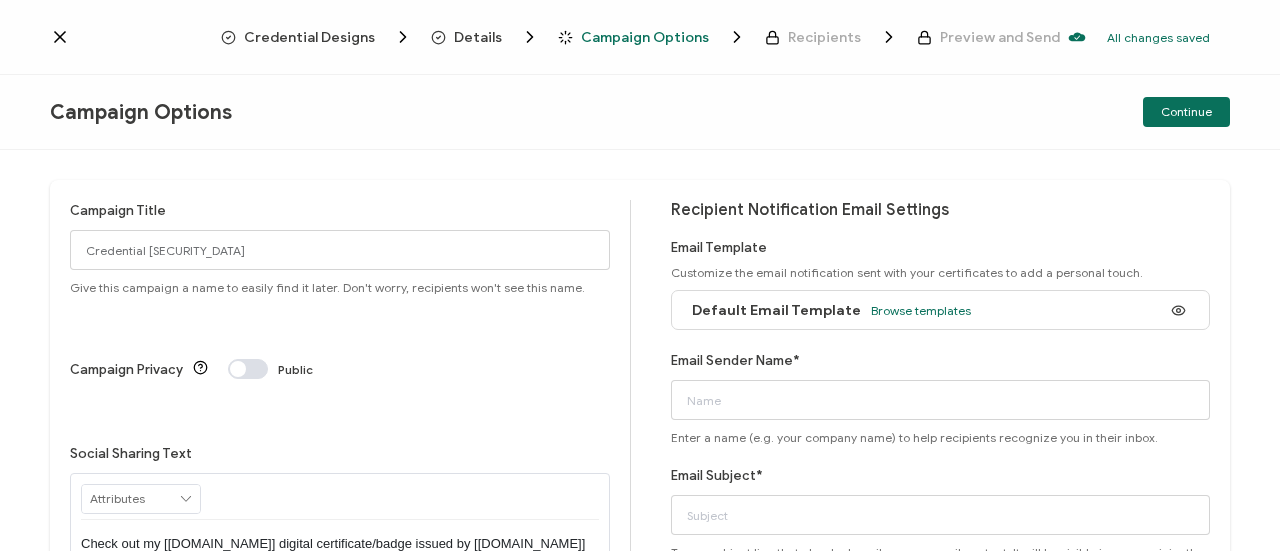 click on "Campaign Title
Credential [SECURITY_DATA]     Give this campaign a name to easily find it later. Don't worry, recipients won't see this name.
Campaign Privacy
Public
Social Sharing Text
RECIPIENT
Recipient Name
Recipient E-Mail
CREDENTIAL
Credential ID
Issue Date
Credential Name
Credential Desciption
Expire Date
ISSUER
Issuer Name
CUSTOM
Event Date" at bounding box center [640, 350] 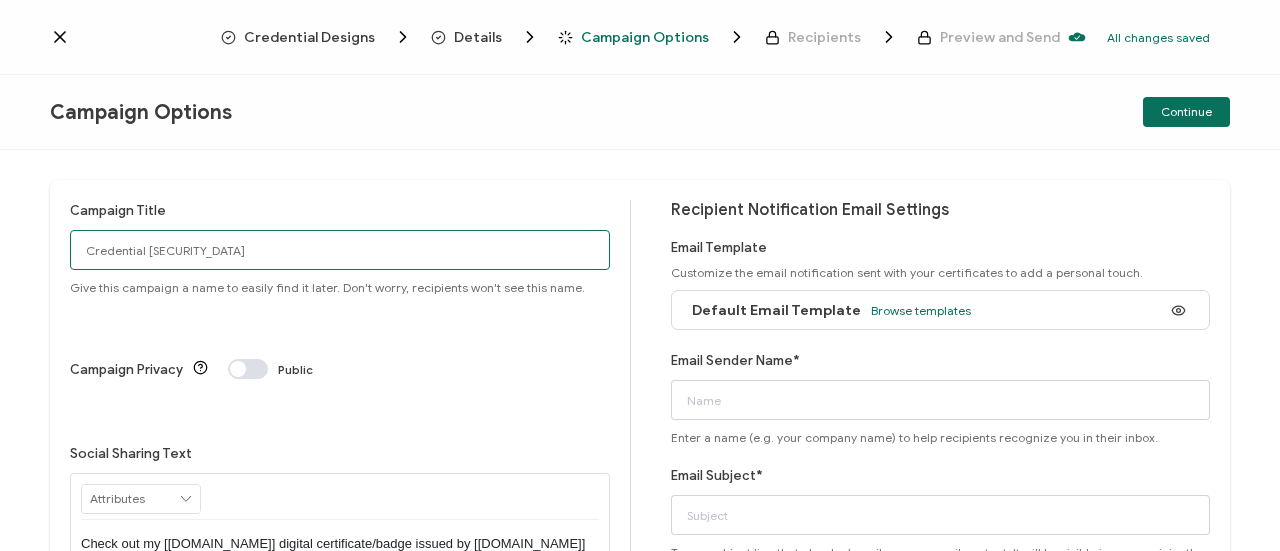 drag, startPoint x: 196, startPoint y: 252, endPoint x: 0, endPoint y: 252, distance: 196 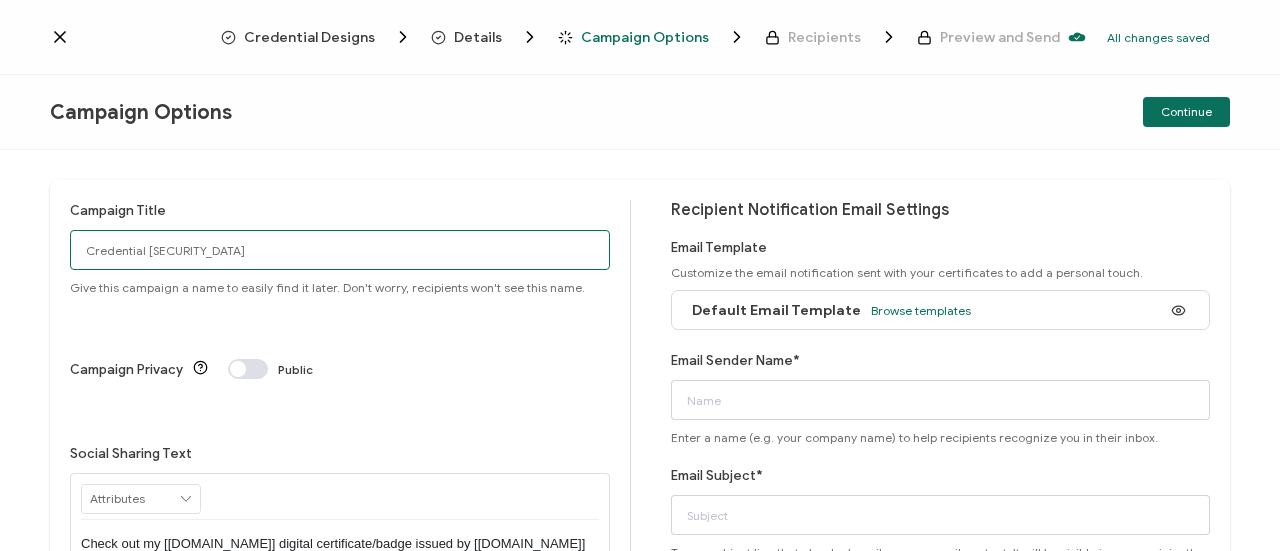 click on "Campaign Title
Credential [SECURITY_DATA]     Give this campaign a name to easily find it later. Don't worry, recipients won't see this name.
Campaign Privacy
Public
Social Sharing Text
RECIPIENT
Recipient Name
Recipient E-Mail
CREDENTIAL
Credential ID
Issue Date
Credential Name
Credential Desciption
Expire Date
ISSUER
Issuer Name
CUSTOM
Event Date" at bounding box center (640, 350) 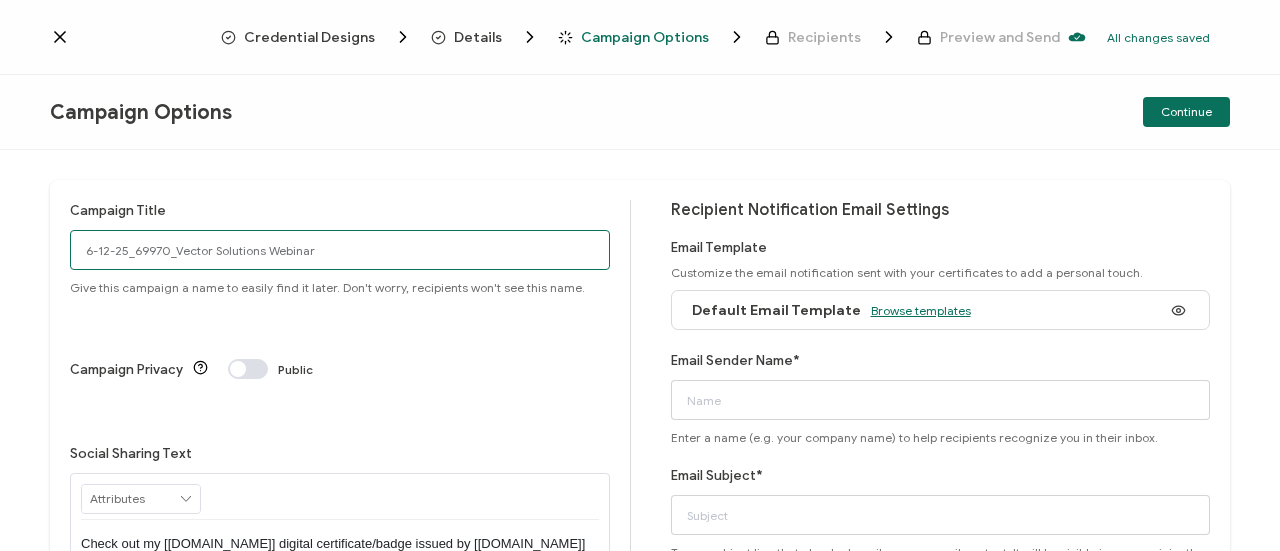 type on "6-12-25_69970_Vector Solutions Webinar" 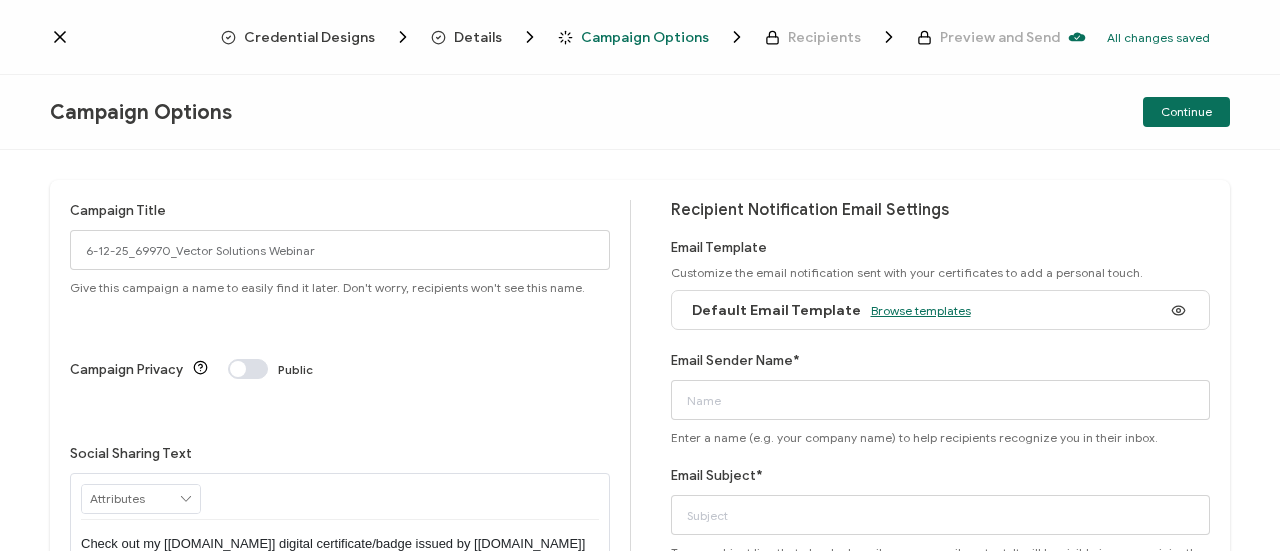 click on "Browse templates" at bounding box center (921, 310) 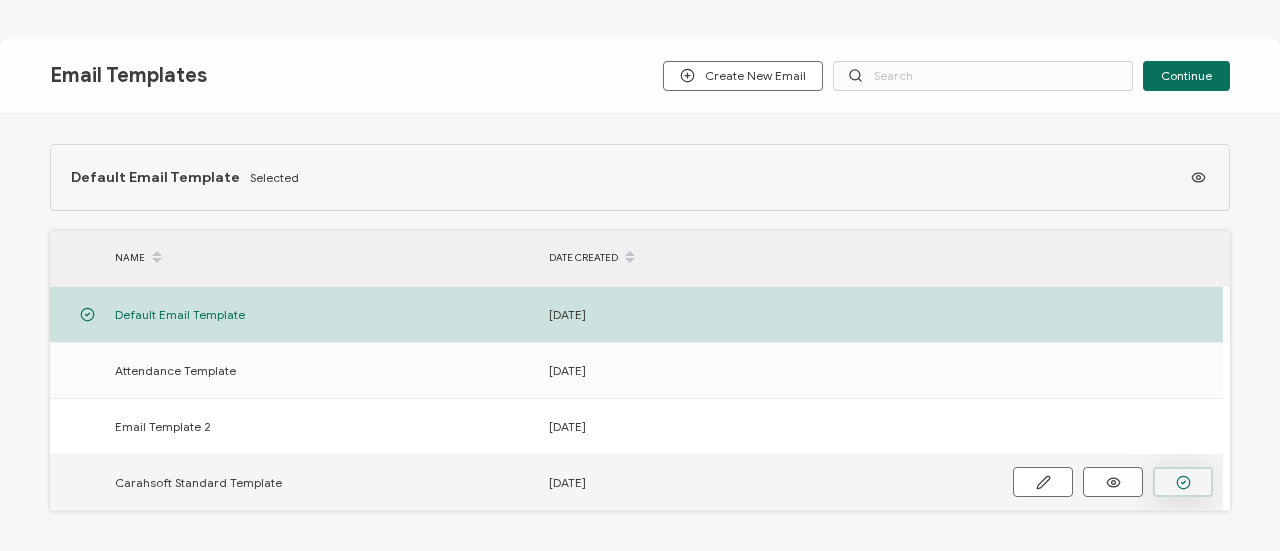 click 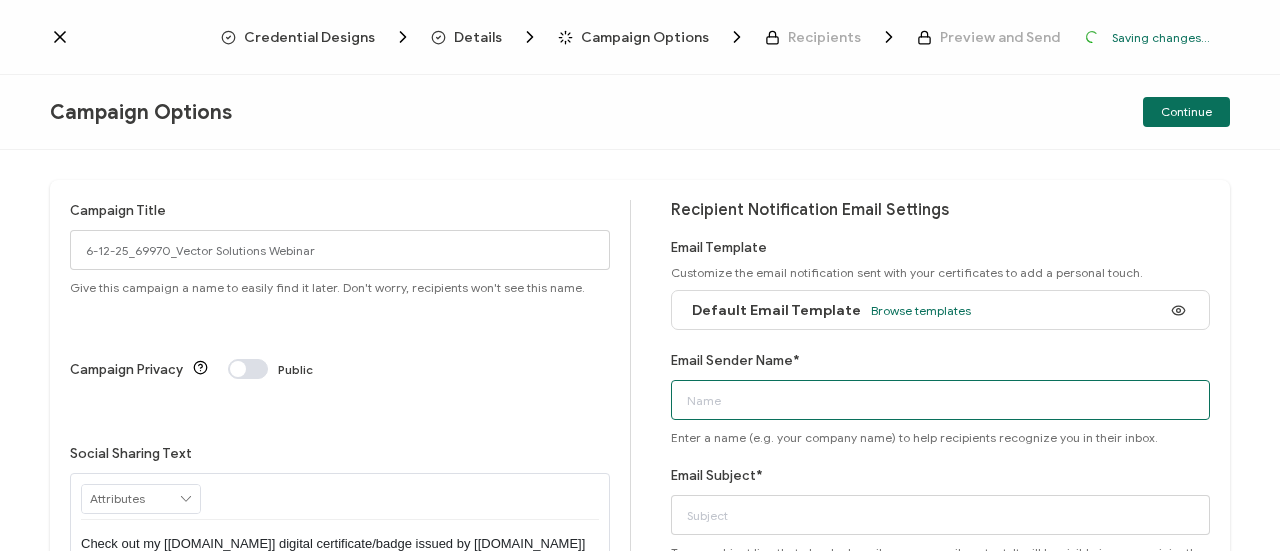 click on "Email Sender Name*" at bounding box center (941, 400) 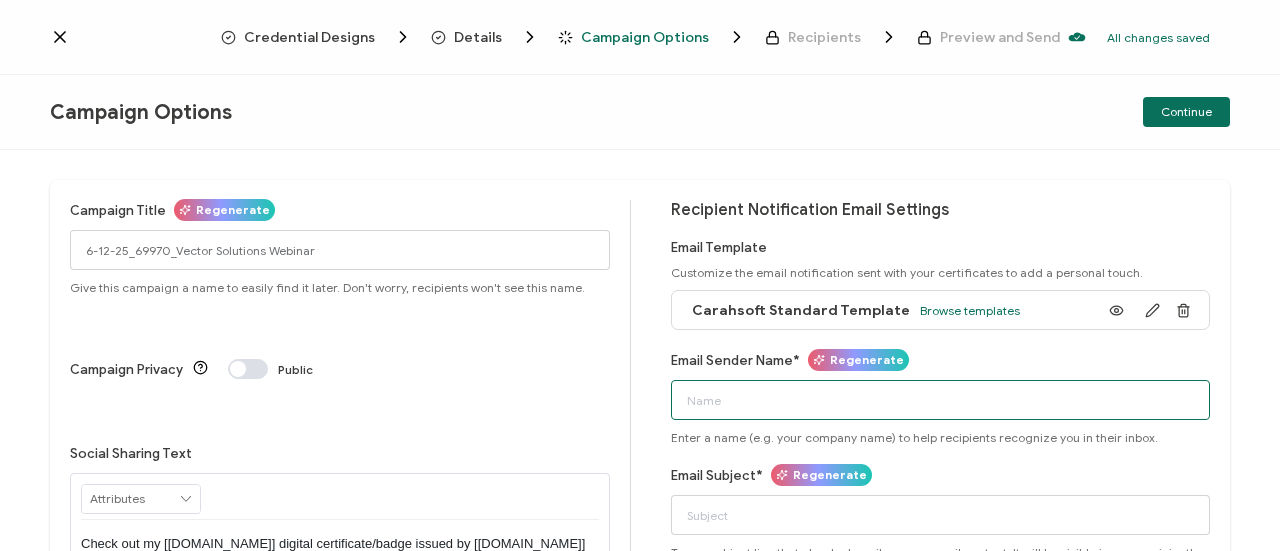 drag, startPoint x: 837, startPoint y: 408, endPoint x: 829, endPoint y: 416, distance: 11.313708 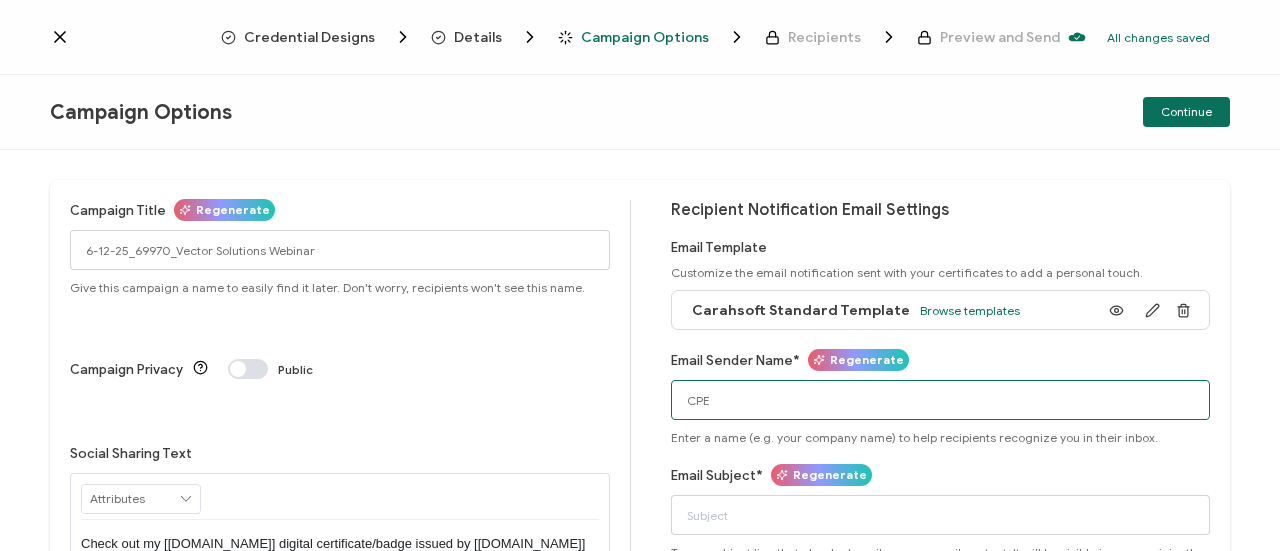 scroll, scrollTop: 248, scrollLeft: 0, axis: vertical 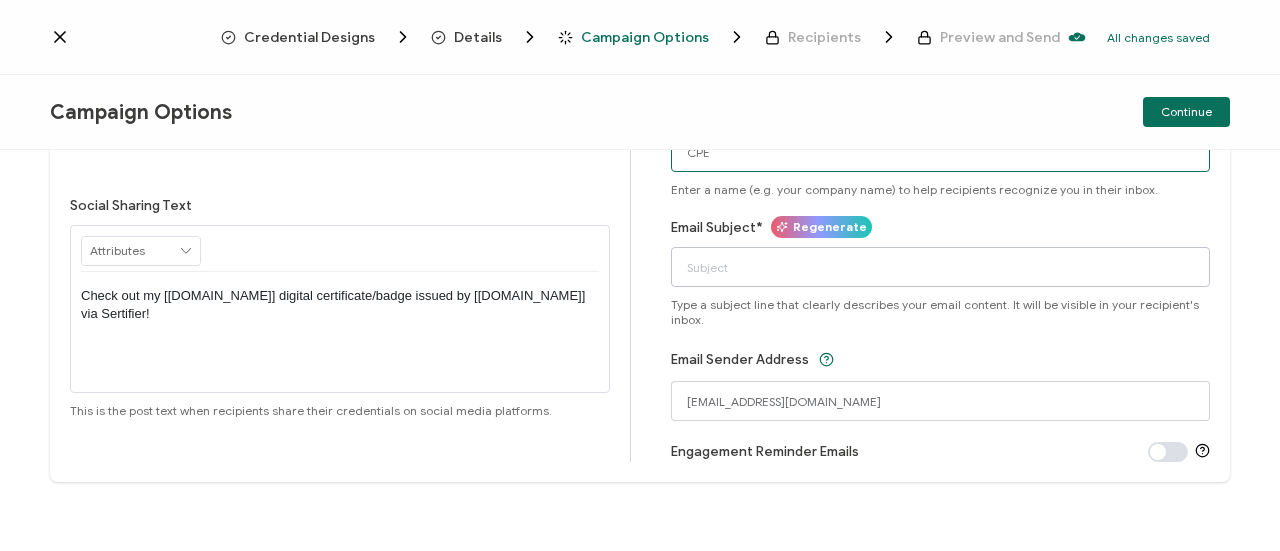 type on "CPE" 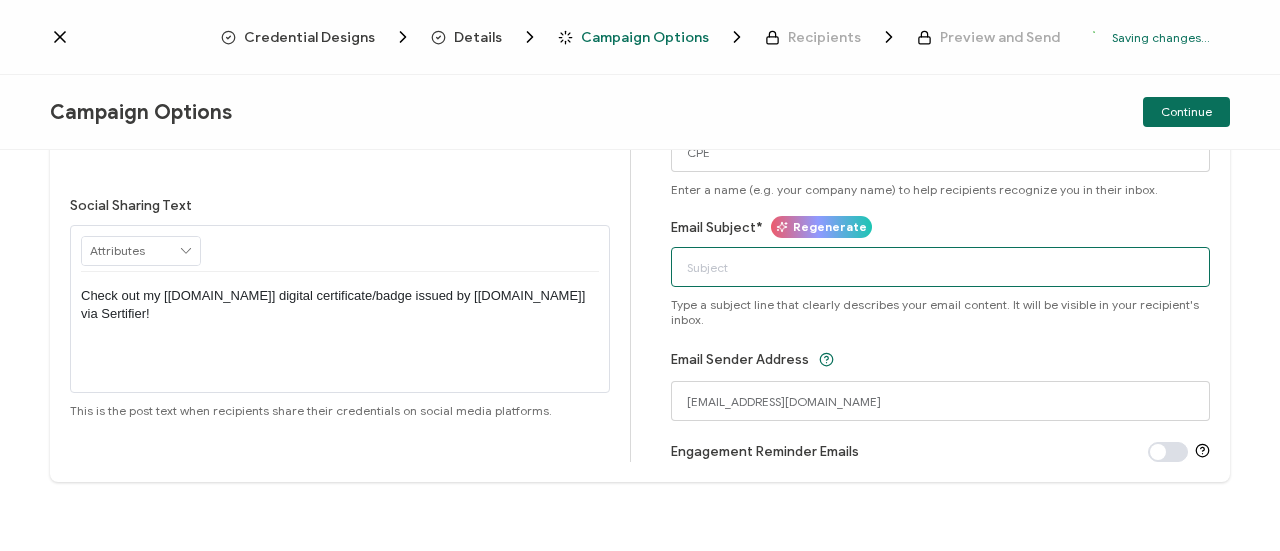 click on "Email Subject*" at bounding box center (941, 267) 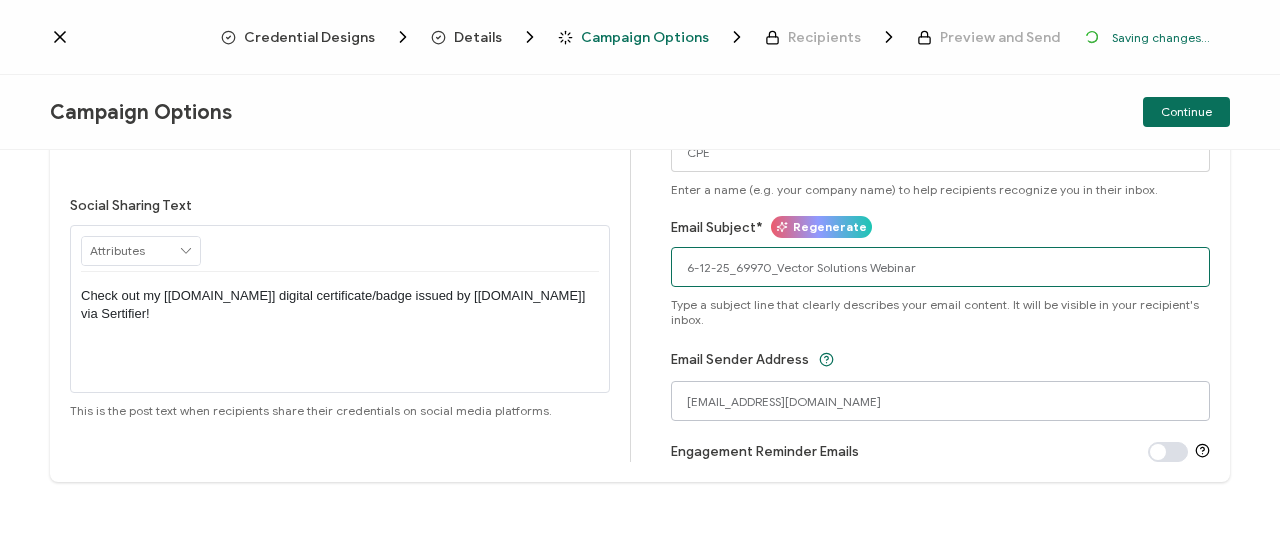 type on "6-12-25_69970_Vector Solutions Webinar" 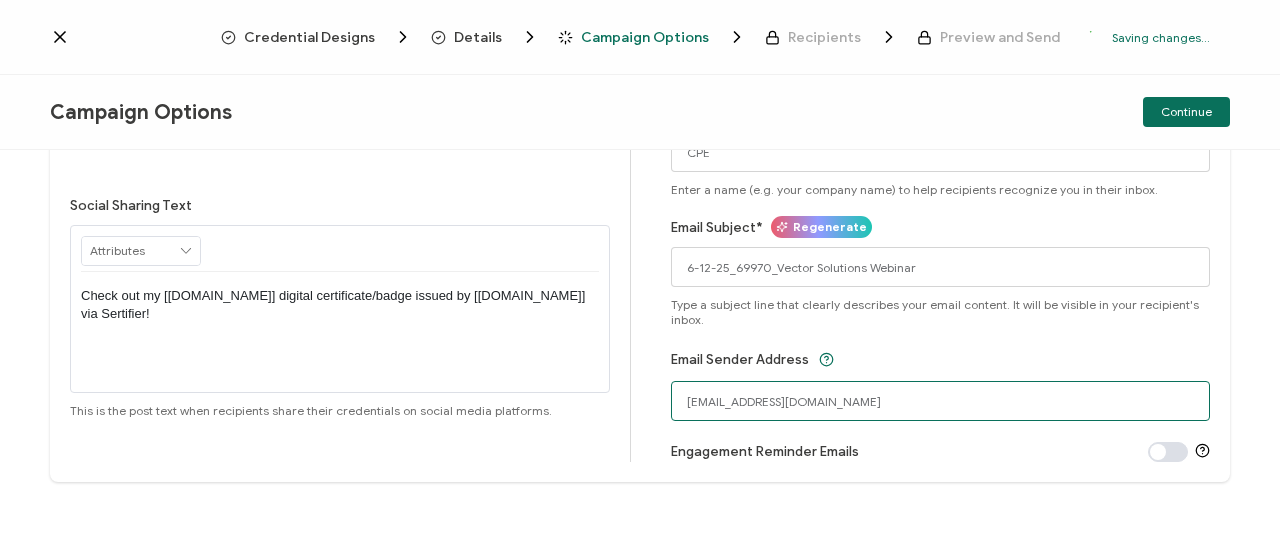drag, startPoint x: 892, startPoint y: 407, endPoint x: 570, endPoint y: 365, distance: 324.72757 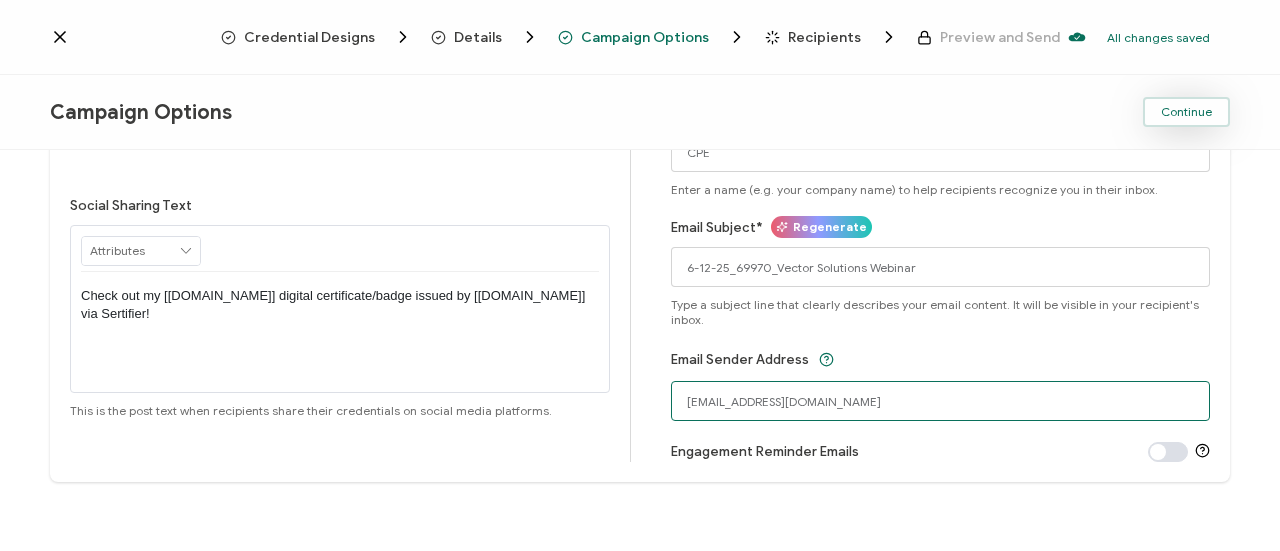 type on "[EMAIL_ADDRESS][DOMAIN_NAME]" 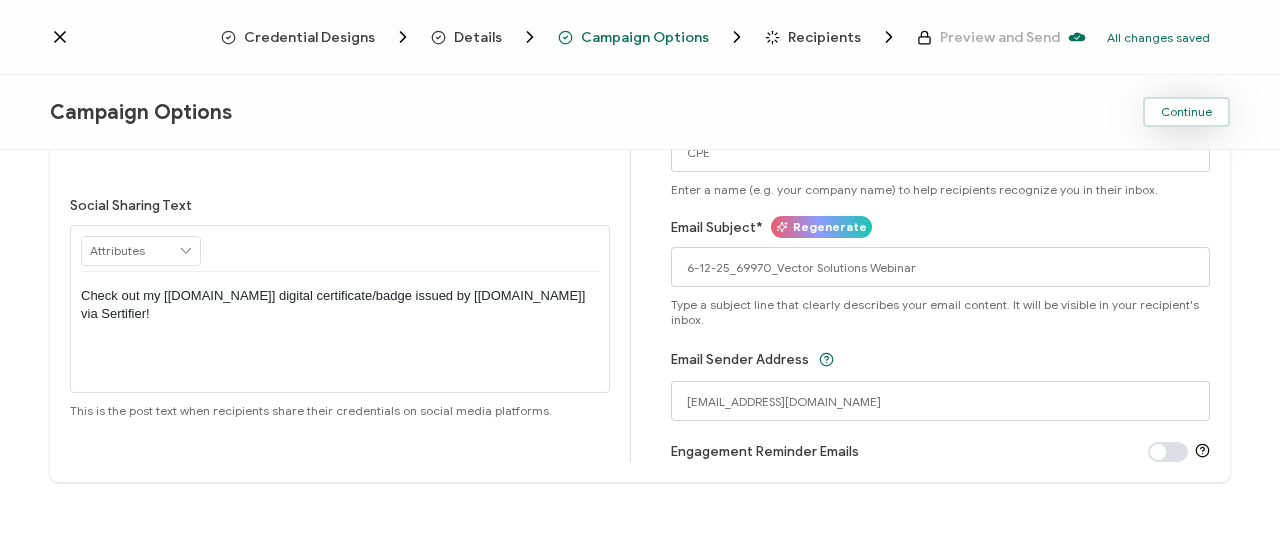 click on "Continue" at bounding box center (1186, 112) 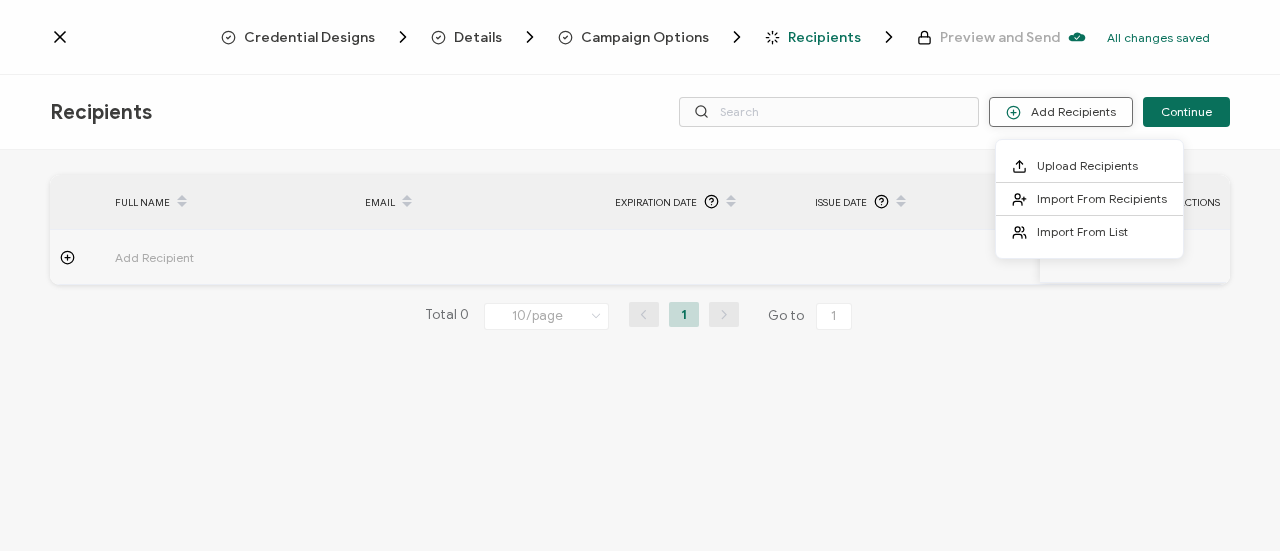 click on "Add Recipients" at bounding box center [1061, 112] 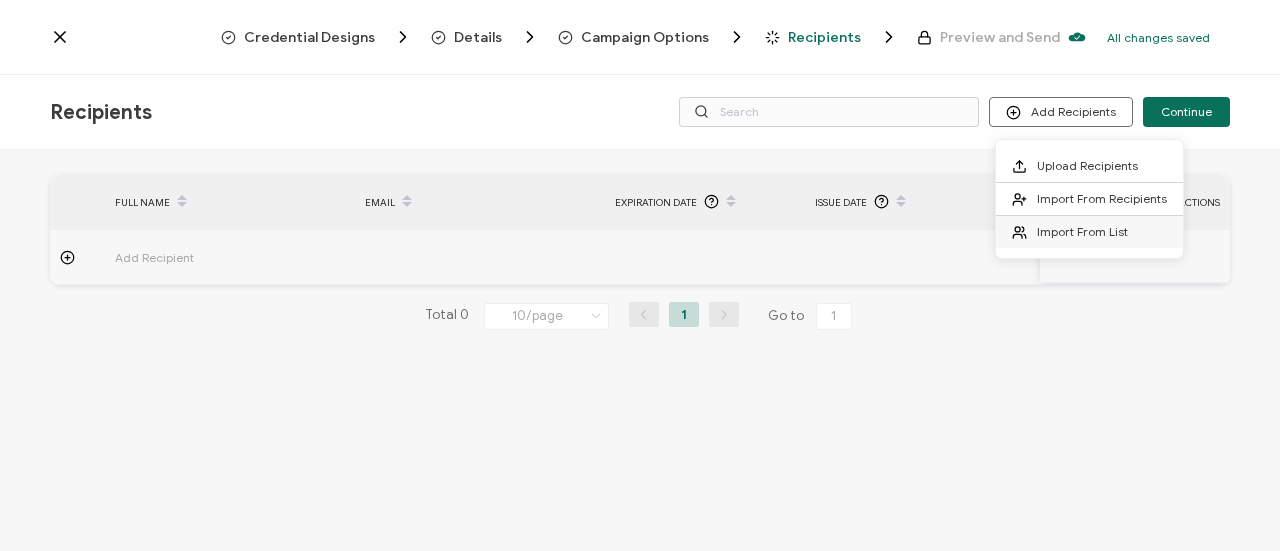 click at bounding box center [1024, 232] 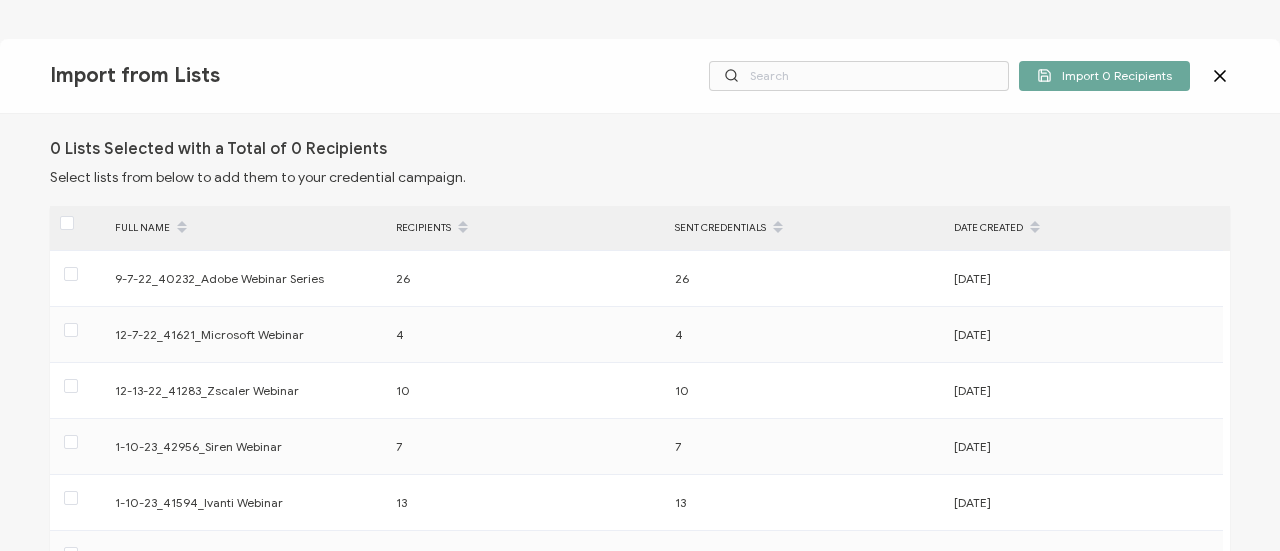 click on "0 Lists Selected with a Total of 0 Recipients
Select lists from below to add them to your credential campaign.
>
FULL NAME RECIPIENTS SENT CREDENTIALS DATE CREATED 9-7-22_40232_Adobe Webinar Series 26 26
[DATE]
12-7-22_41621_Microsoft Webinar 4 4
[DATE]
12-13-22_41283_Zscaler Webinar 10 10
[DATE]
1-10-23_42956_Siren Webinar 7 7
[DATE]
1-10-23_41594_Ivanti Webinar 13 13
[DATE]
1-12-23_41560_Rubrik Webinar 16 17
[DATE]
1-12-2023_41633_SolarWinds Tactical Advantage Webinar 4 9
[DATE]
1-18-23_43087_Adobe Webinar 45 53 6 6 18 22   1 2" at bounding box center (640, 332) 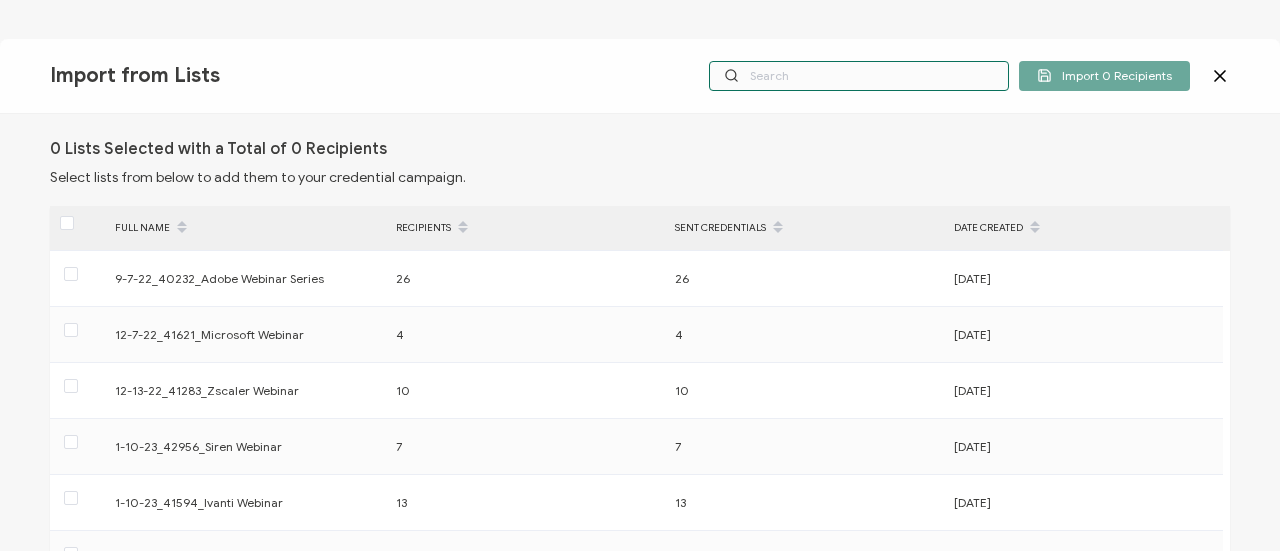click at bounding box center [859, 76] 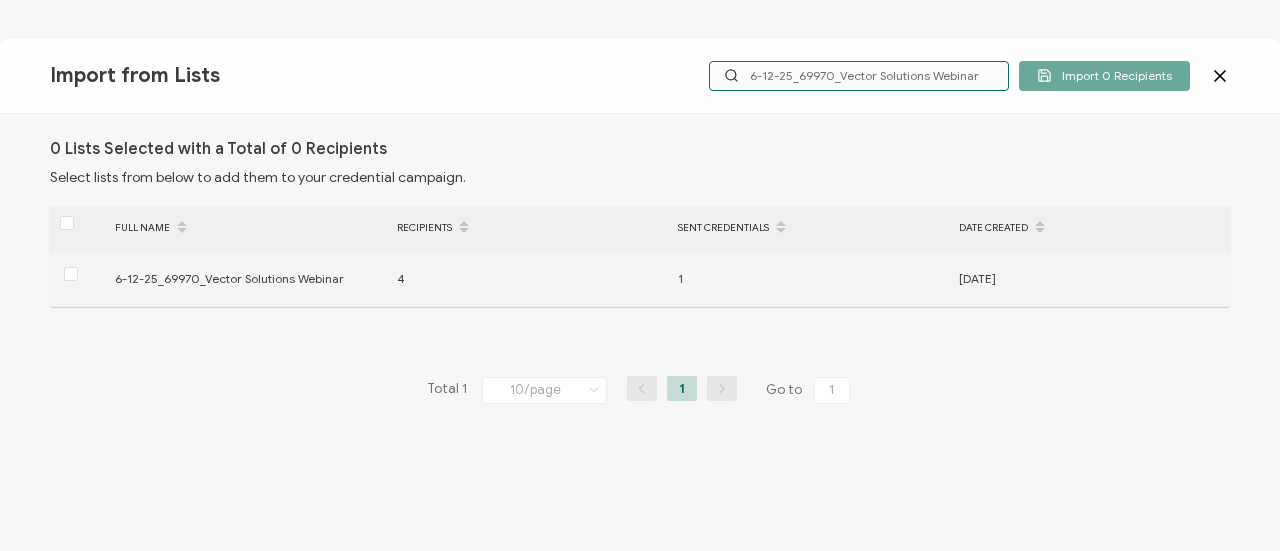 type on "6-12-25_69970_Vector Solutions Webinar" 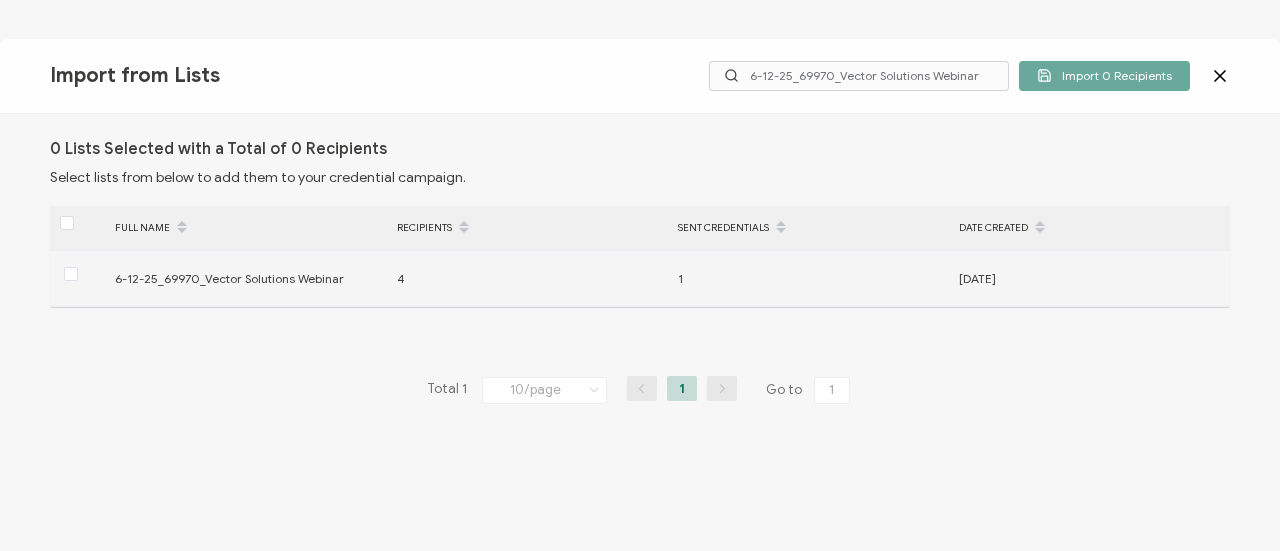 click at bounding box center (77, 278) 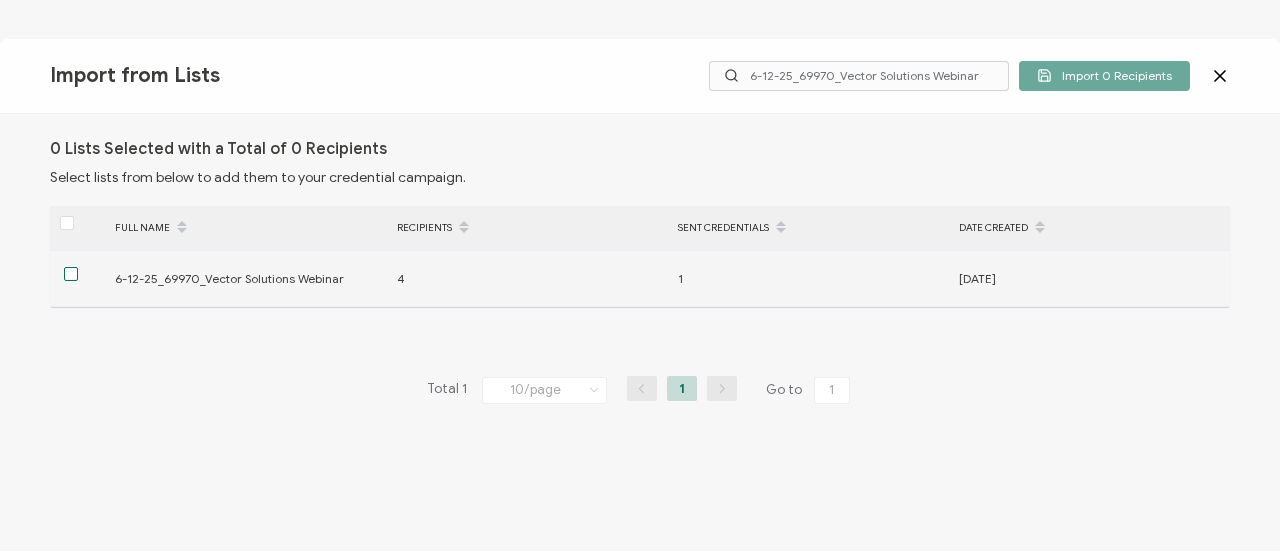 click at bounding box center (71, 274) 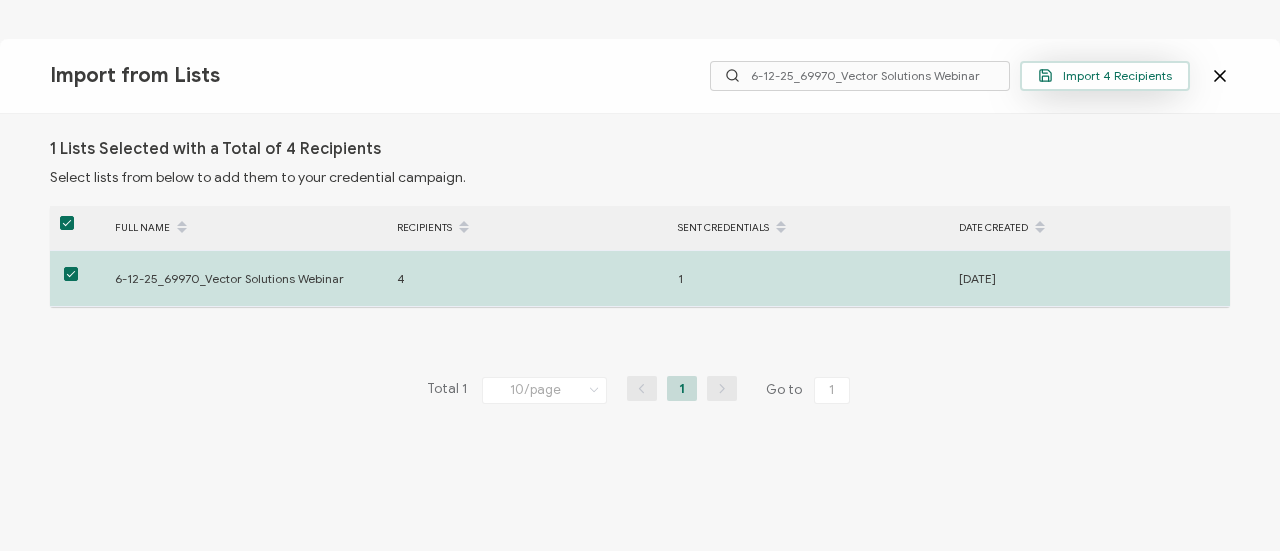 click on "Import 4 Recipients" at bounding box center (1105, 75) 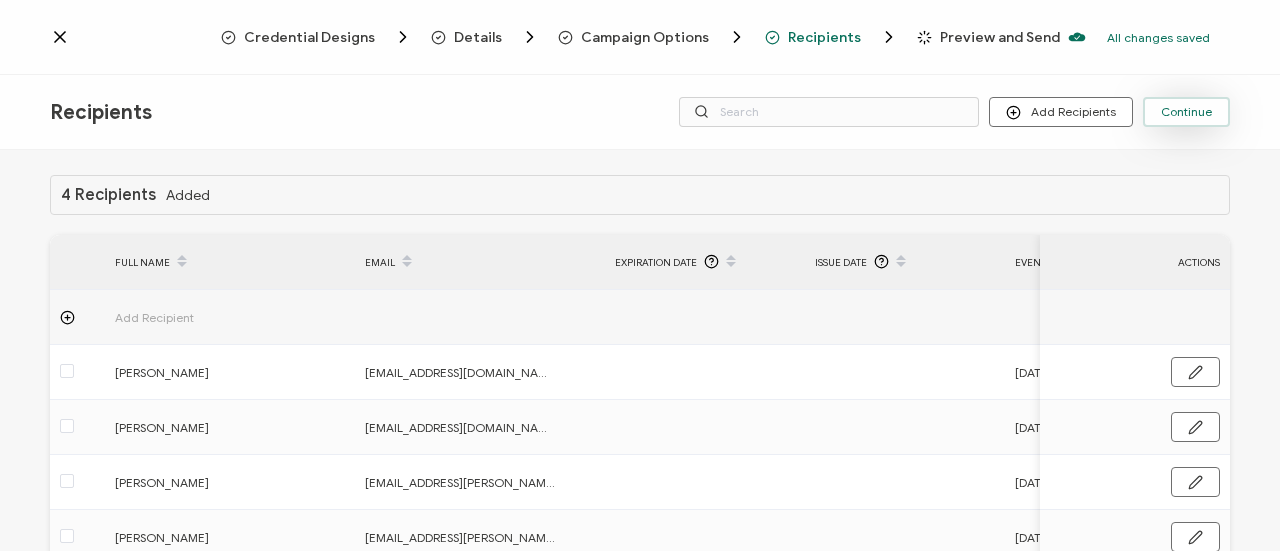 click on "Continue" at bounding box center [1186, 112] 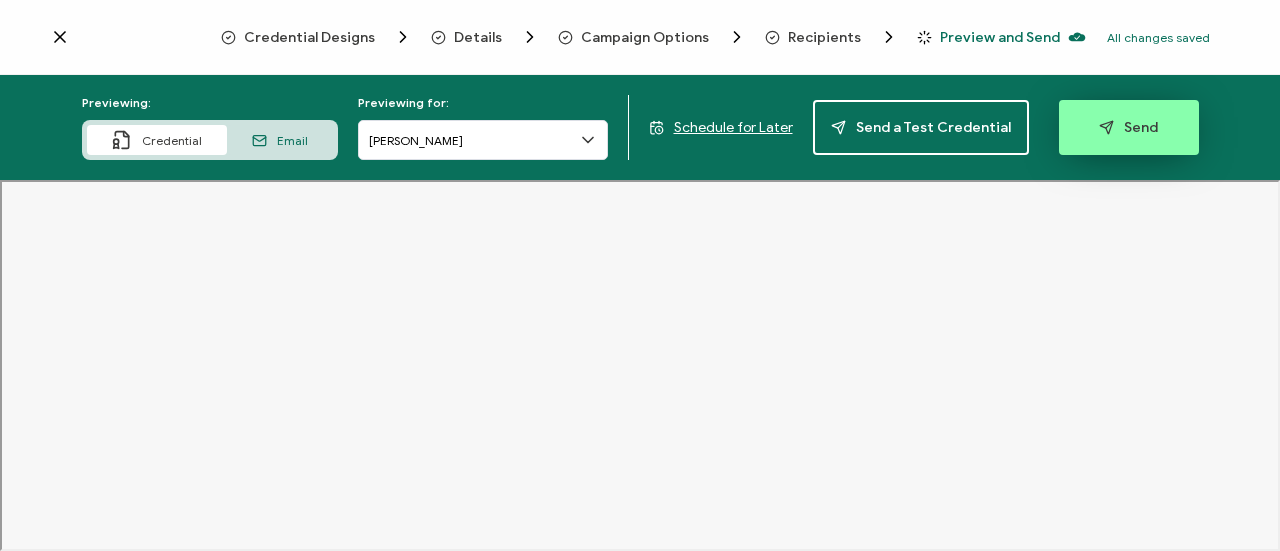 click on "Send" at bounding box center (1128, 127) 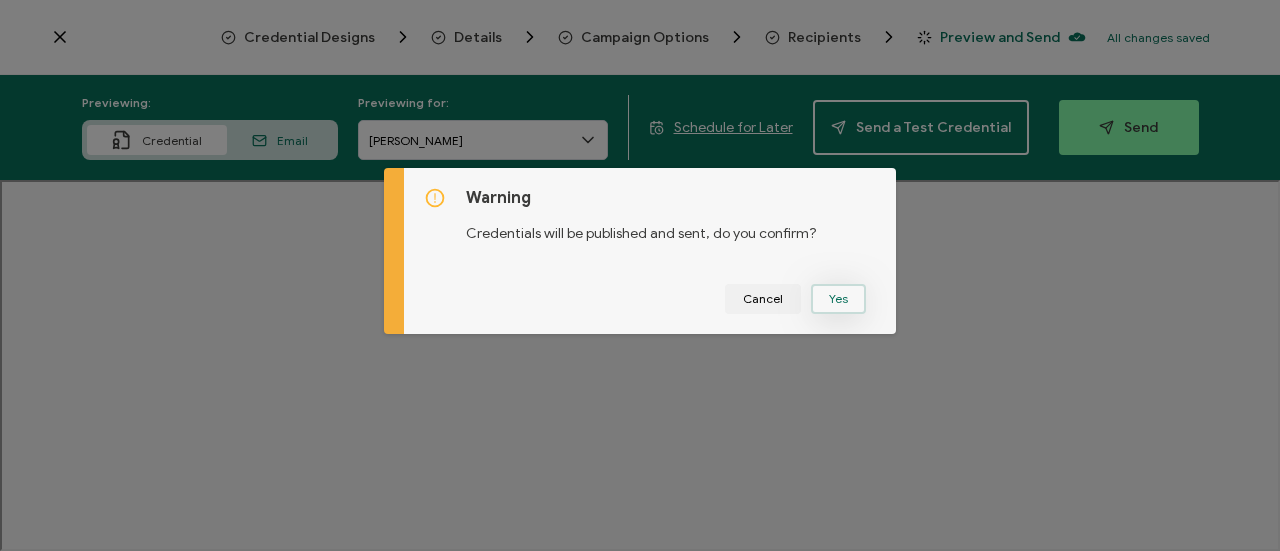 click on "Yes" at bounding box center [838, 299] 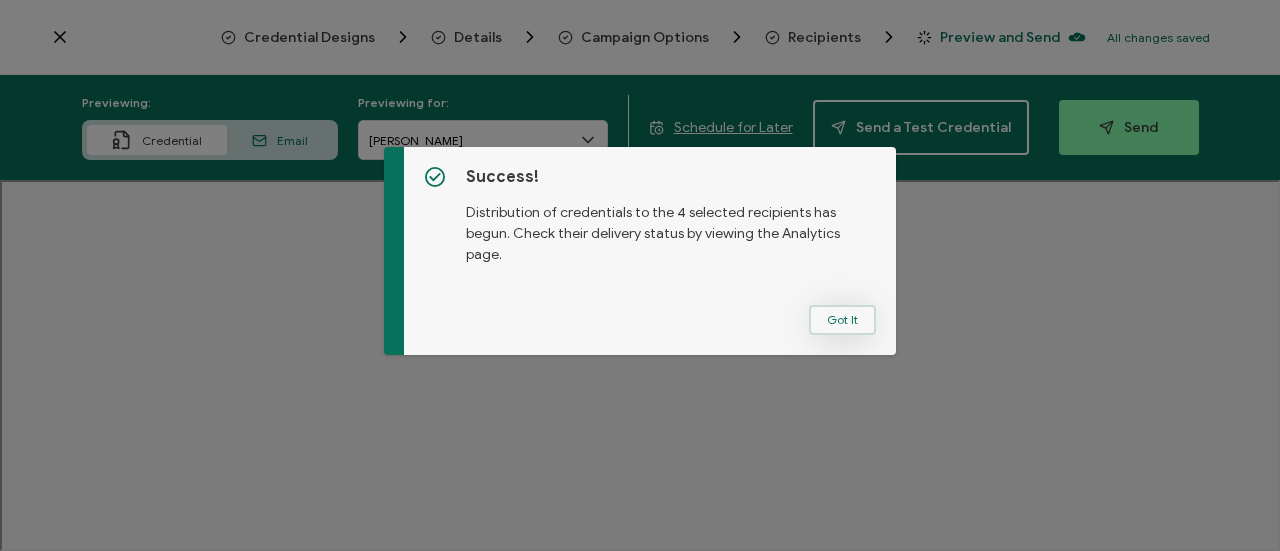 click on "Got It" at bounding box center [842, 320] 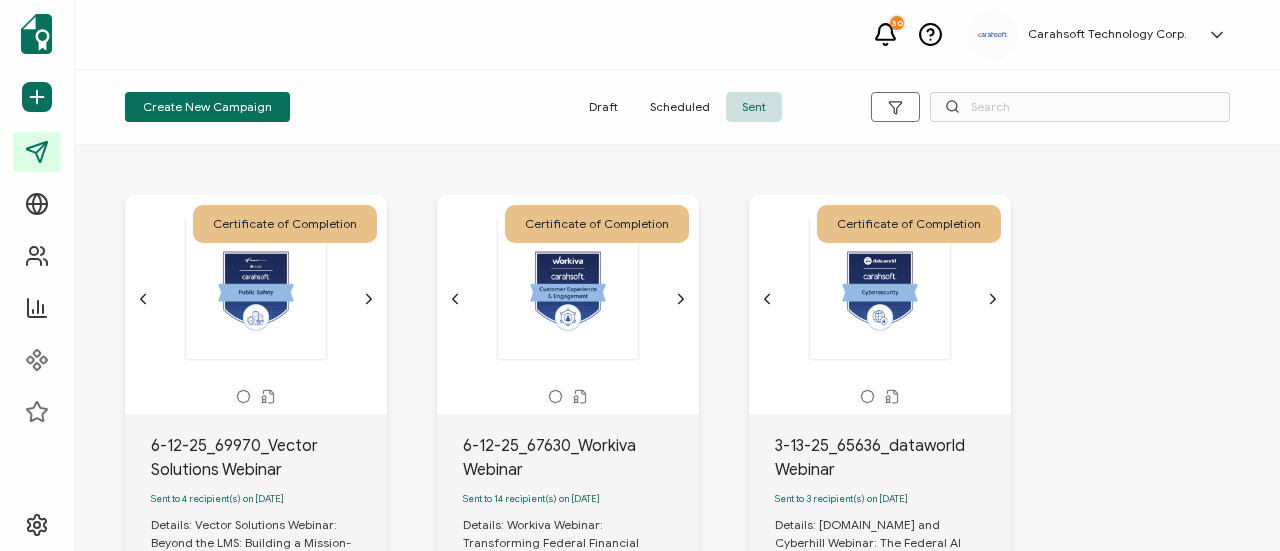 scroll, scrollTop: 300, scrollLeft: 0, axis: vertical 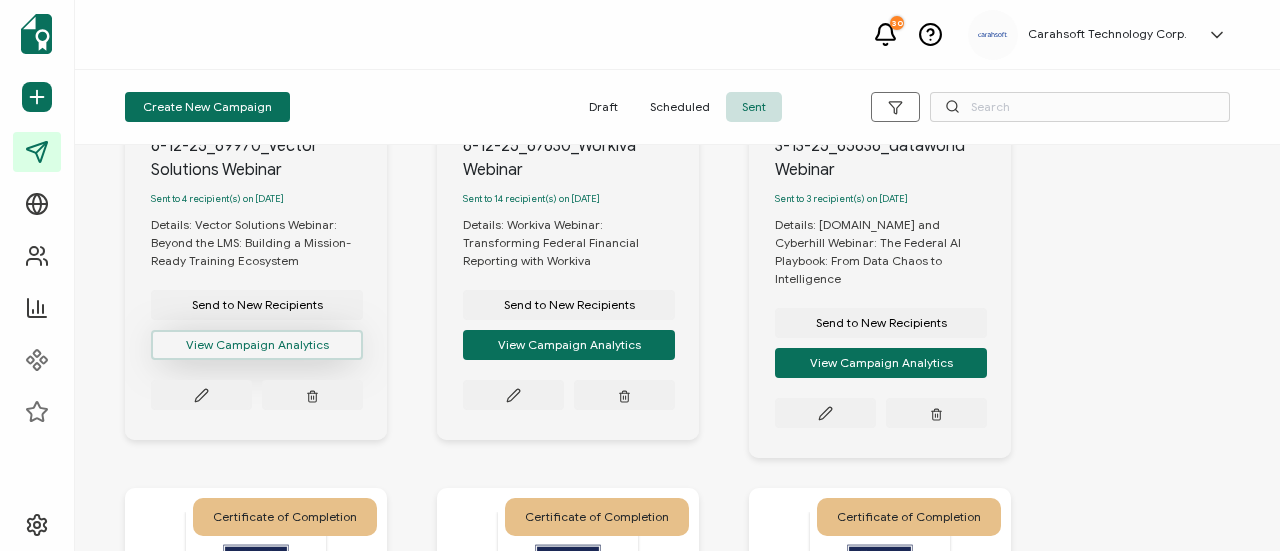 click on "View Campaign Analytics" at bounding box center (257, 345) 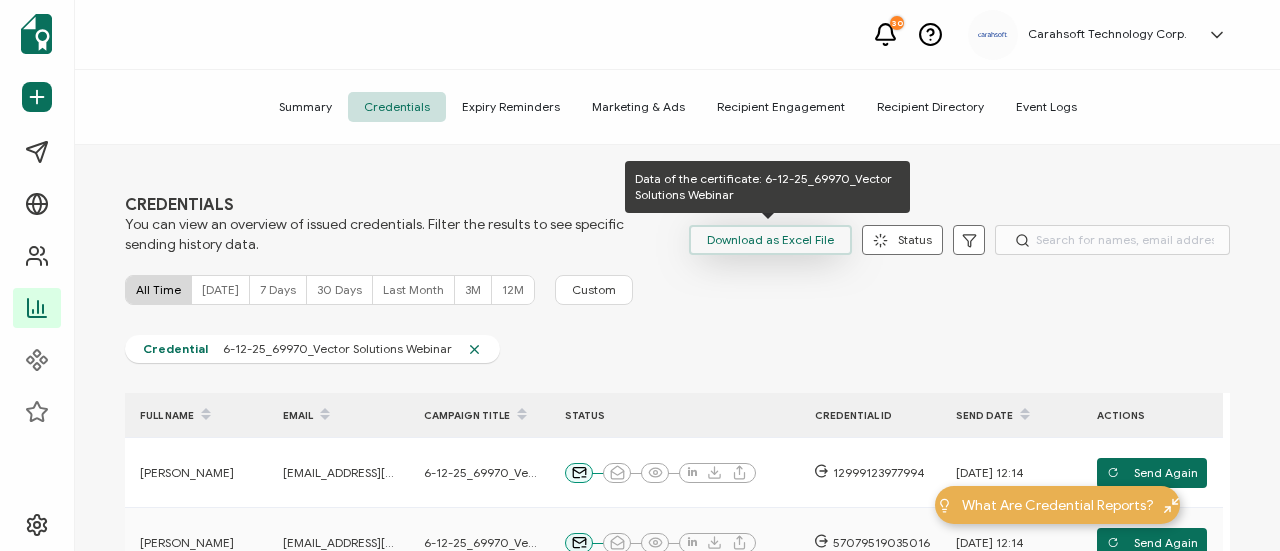 click on "Download as Excel File" at bounding box center (770, 240) 